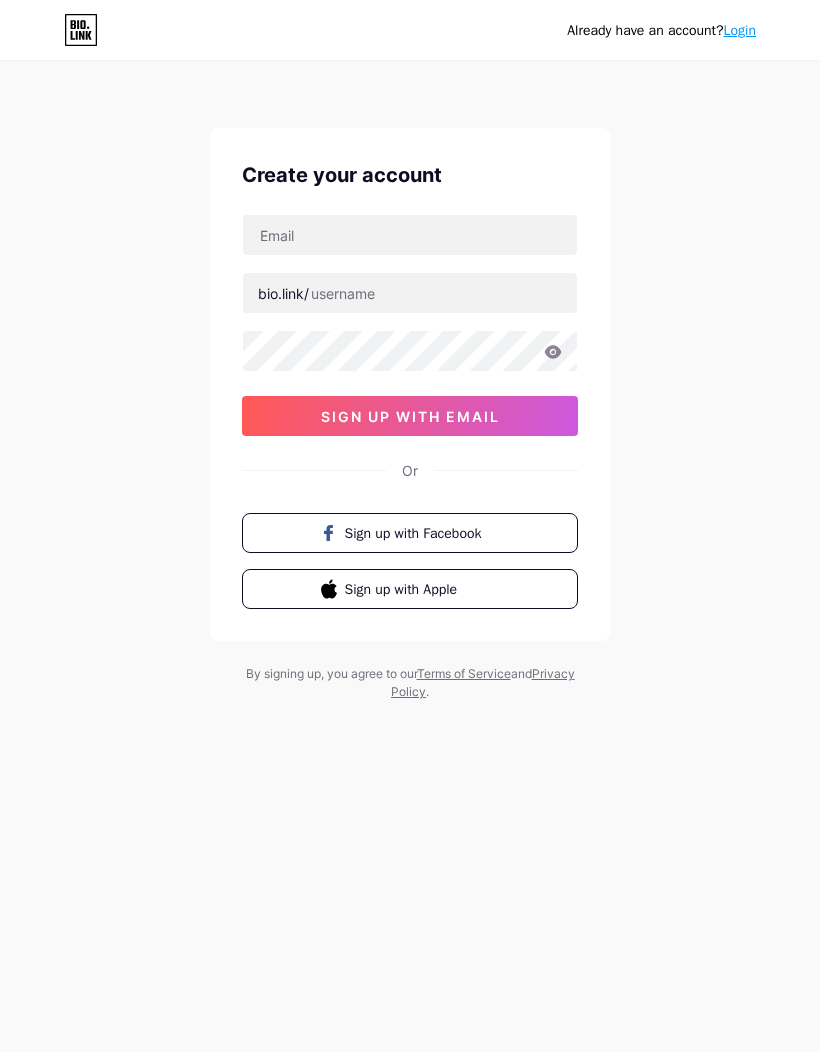 click on "Login" at bounding box center [740, 30] 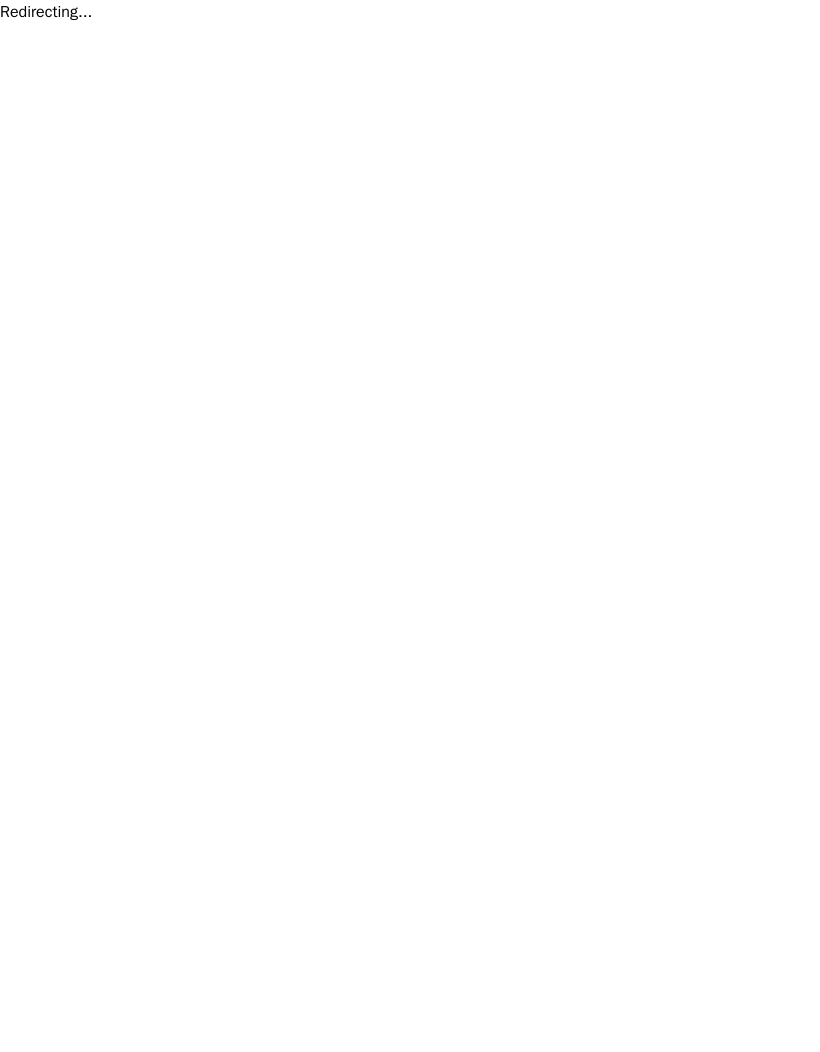 scroll, scrollTop: 0, scrollLeft: 0, axis: both 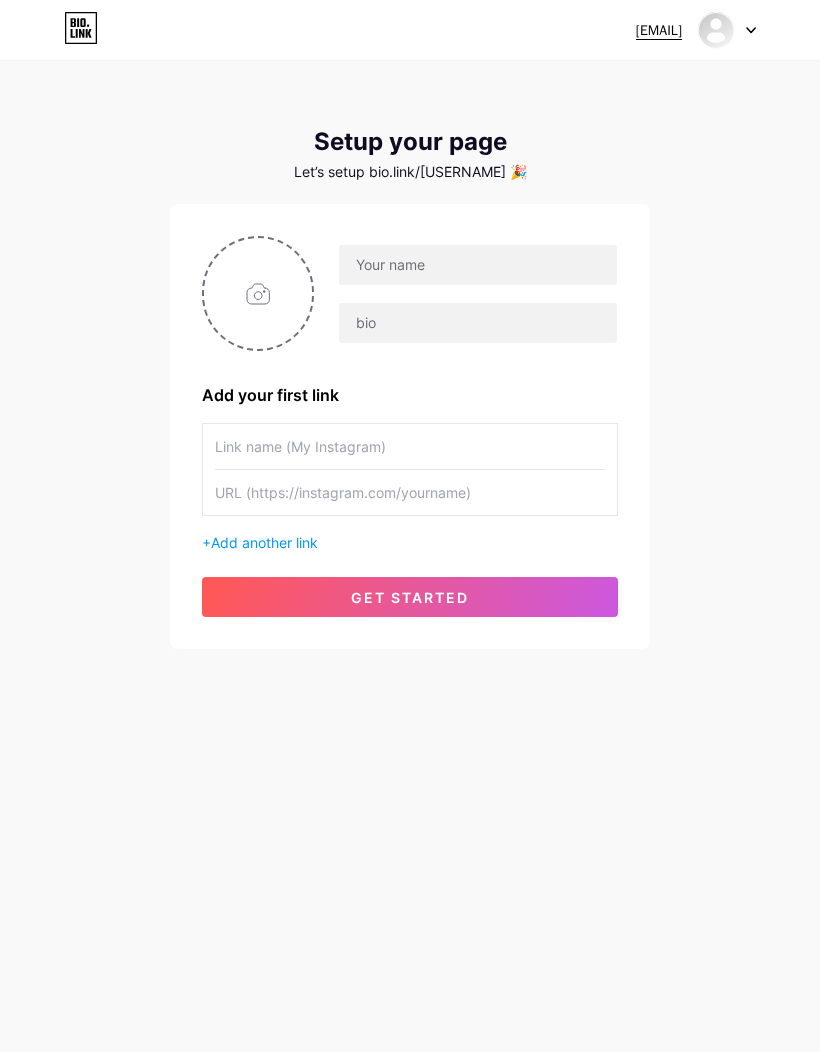 click at bounding box center [410, 446] 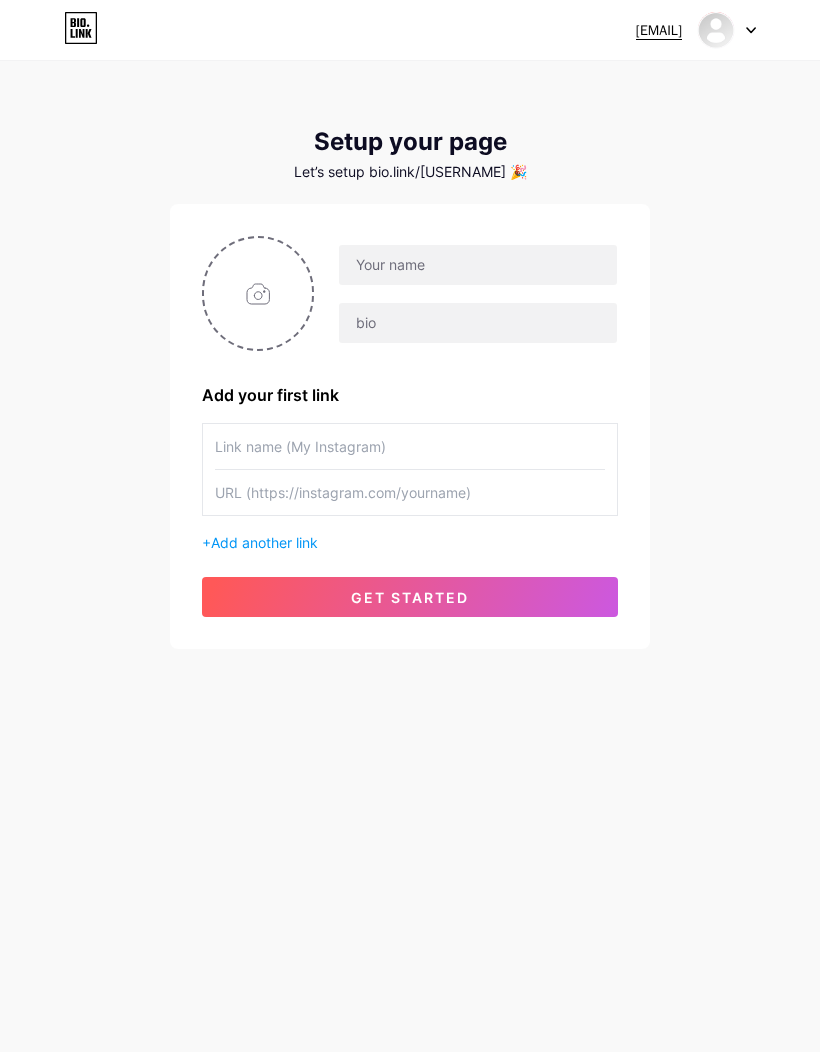 paste on "https://www.instagram.com/[USERNAME]?igsh=MWJoNHhwZXF2bnNiZg==" 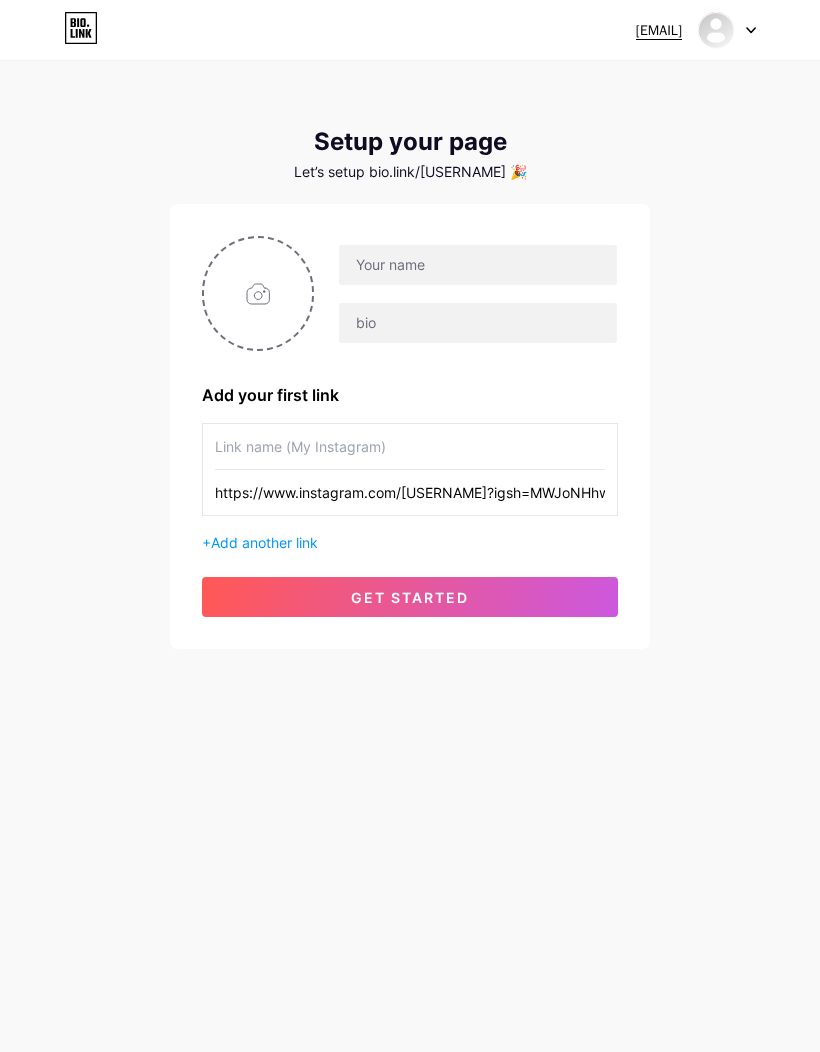 type on "https://www.instagram.com/[USERNAME]?igsh=MWJoNHhwZXF2bnNiZg==" 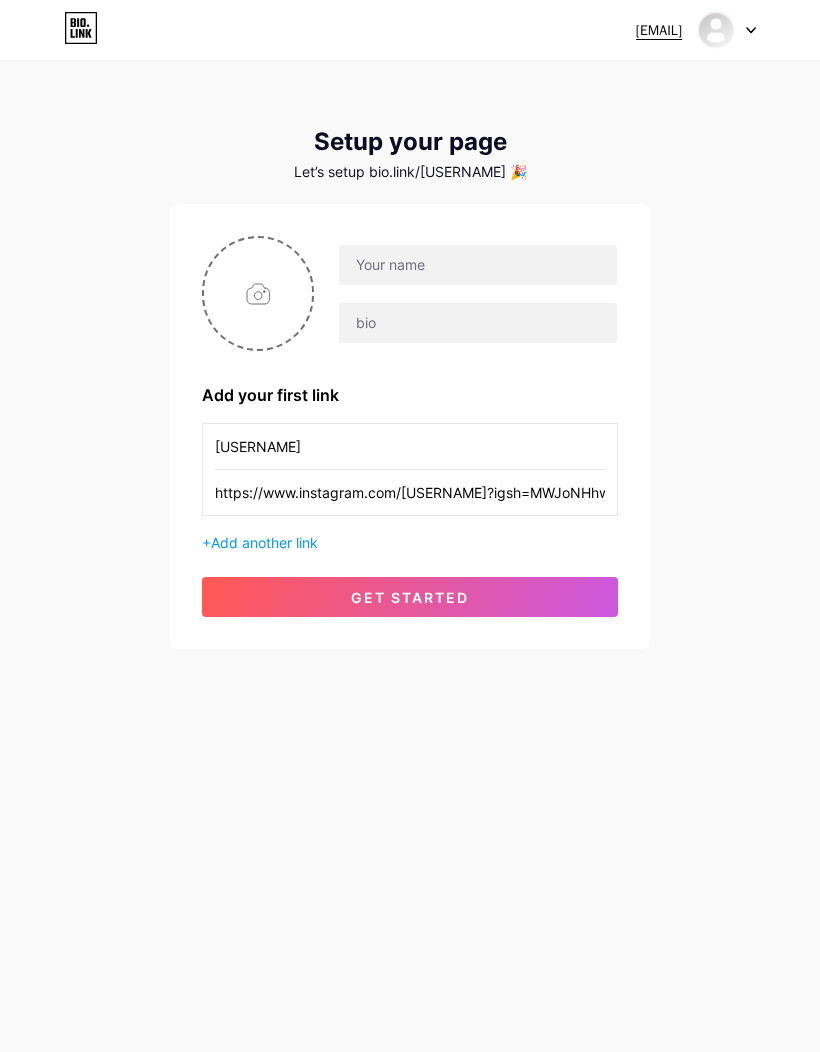 type on "[USERNAME]" 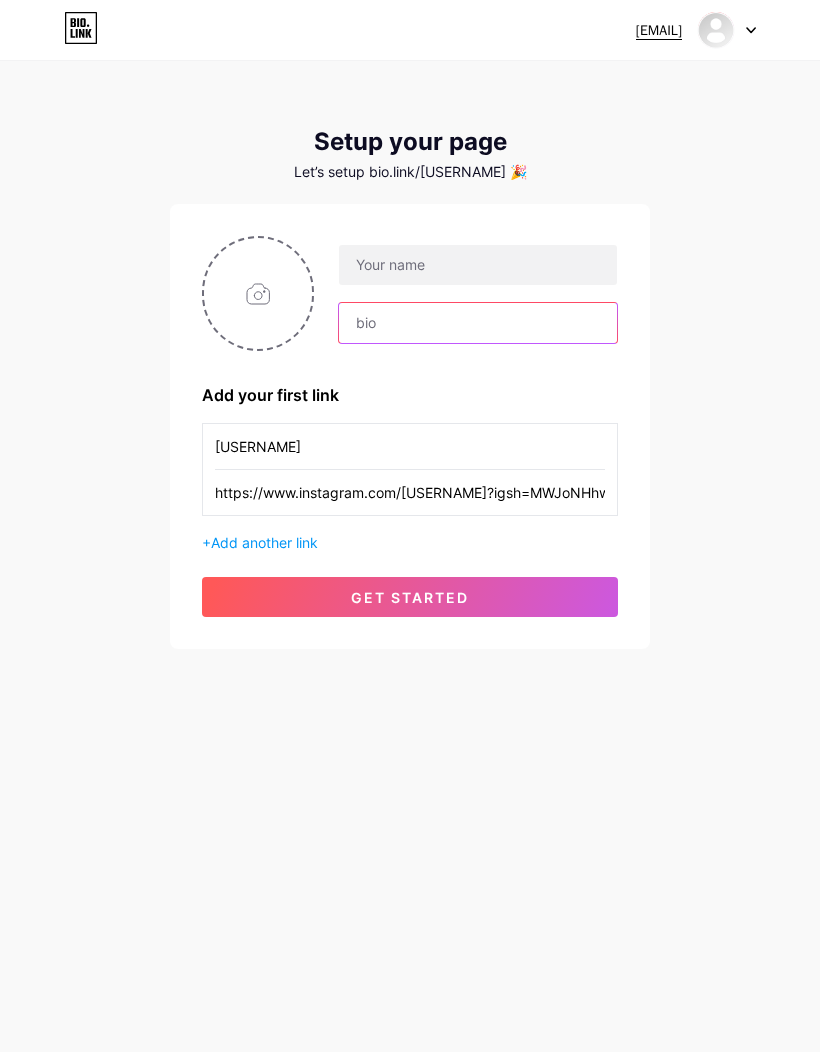 click at bounding box center (478, 323) 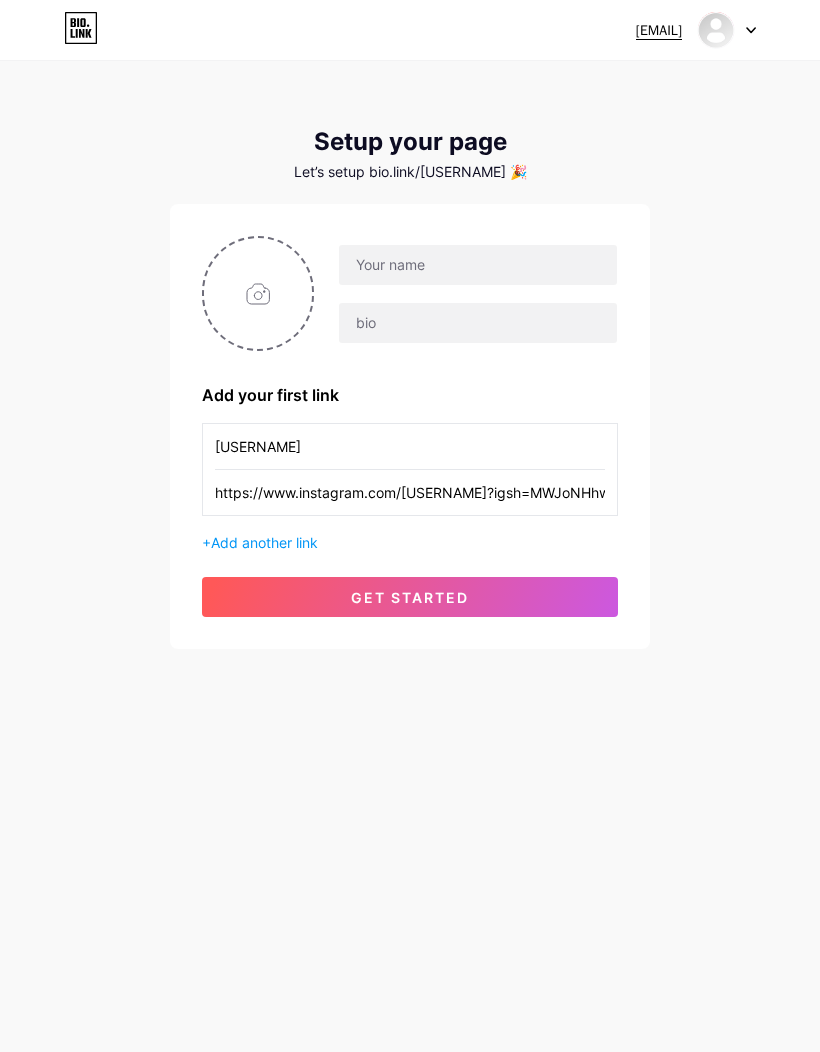 click at bounding box center (478, 265) 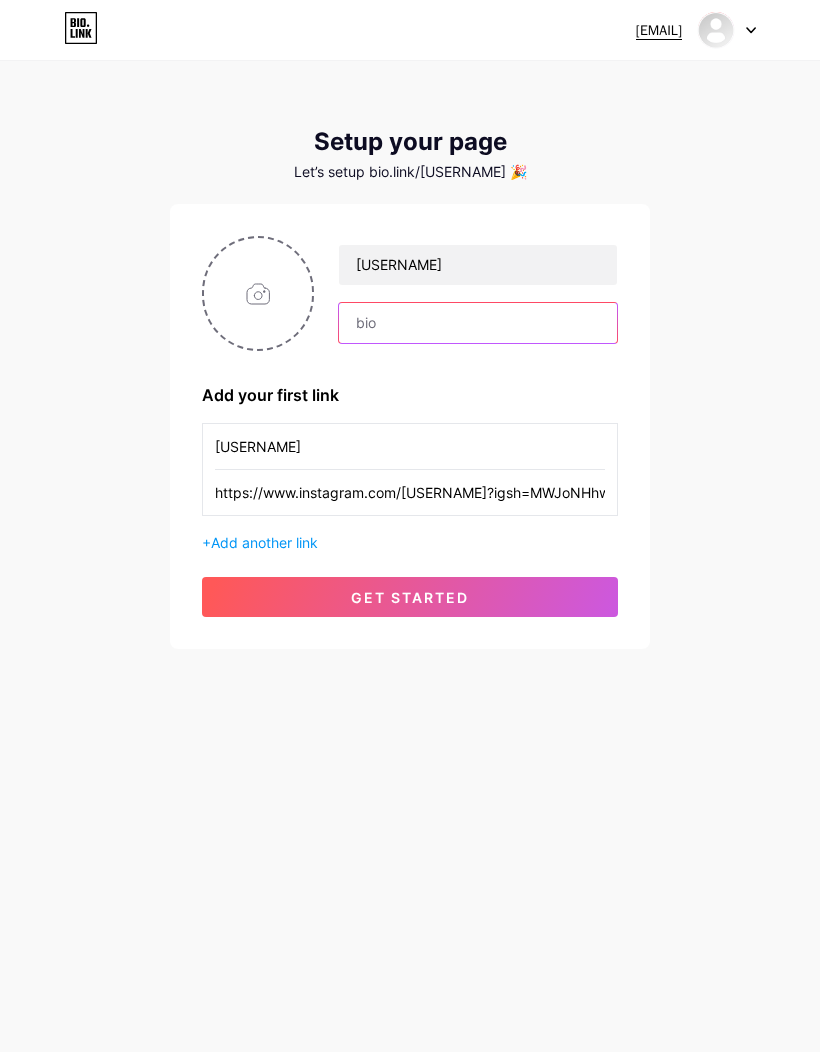 click at bounding box center [478, 323] 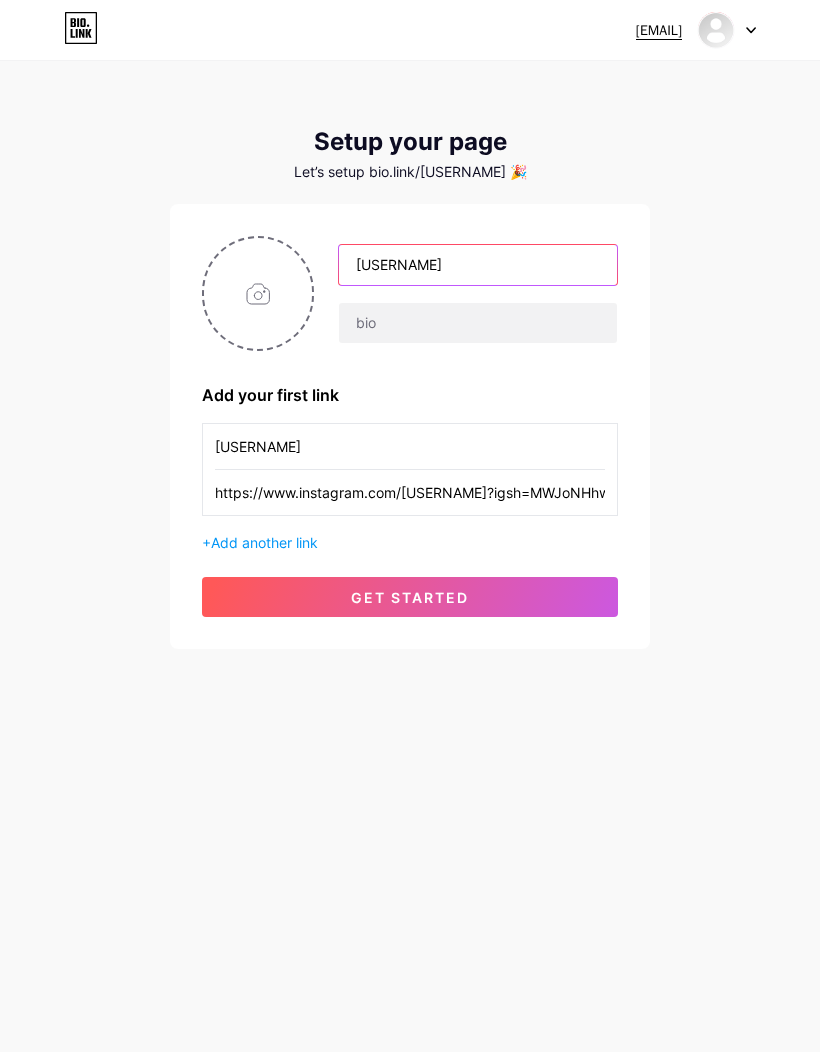 click on "[USERNAME]" at bounding box center [478, 265] 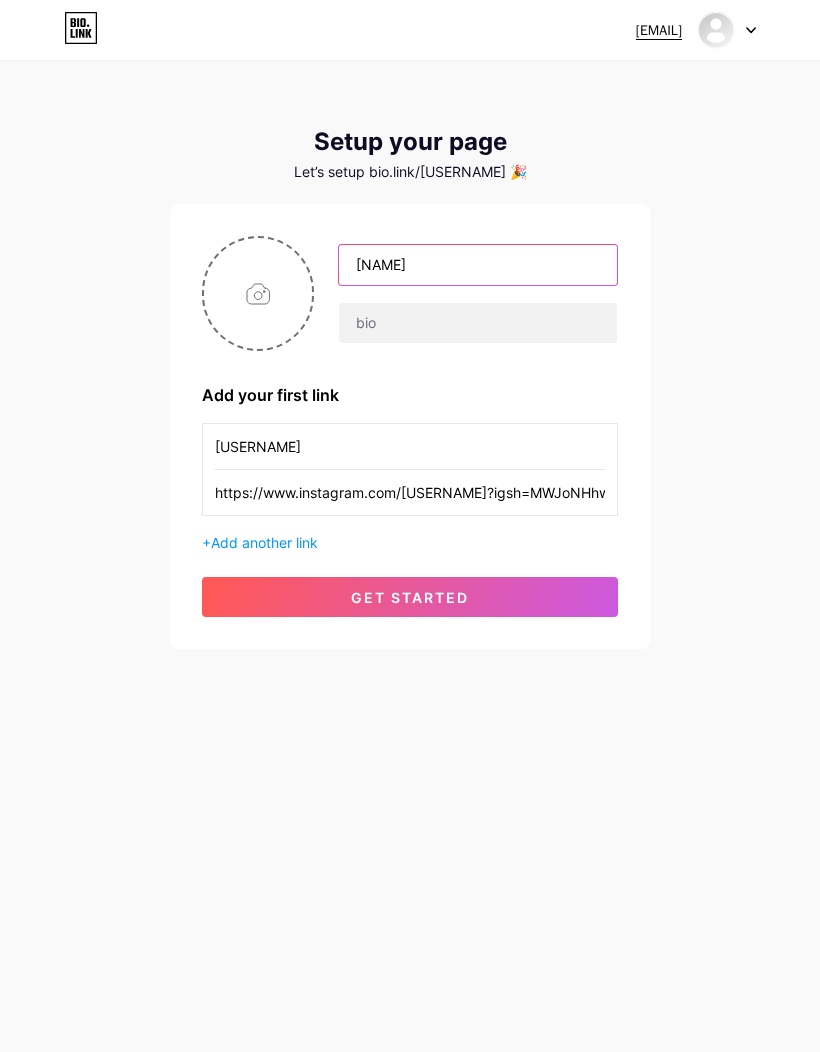type on "[NAME]" 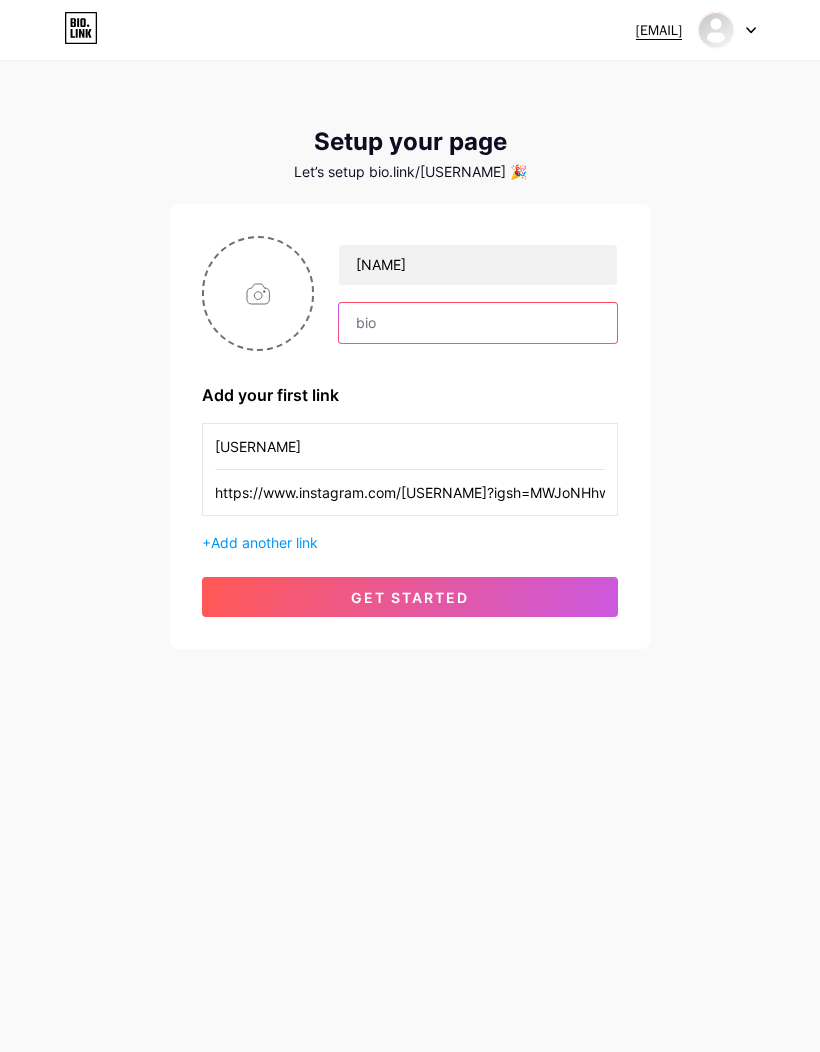 click at bounding box center (478, 323) 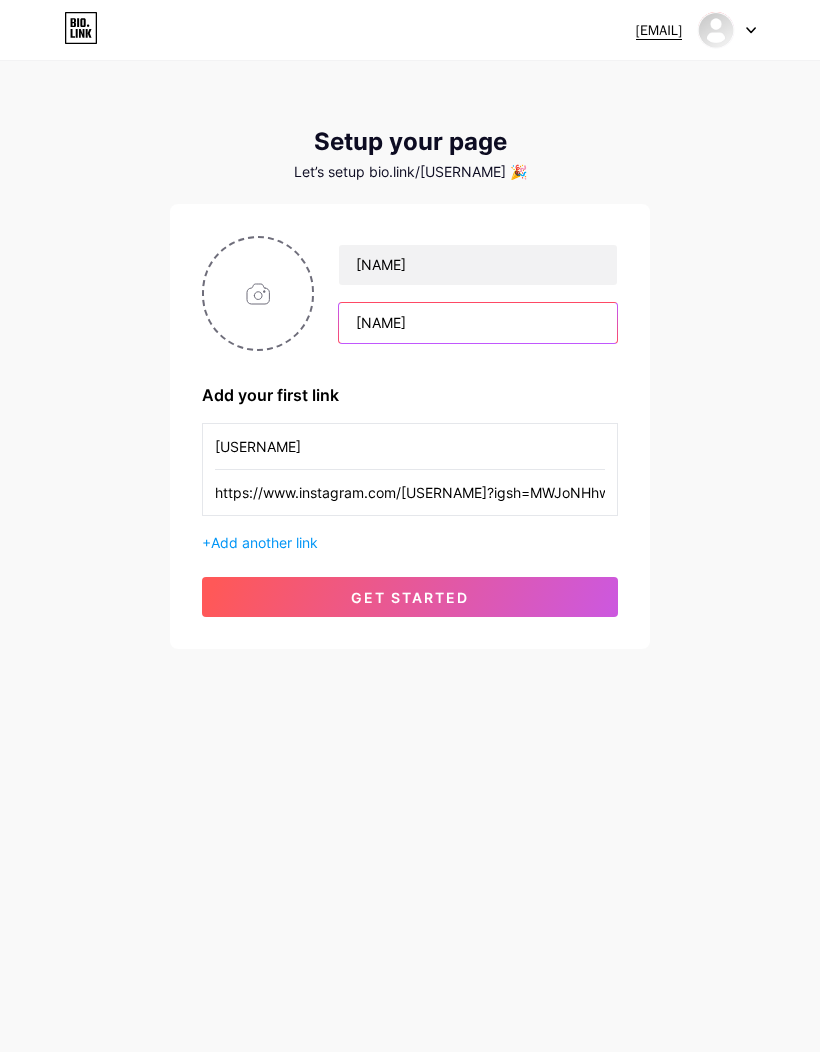 type on "[NAME]" 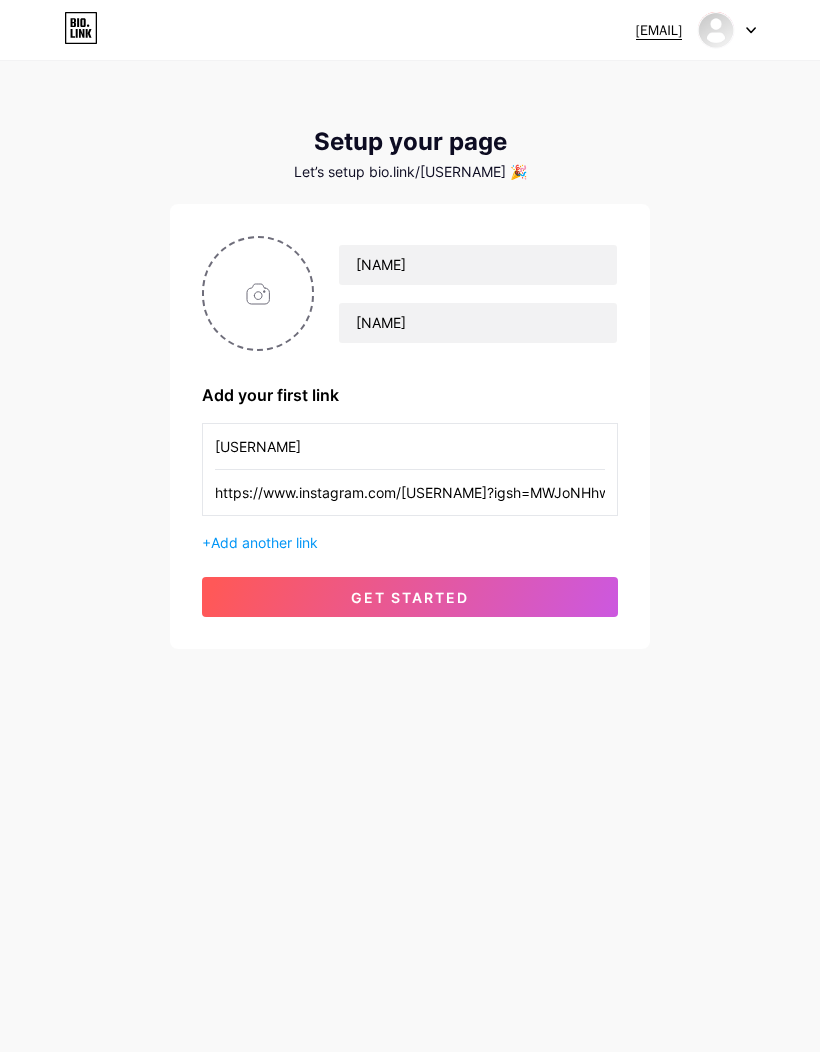 click on "[USERNAME]" at bounding box center [410, 446] 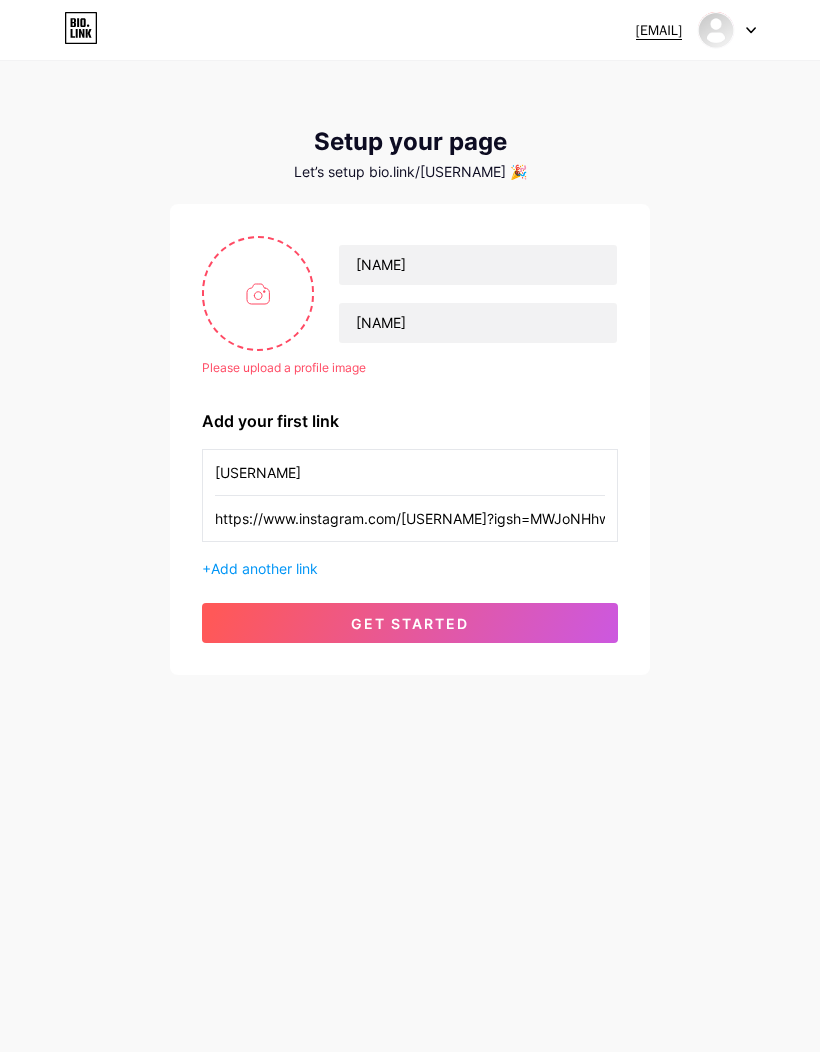 click at bounding box center (258, 293) 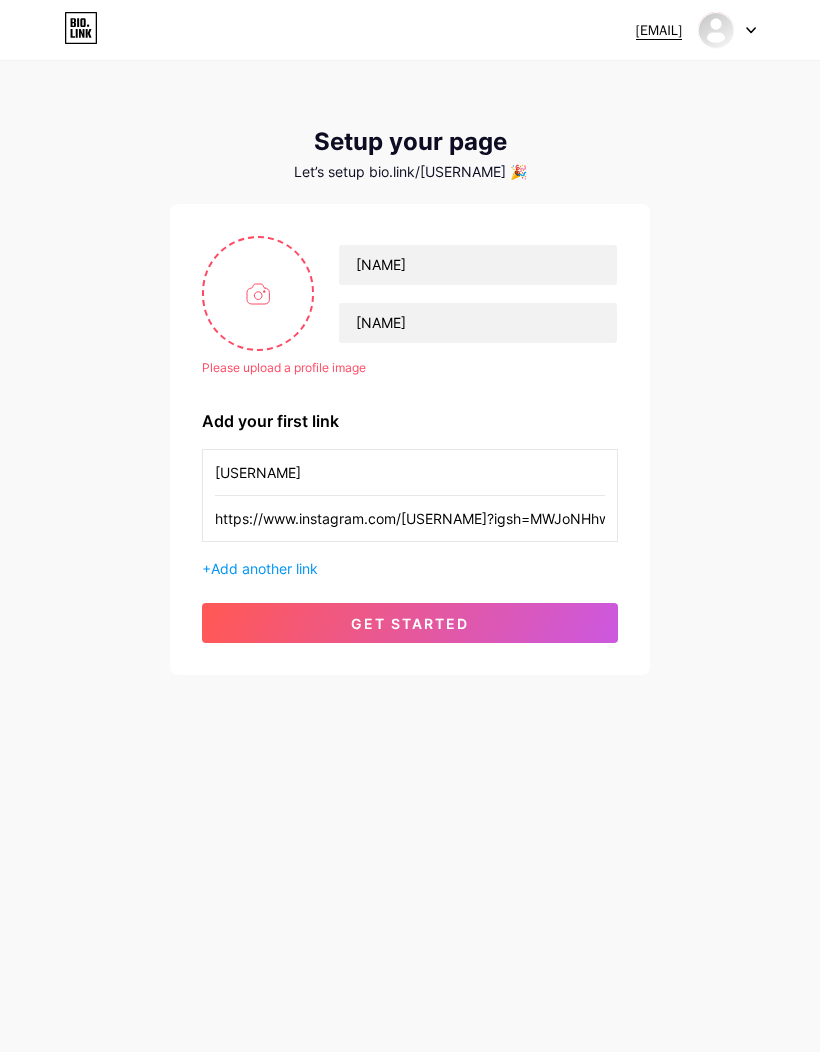 type on "C:\fakepath\IMG_2137.png" 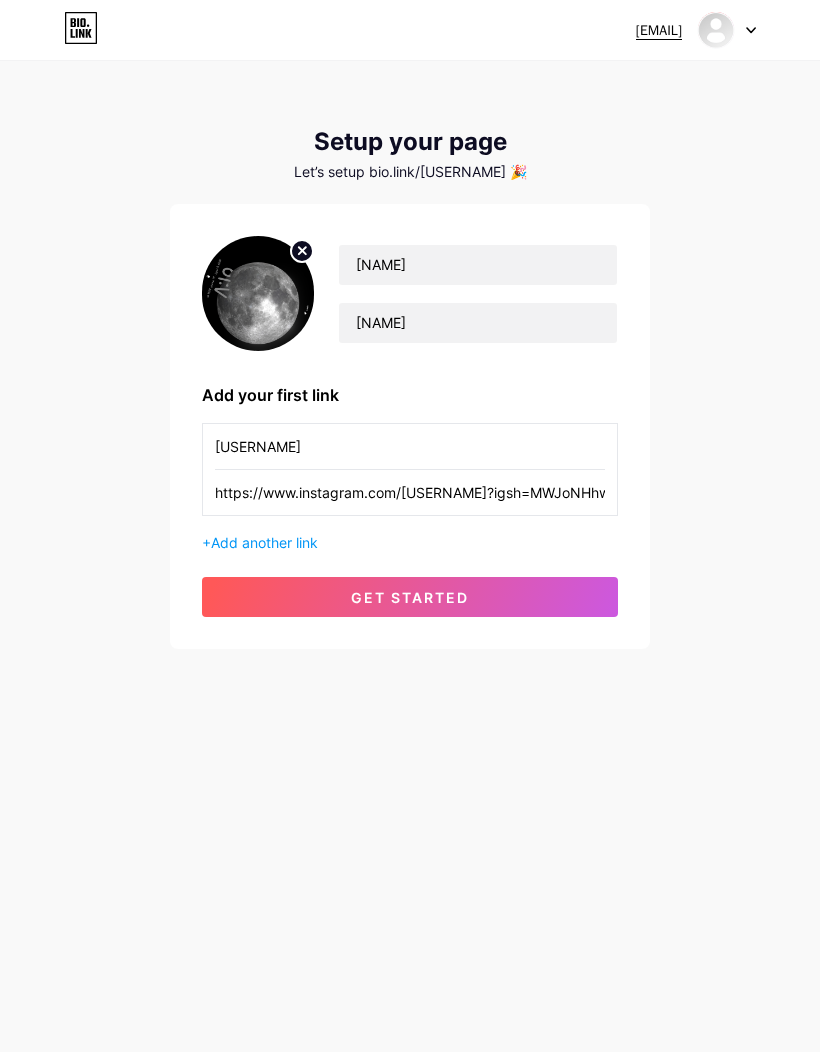 click on "get started" at bounding box center (410, 597) 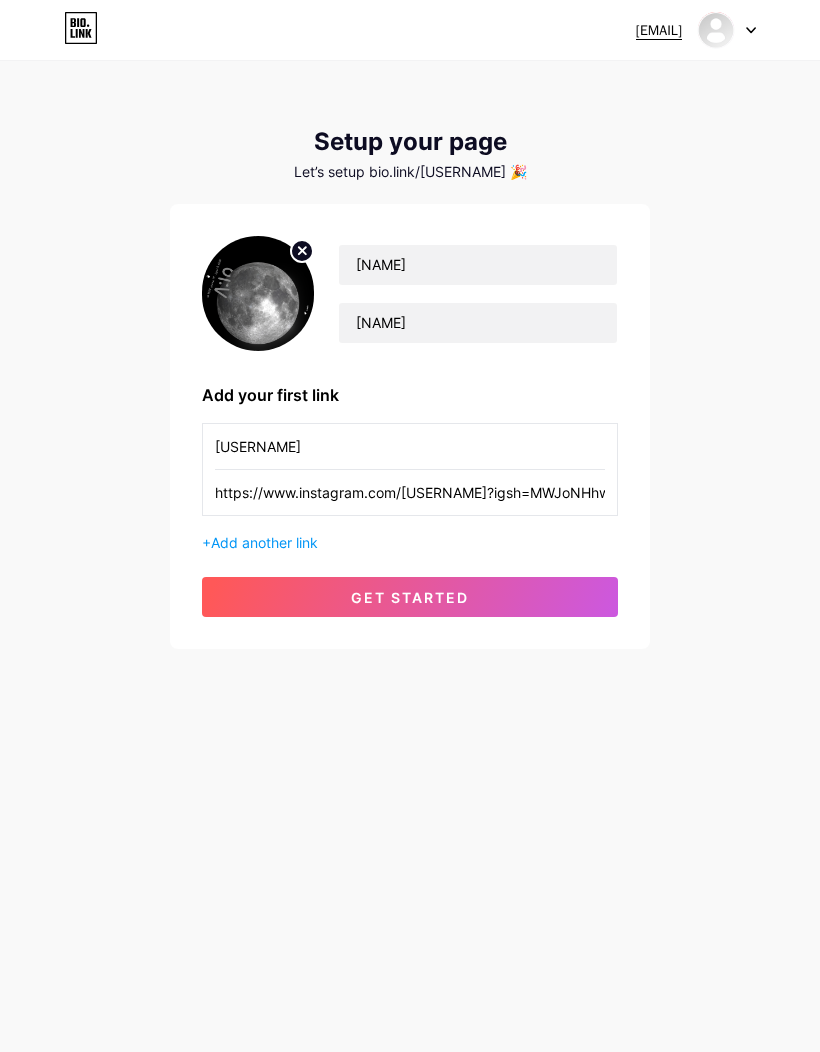 click on "[EMAIL] Dashboard Logout Setup your page Let’s setup bio.link/[USERNAME] 🎉 [FIRST] [LAST] Add your first link [USERNAME] https://www.instagram.com/[USERNAME]?igsh=MWJoNHhwZXF2bnNiZg== + Add another link get started" at bounding box center [410, 356] 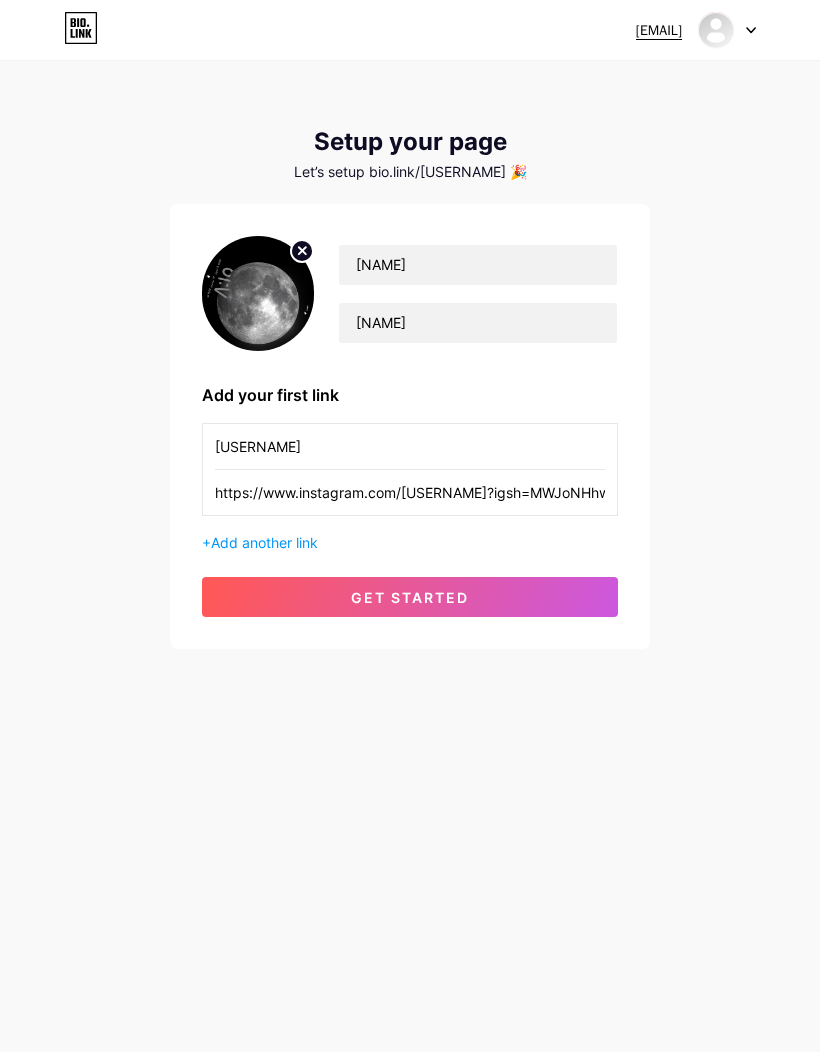 click on "get started" at bounding box center [410, 597] 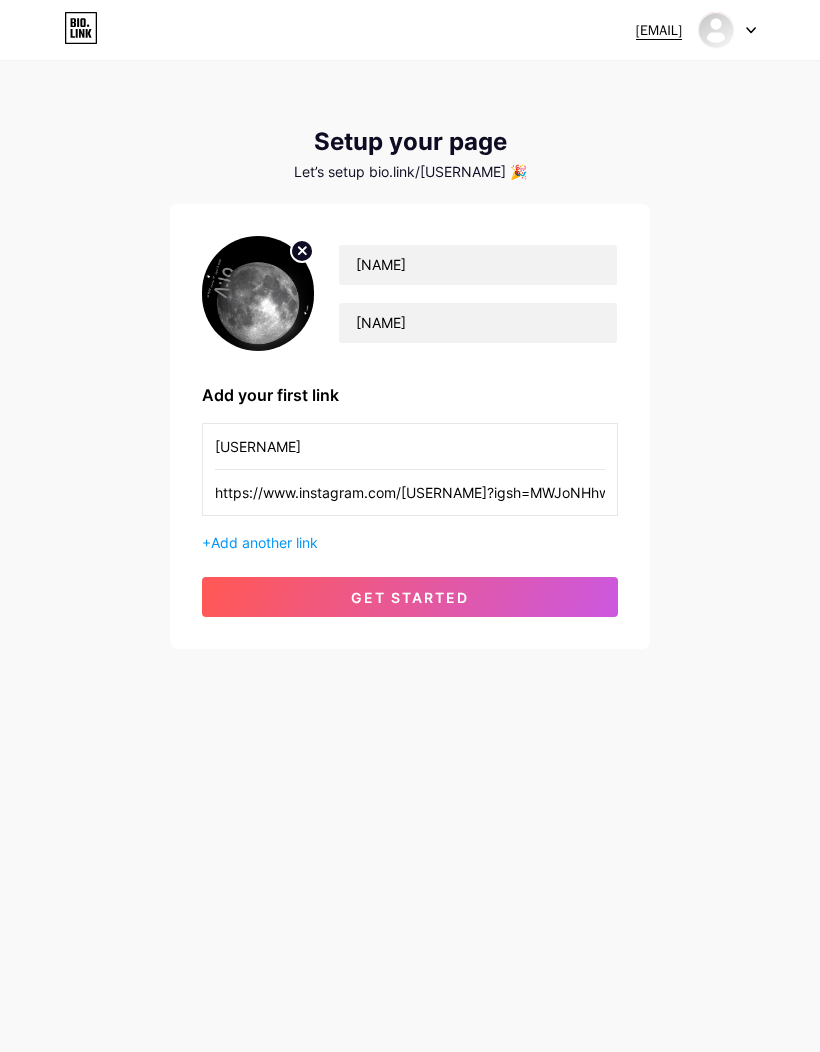 click on "https://www.instagram.com/[USERNAME]?igsh=MWJoNHhwZXF2bnNiZg==" at bounding box center [410, 446] 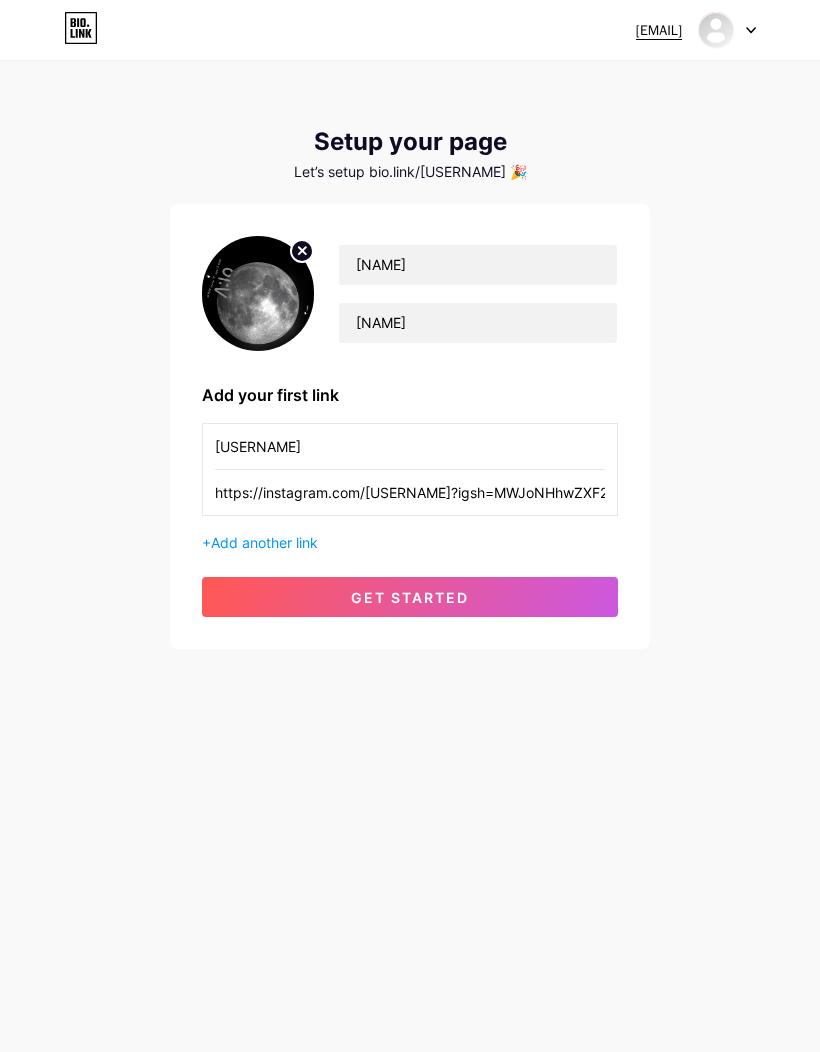 click on "https://instagram.com/[USERNAME]?igsh=MWJoNHhwZXF2bnNiZg==" at bounding box center (410, 446) 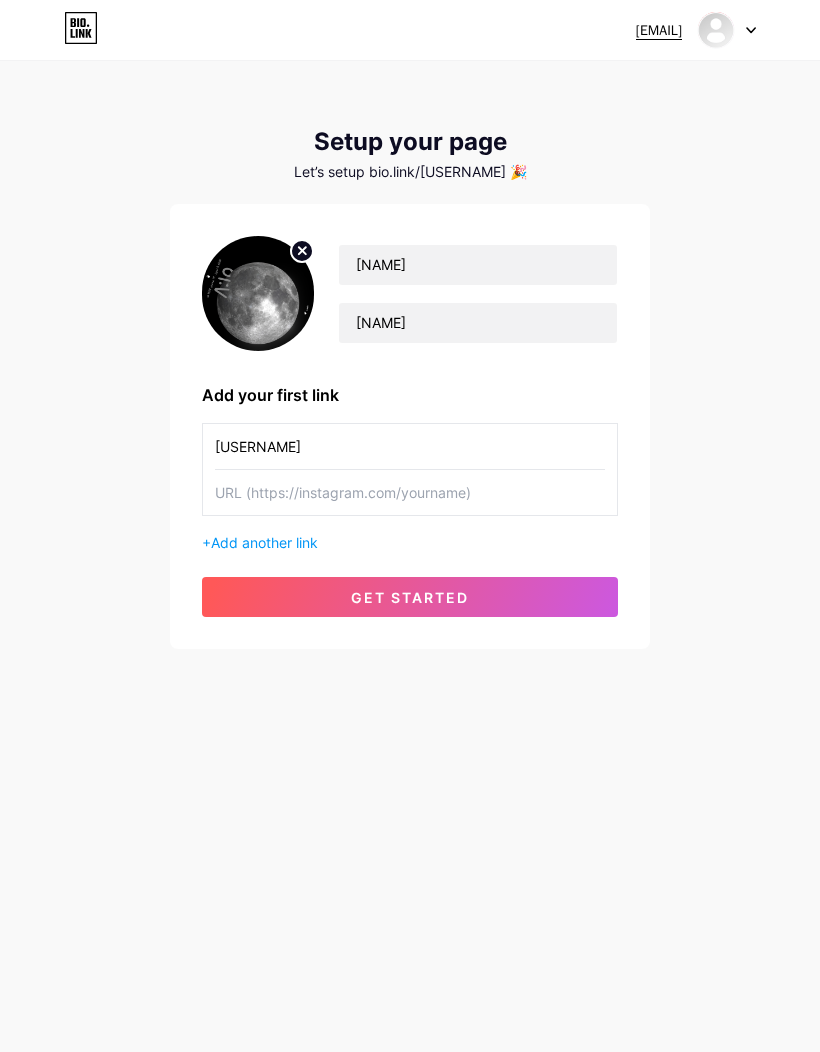 paste on "https://www.instagram.com/[USERNAME]?igsh=MWJoNHhwZXF2bnNiZg==" 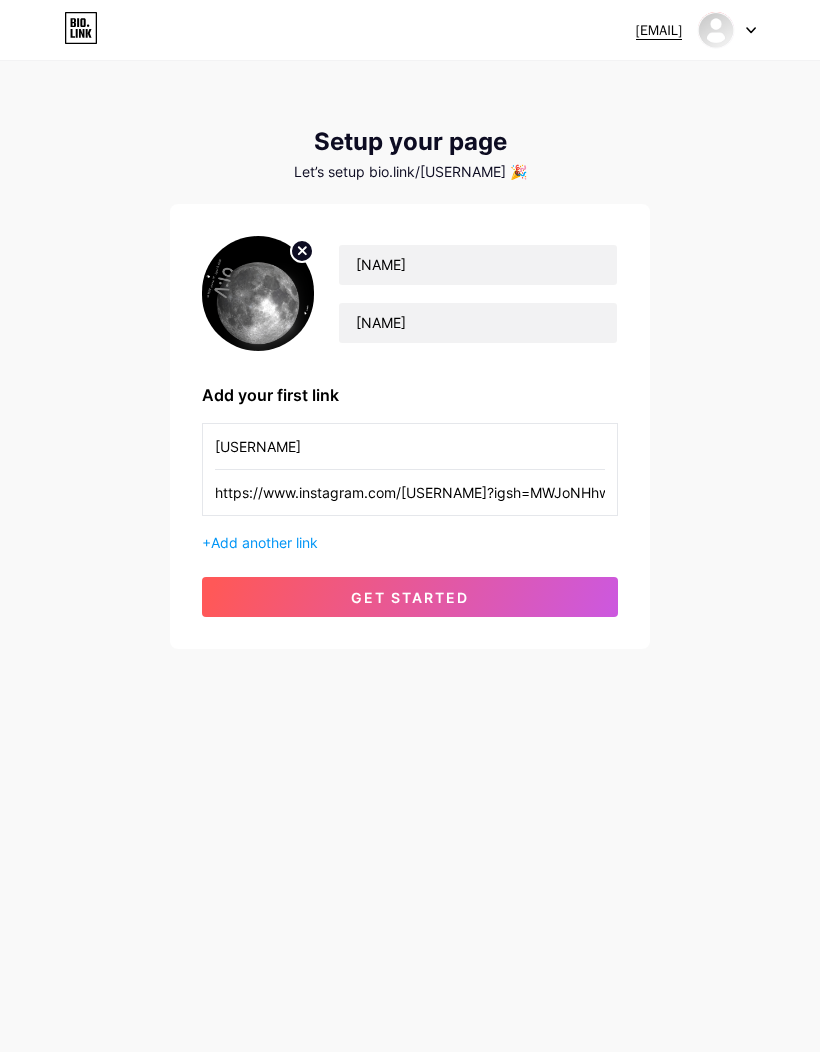 click on "get started" at bounding box center (410, 597) 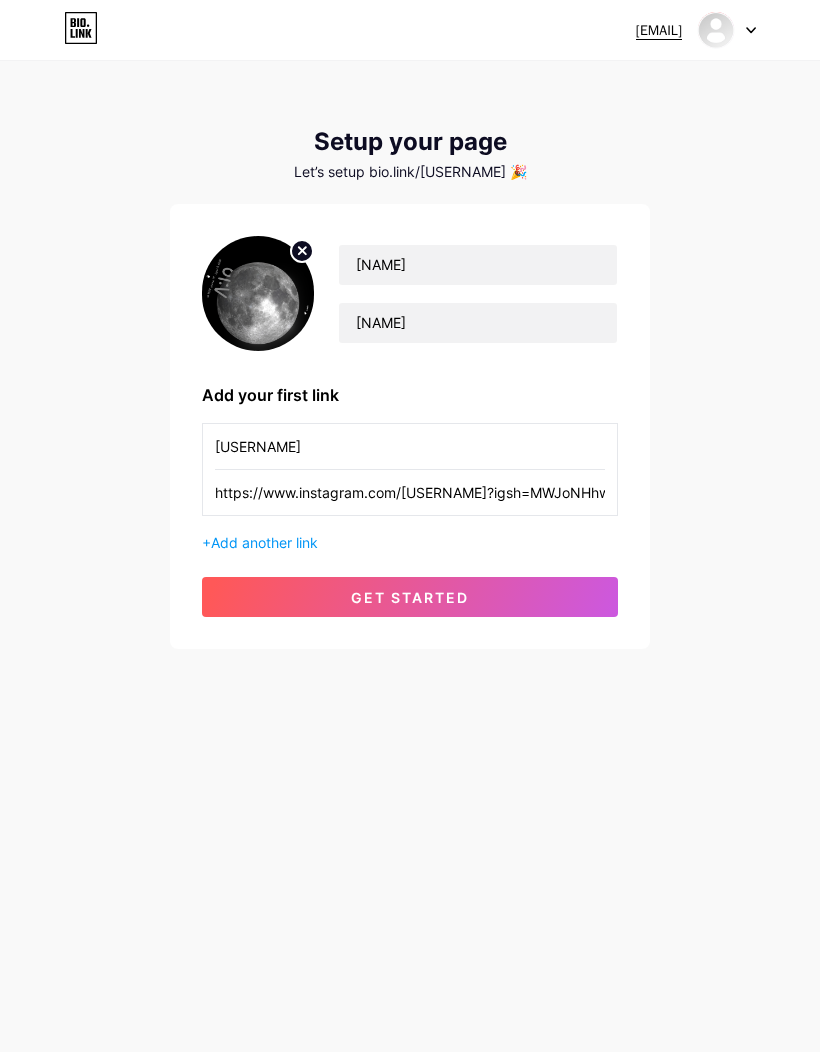 click on "get started" at bounding box center [410, 597] 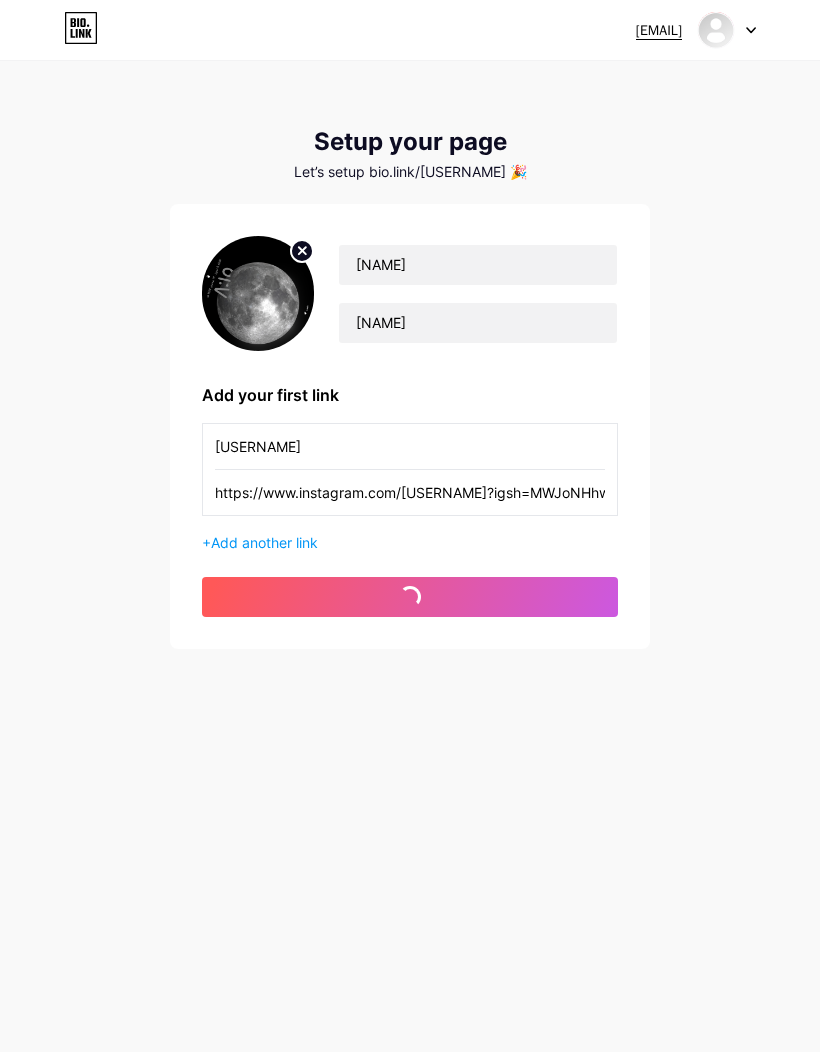 click on "get started" at bounding box center [410, 597] 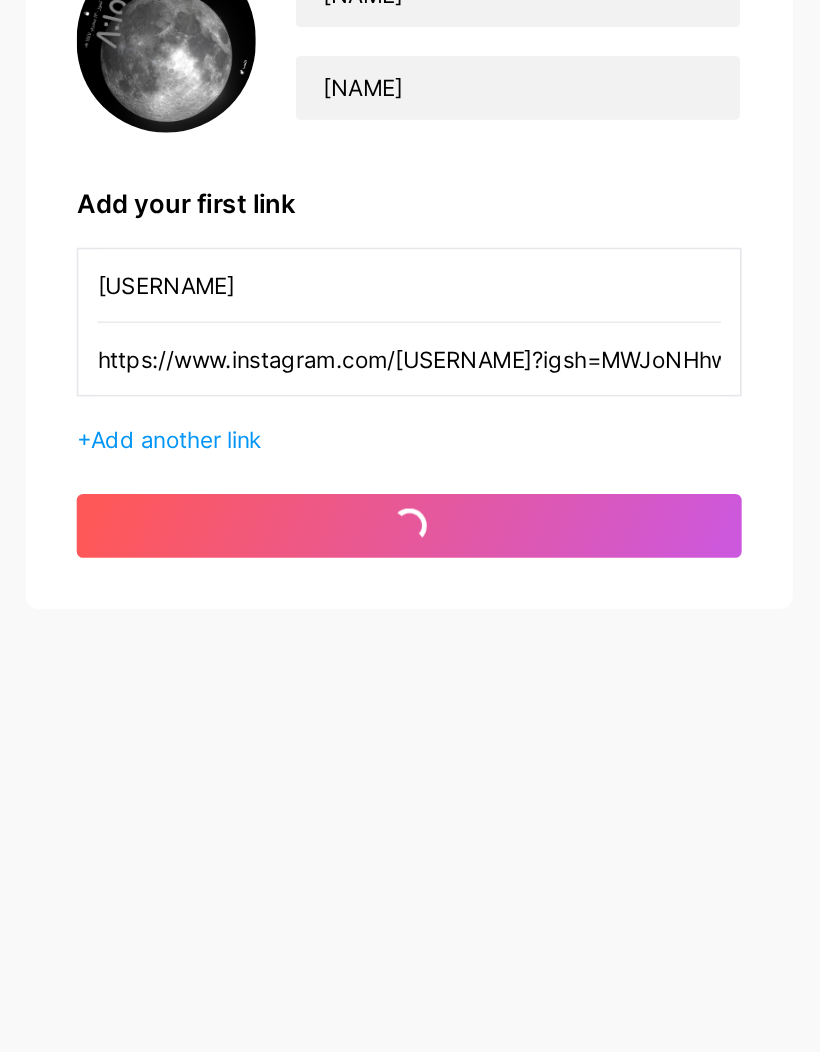 click on "[FIRST] [LAST] Add your first link [USERNAME] https://www.instagram.com/[USERNAME]?igsh=MWJoNHhwZXF2bnNiZg== + Add another link get started" at bounding box center [410, 426] 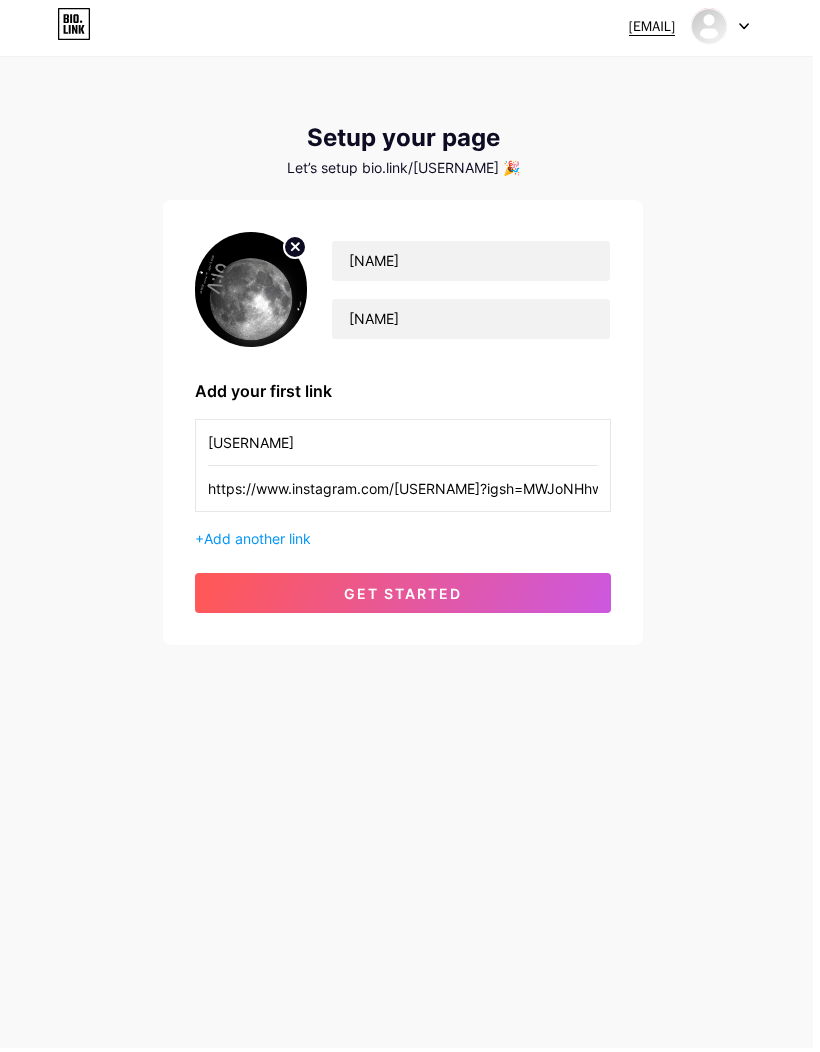 scroll, scrollTop: 0, scrollLeft: 0, axis: both 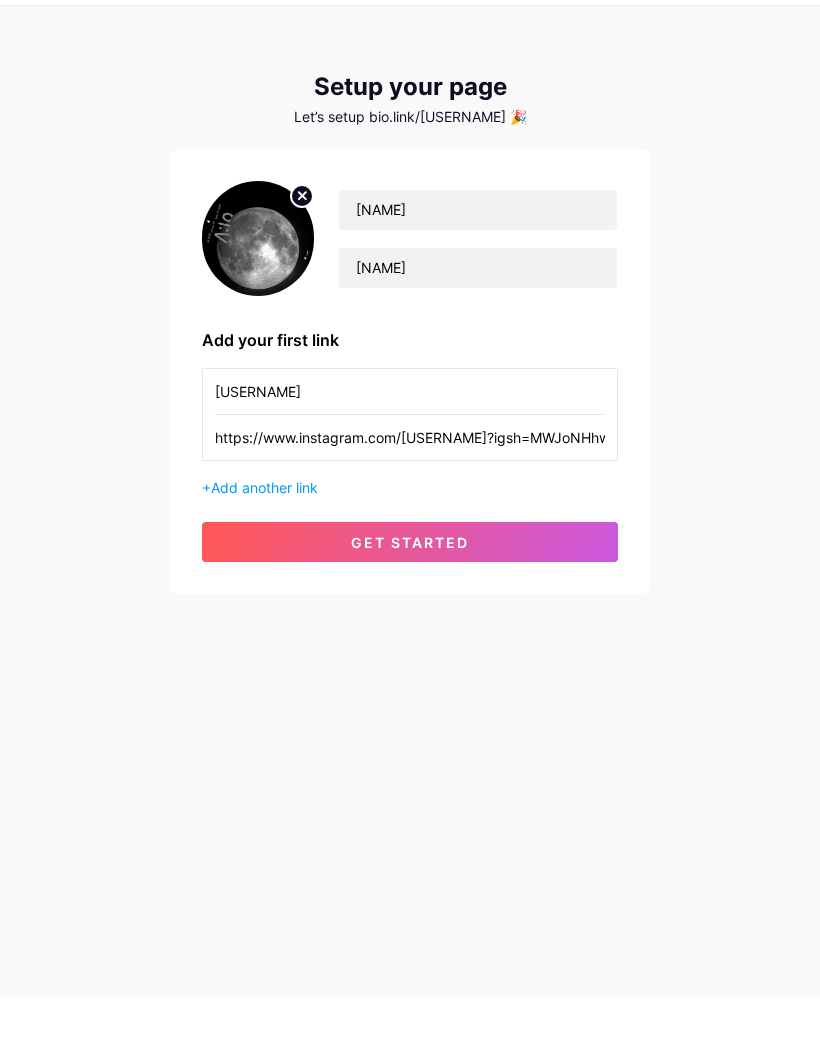 click on "get started" at bounding box center [410, 597] 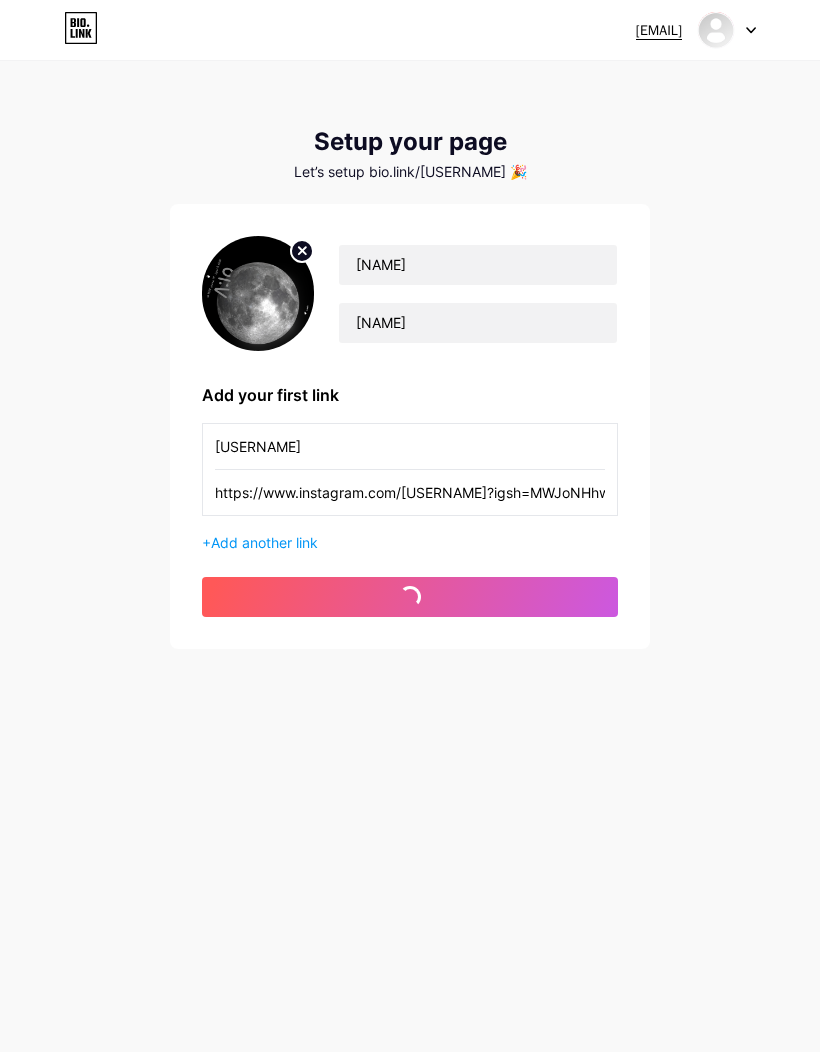 click on "get started" at bounding box center (410, 597) 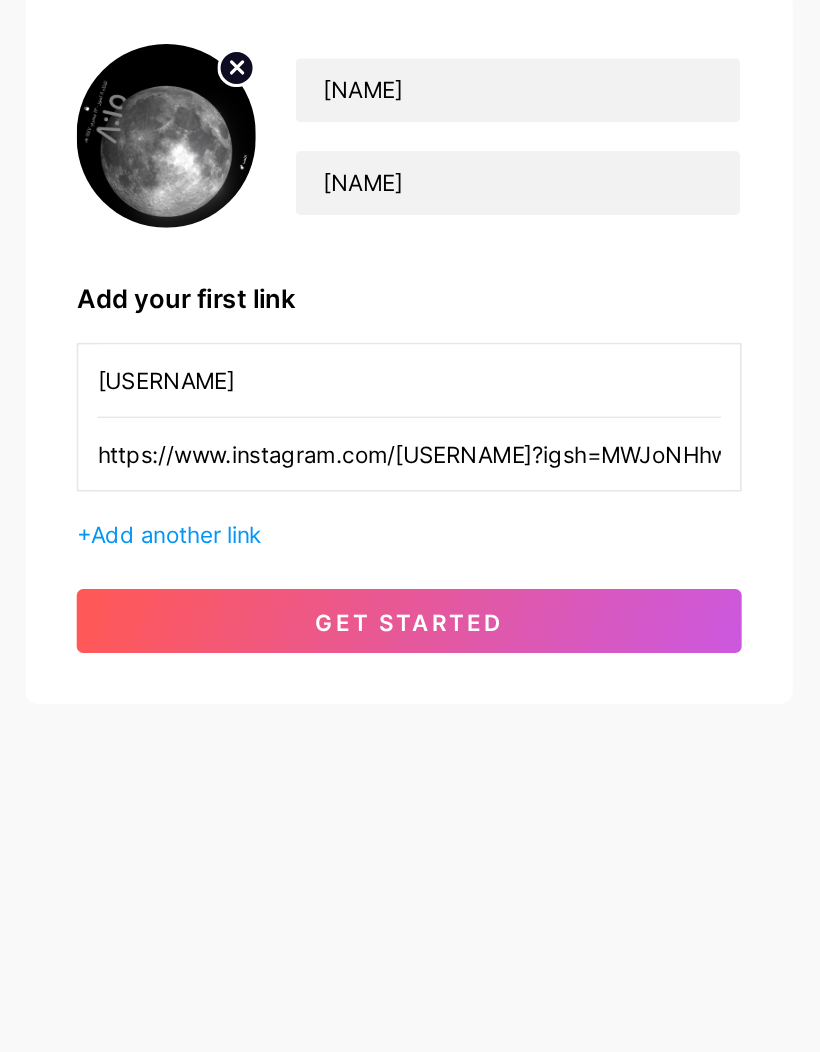 click on "get started" at bounding box center (410, 597) 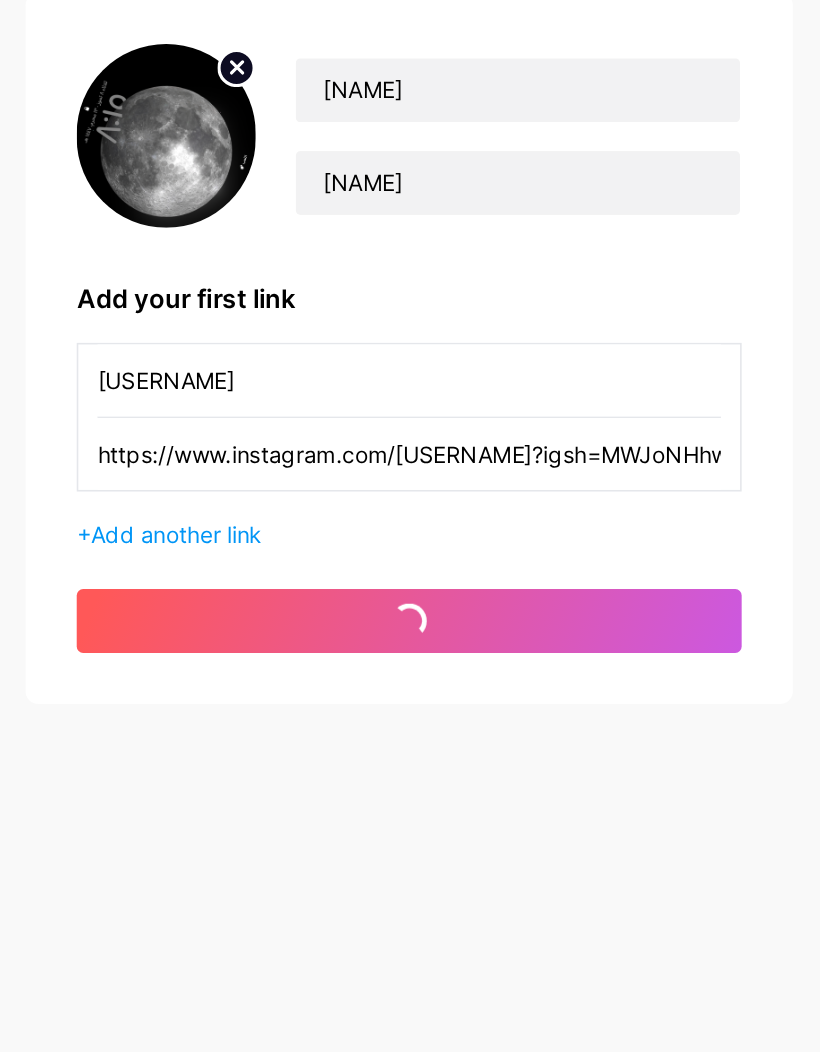 click on "get started" at bounding box center [410, 597] 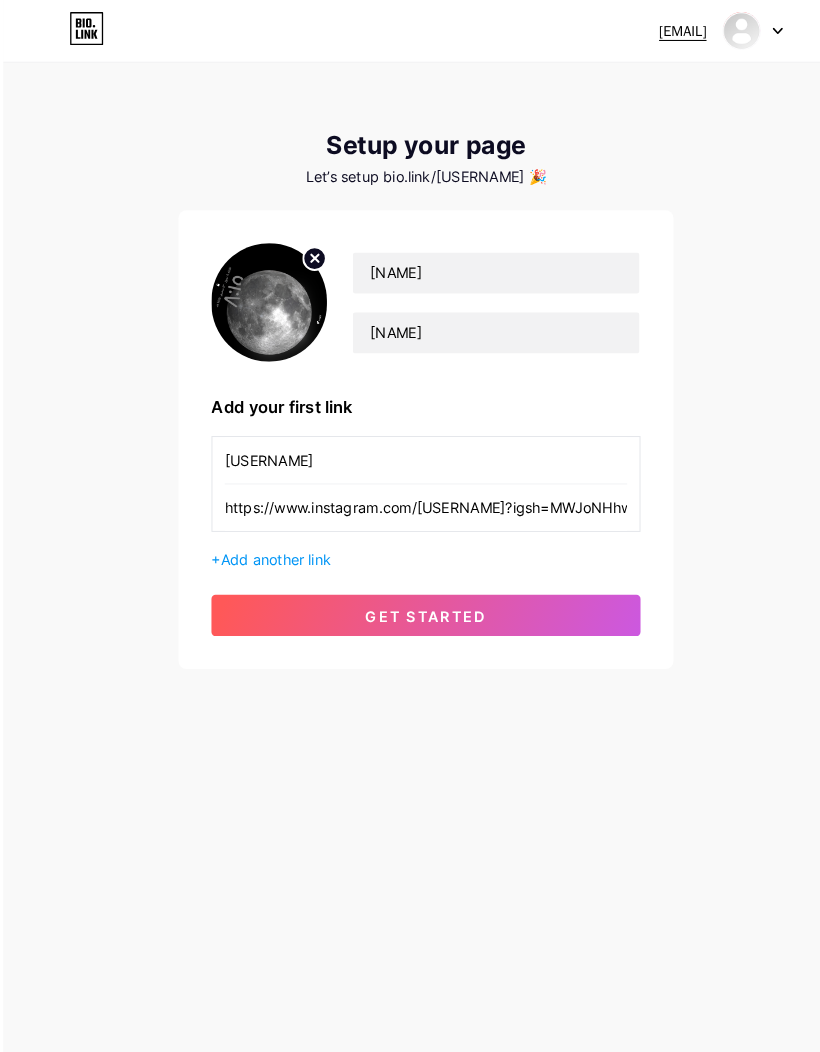 scroll, scrollTop: 15, scrollLeft: 0, axis: vertical 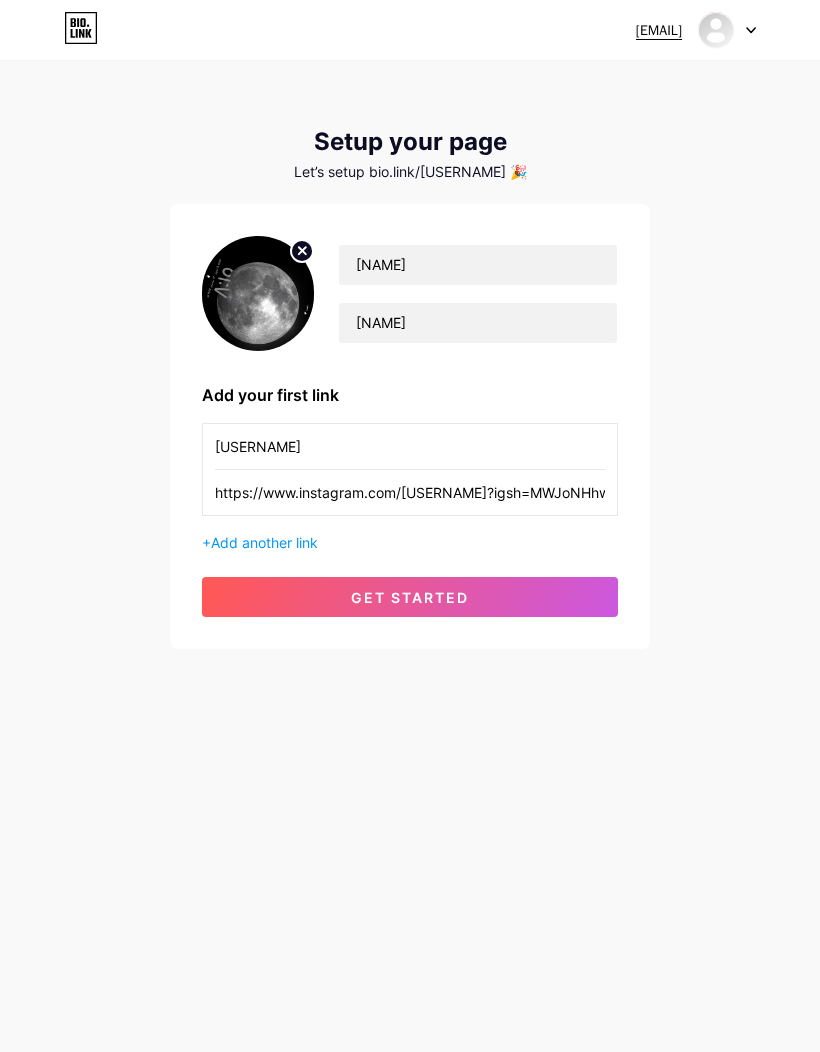 click on "https://www.instagram.com/[USERNAME]?igsh=MWJoNHhwZXF2bnNiZg==" at bounding box center (410, 446) 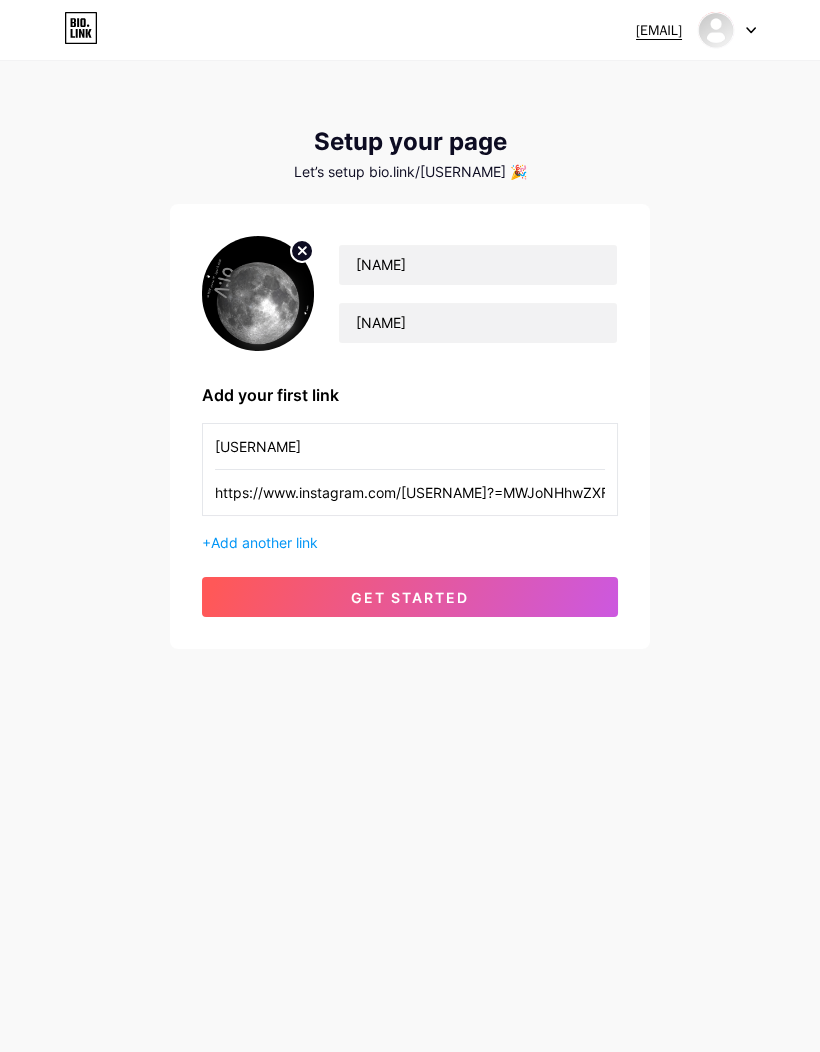 click on "get started" at bounding box center [410, 597] 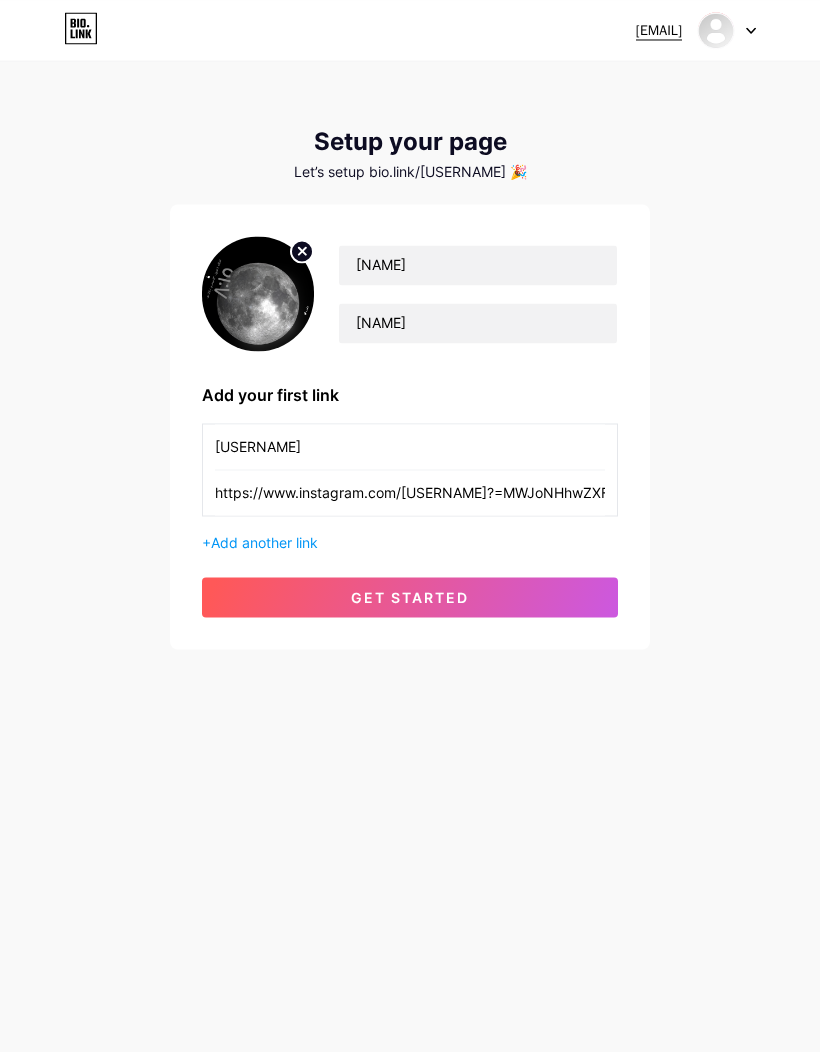 scroll, scrollTop: 0, scrollLeft: 0, axis: both 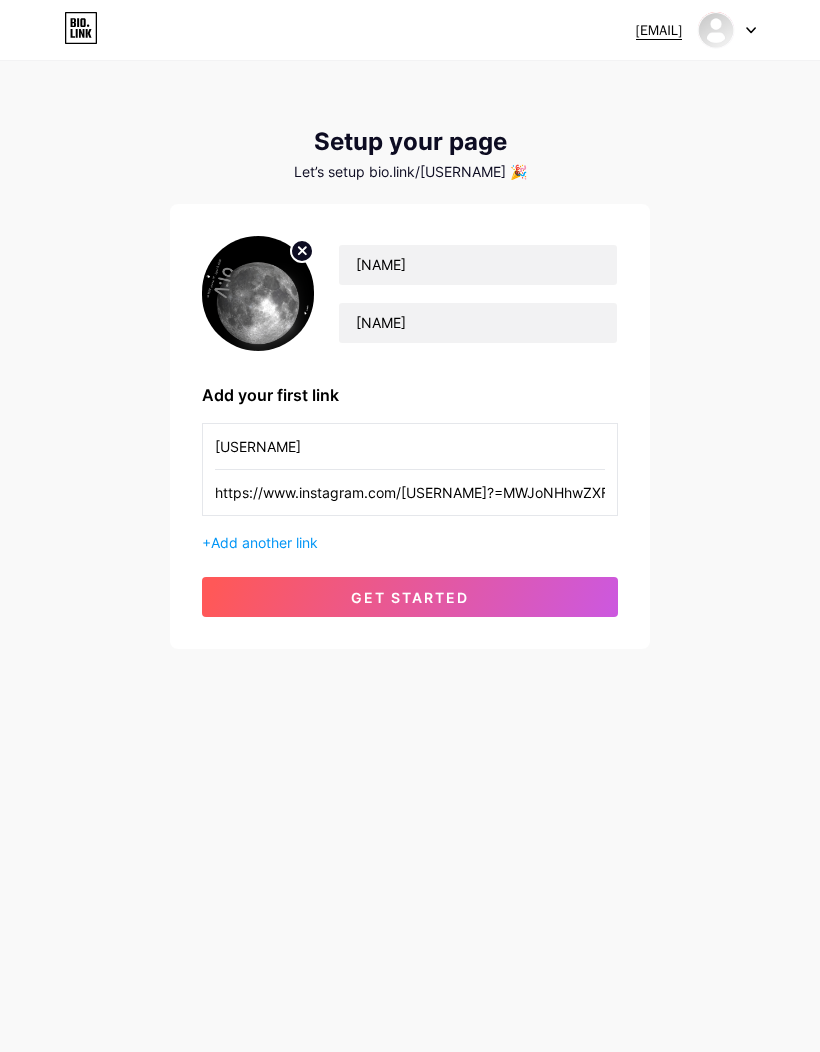click on "https://www.instagram.com/[USERNAME]?=MWJoNHhwZXF2bnNiZg==" at bounding box center (410, 446) 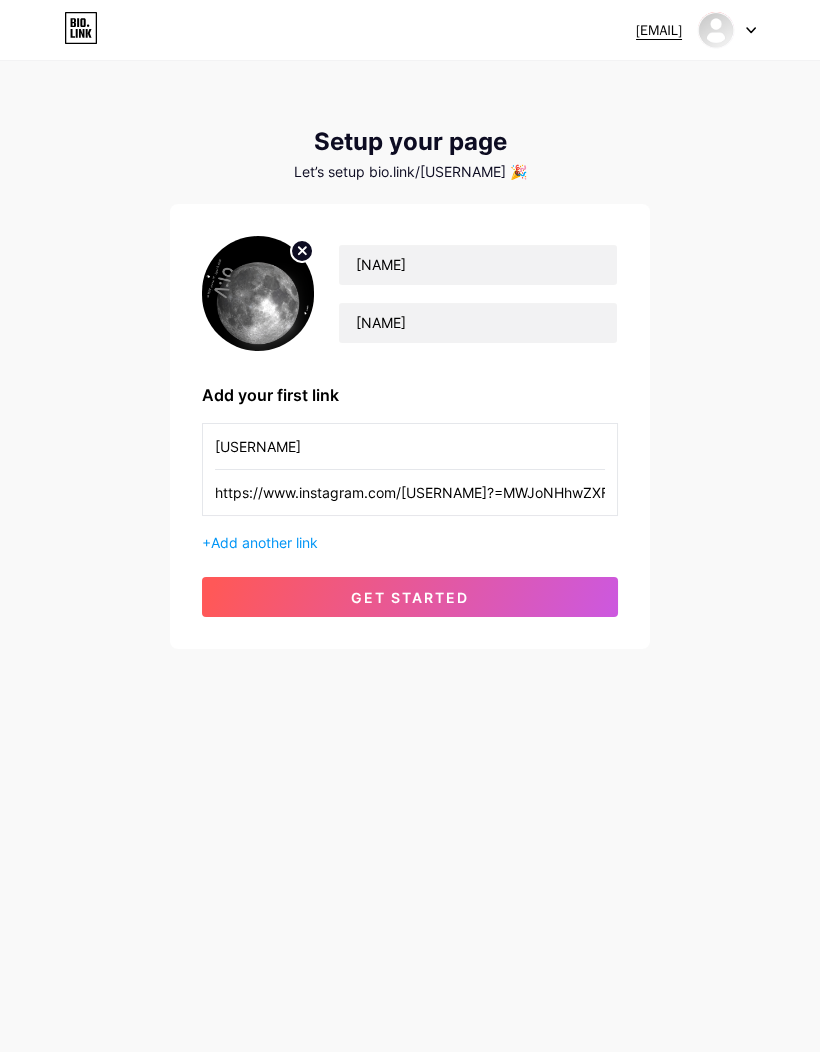 click on "https://www.instagram.com/[USERNAME]?=MWJoNHhwZXF2bnNiZg==" at bounding box center [410, 446] 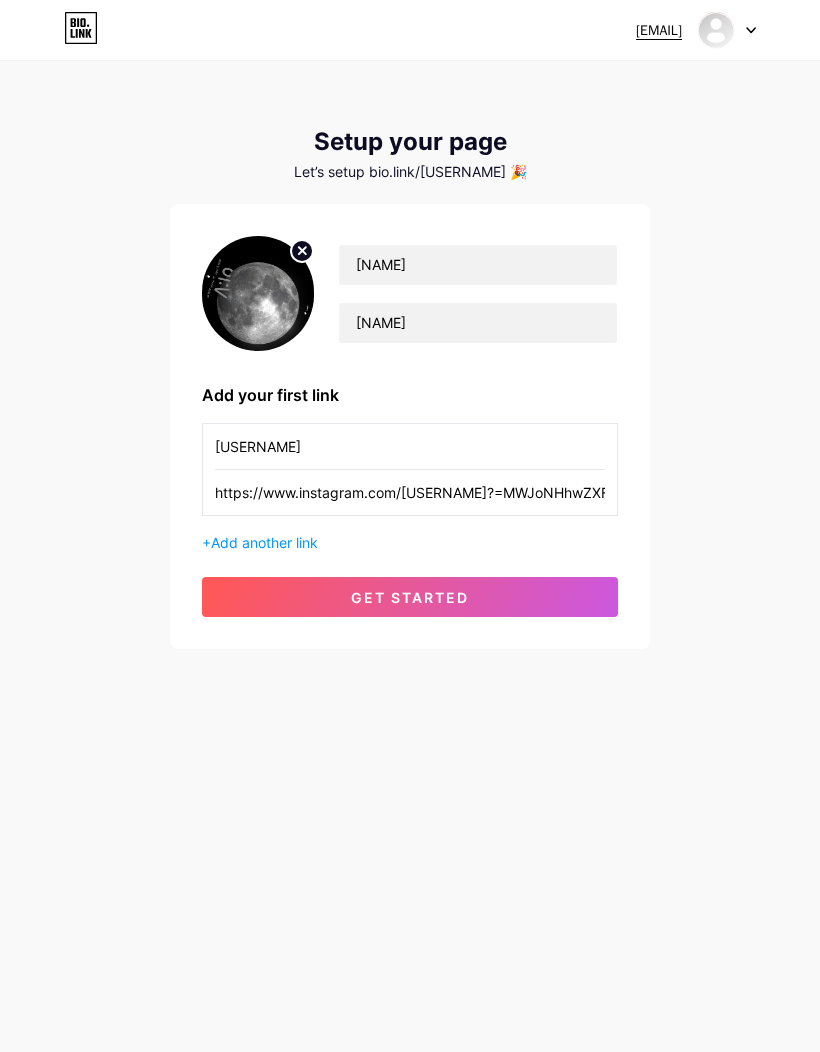 click on "https://www.instagram.com/[USERNAME]?=MWJoNHhwZXF2bnNiZg==" at bounding box center [410, 446] 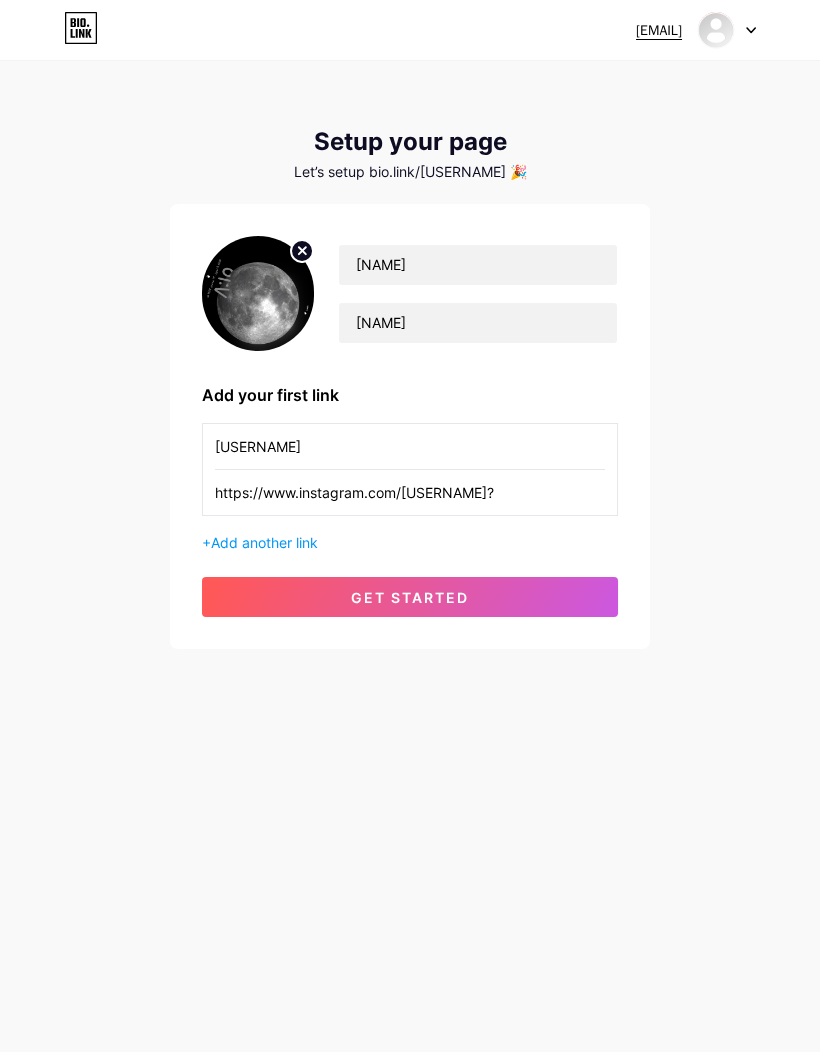 click on "get started" at bounding box center (410, 597) 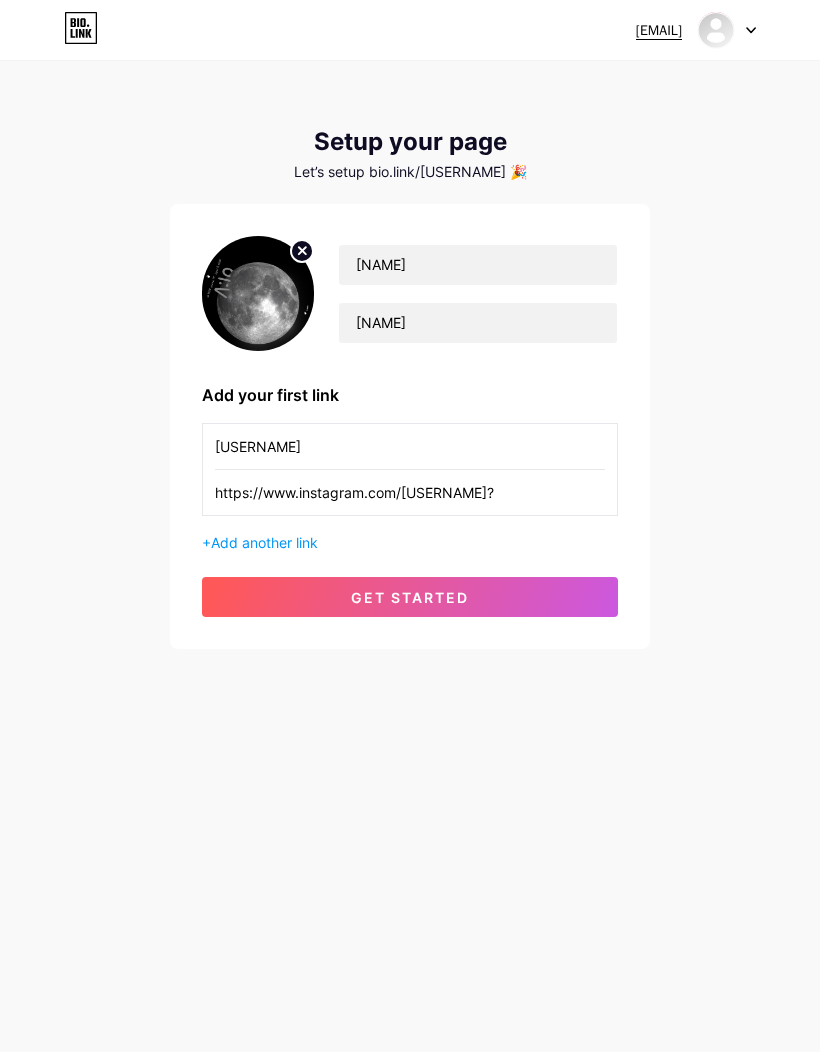click on "get started" at bounding box center [410, 597] 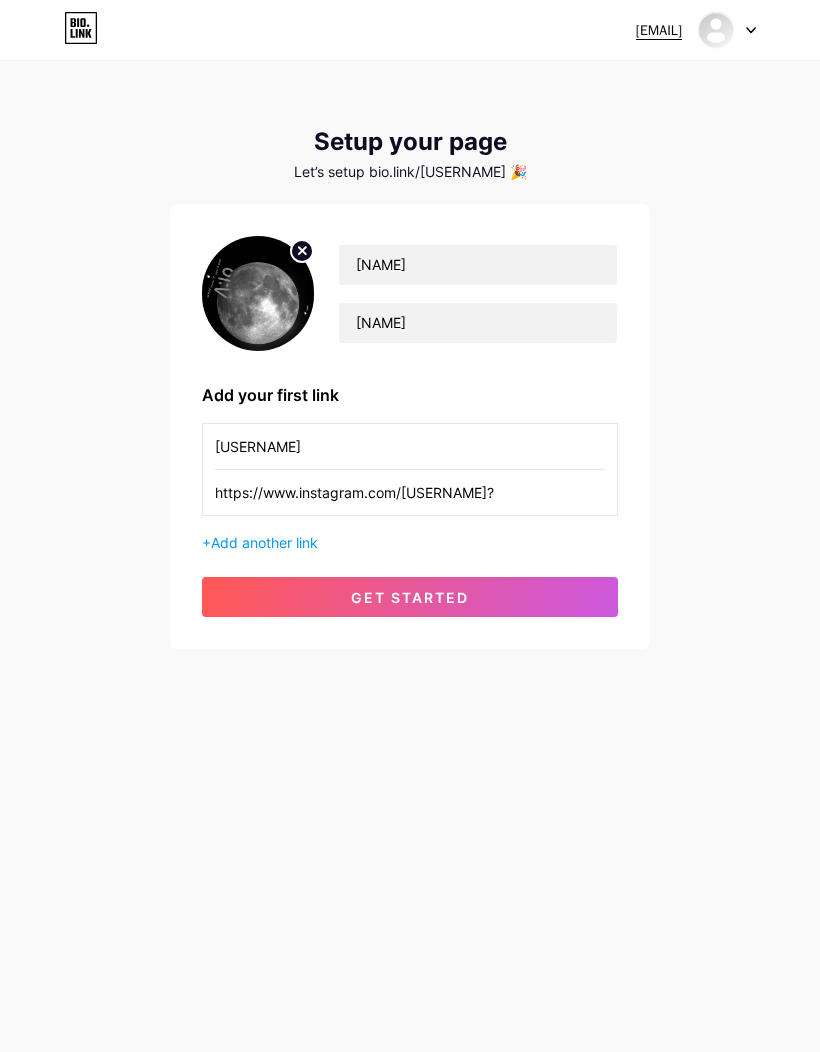 click on "get started" at bounding box center (410, 597) 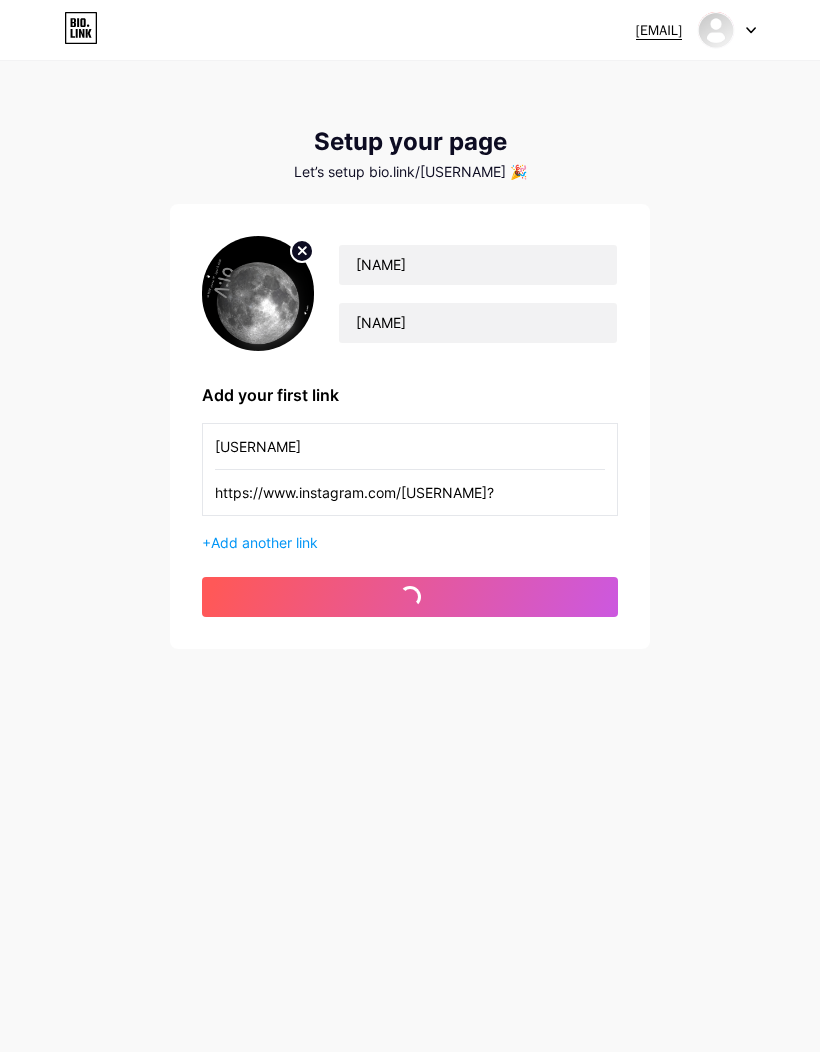click on "get started" at bounding box center (410, 597) 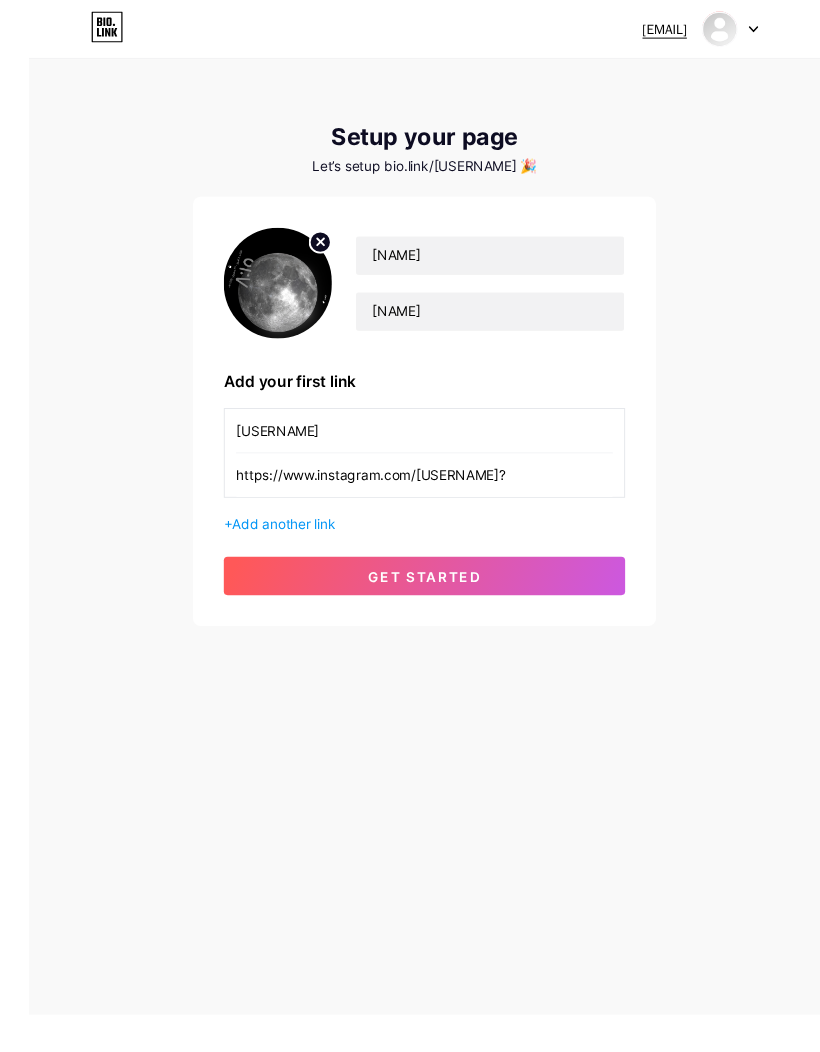 scroll, scrollTop: 45, scrollLeft: 0, axis: vertical 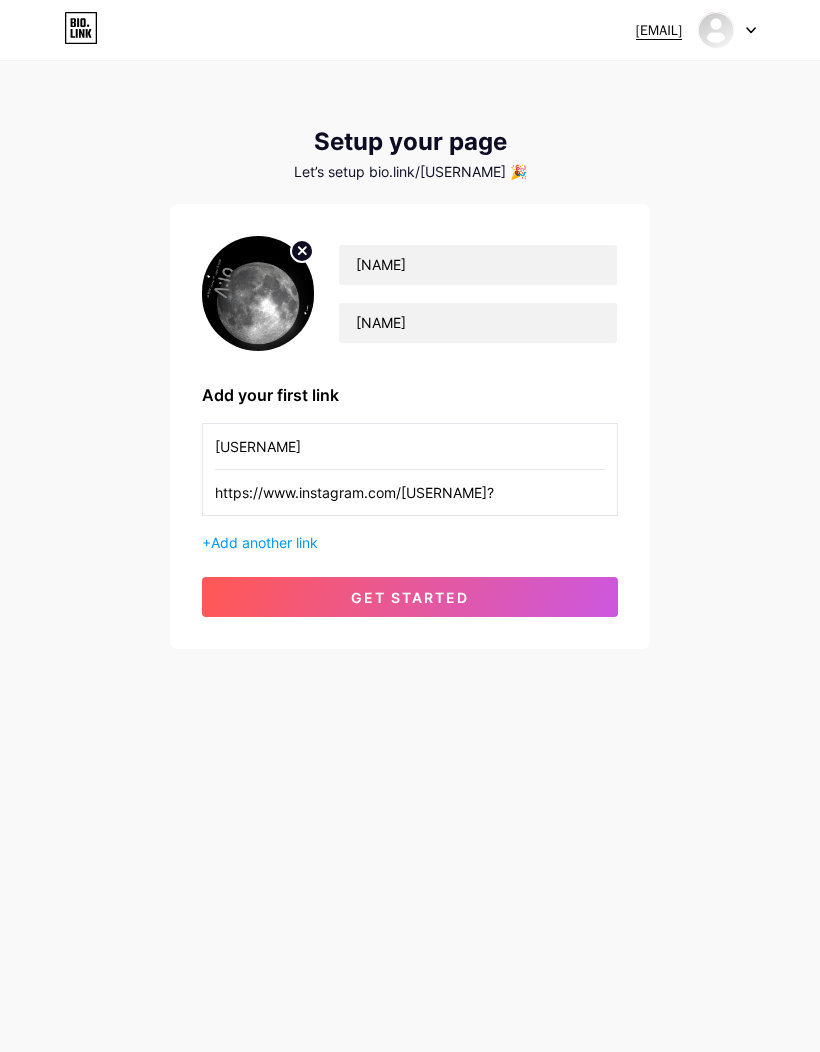 click on "get started" at bounding box center (410, 597) 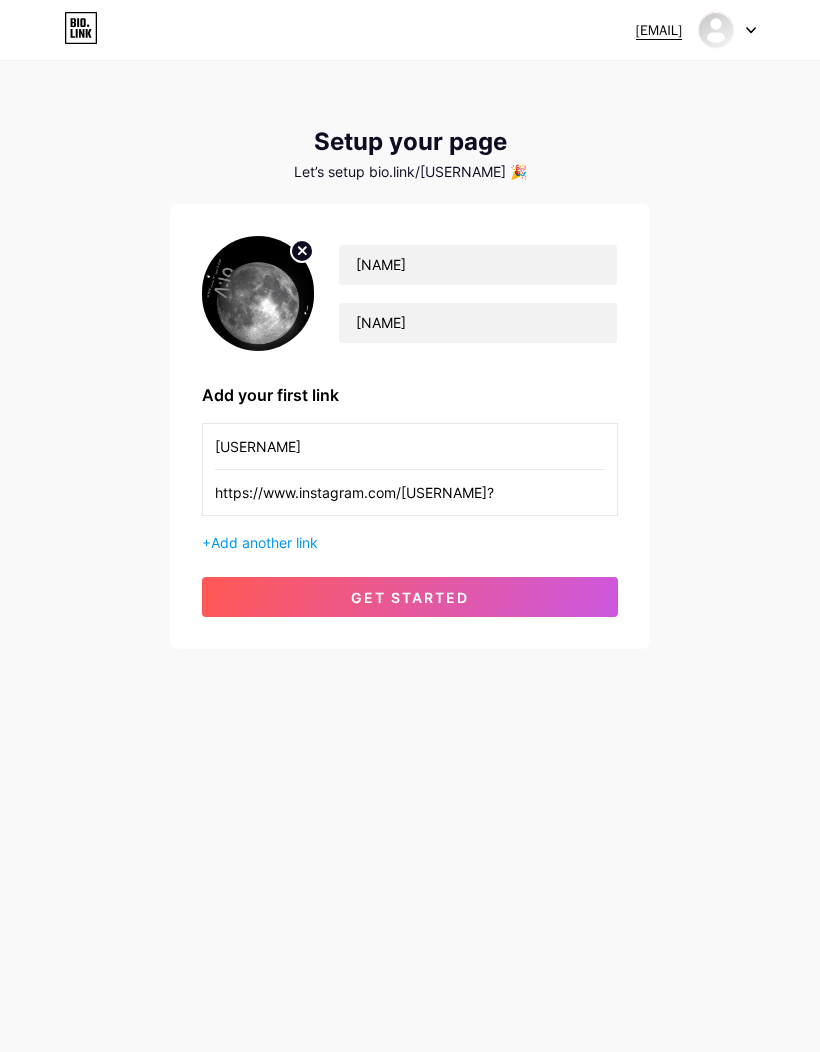click on "get started" at bounding box center (410, 597) 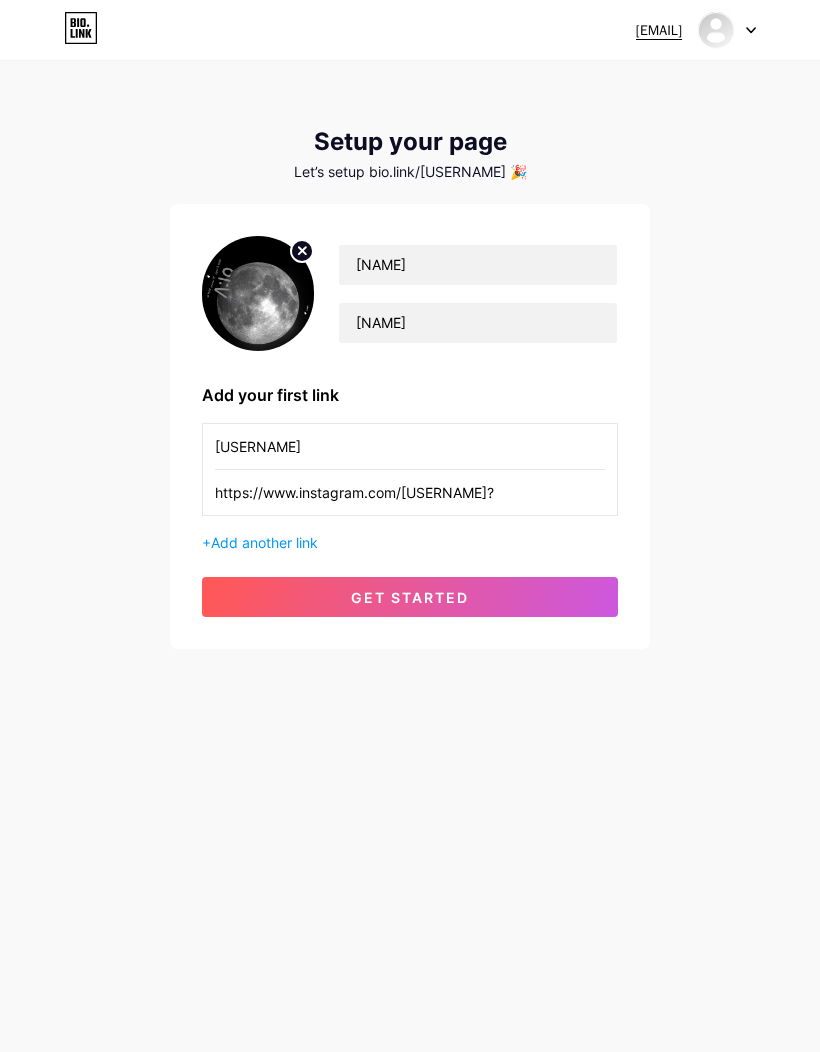 click on "get started" at bounding box center [410, 597] 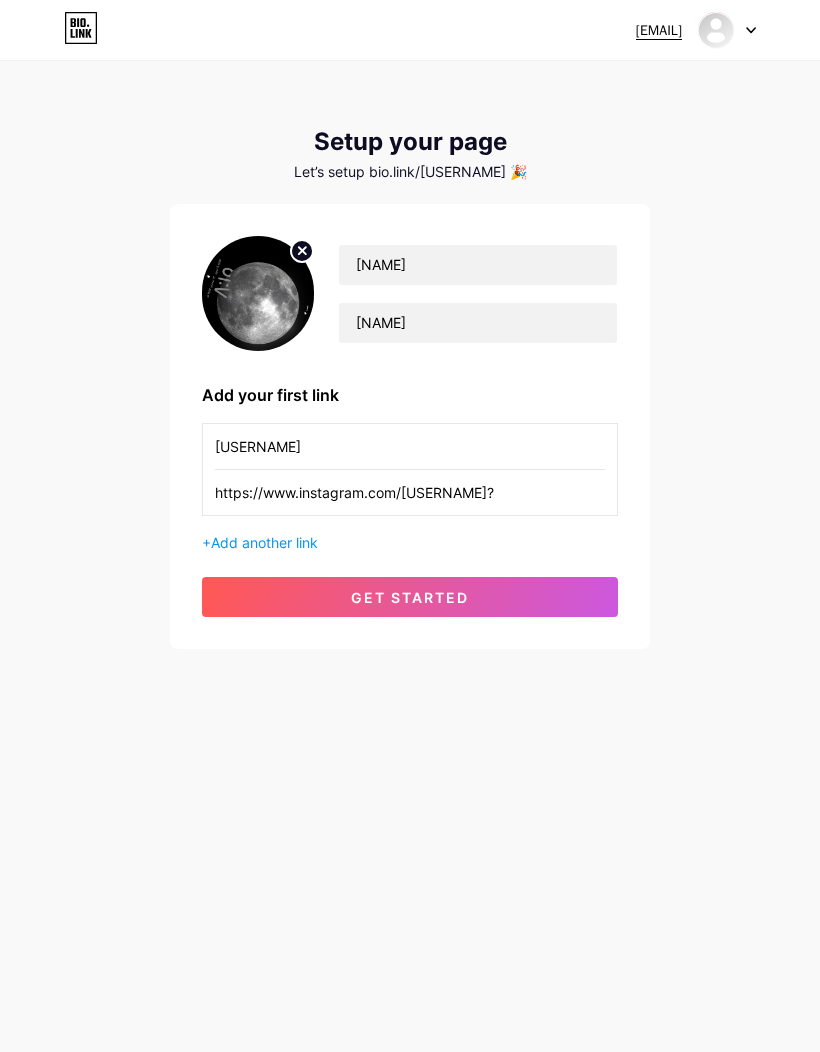 click on "https://www.instagram.com/[USERNAME]?" at bounding box center [410, 446] 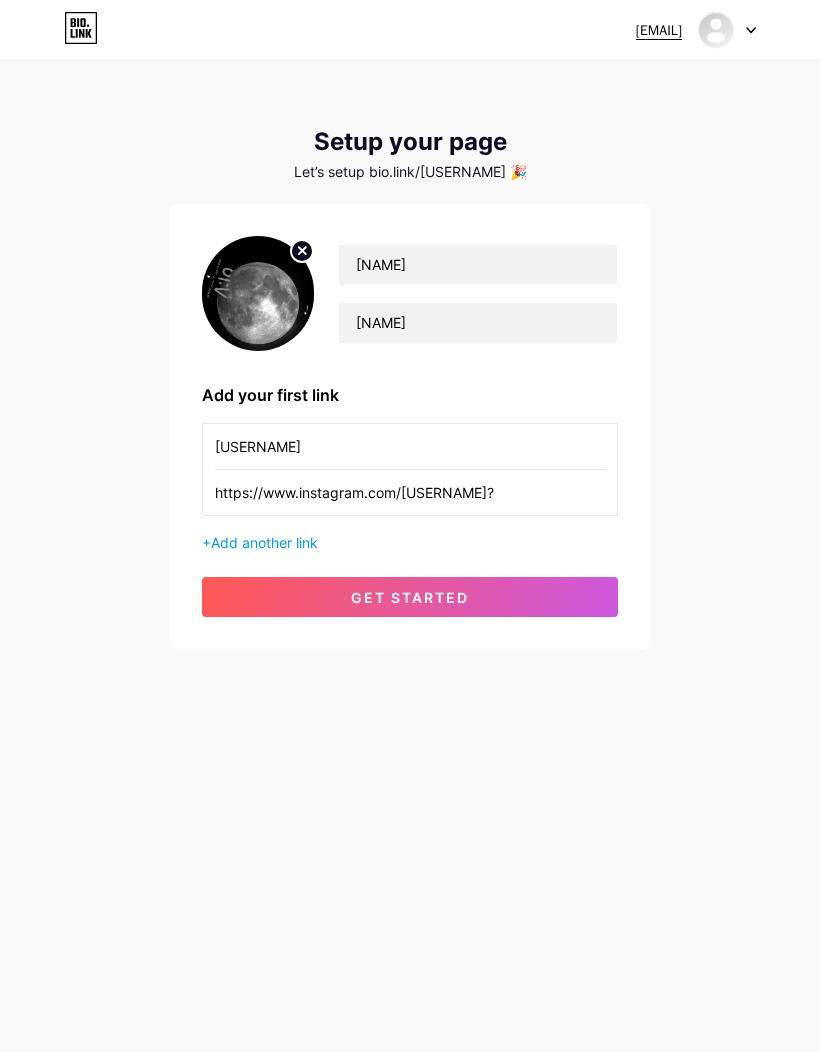scroll, scrollTop: 44, scrollLeft: 0, axis: vertical 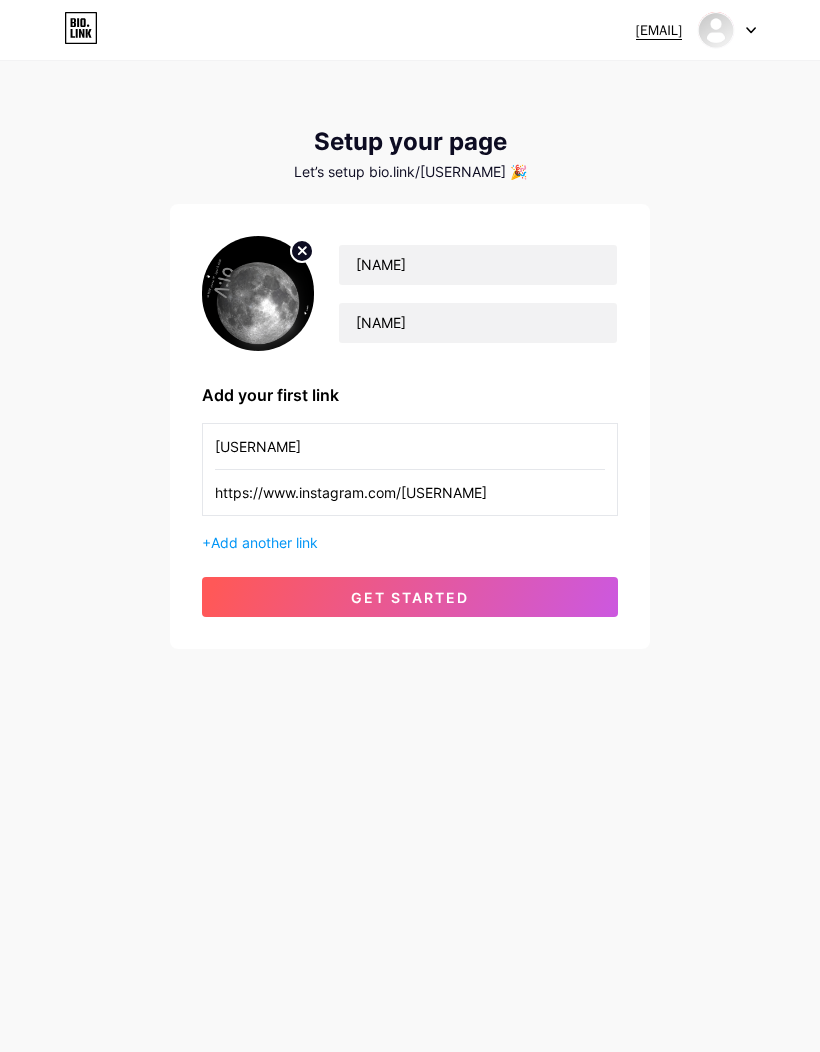 type on "https://www.instagram.com/[USERNAME]" 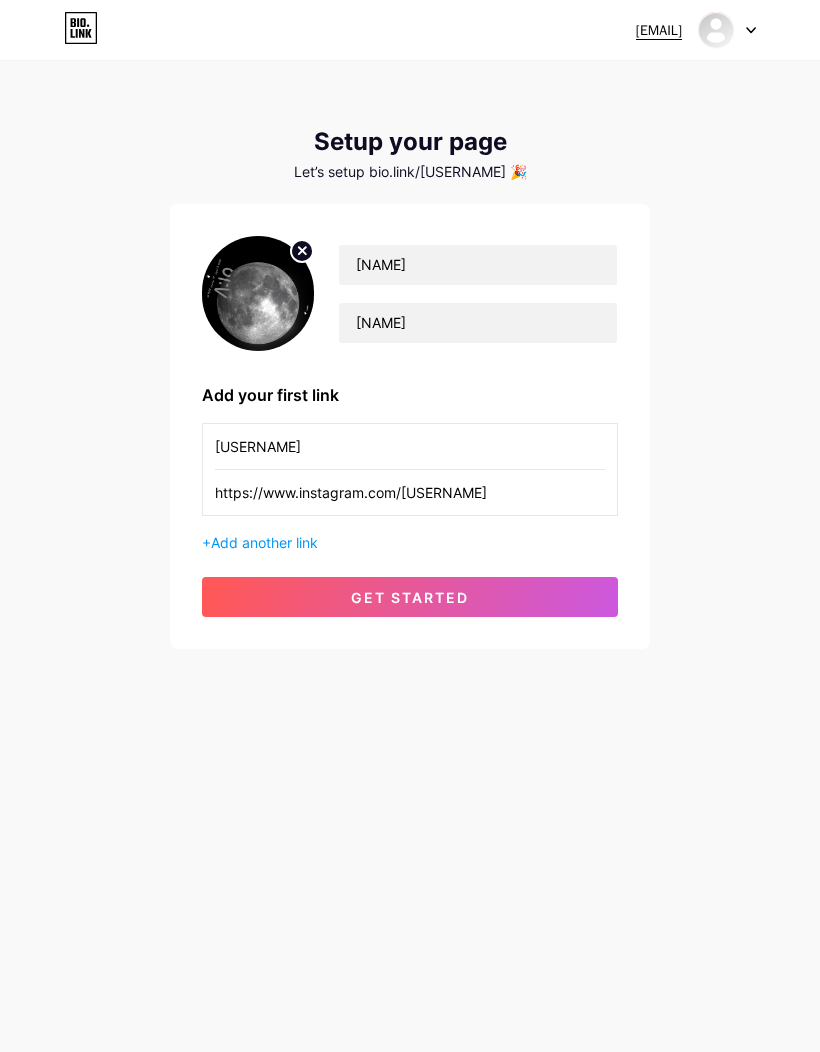 click on "get started" at bounding box center (410, 597) 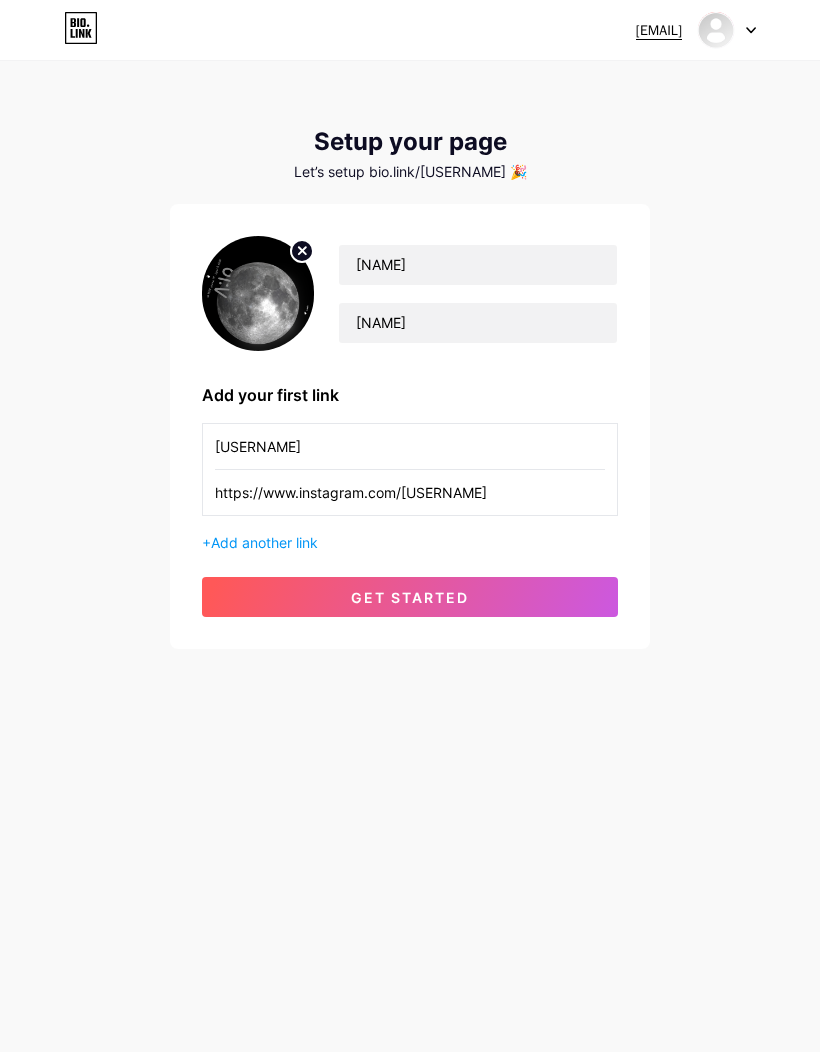 click on "get started" at bounding box center (410, 597) 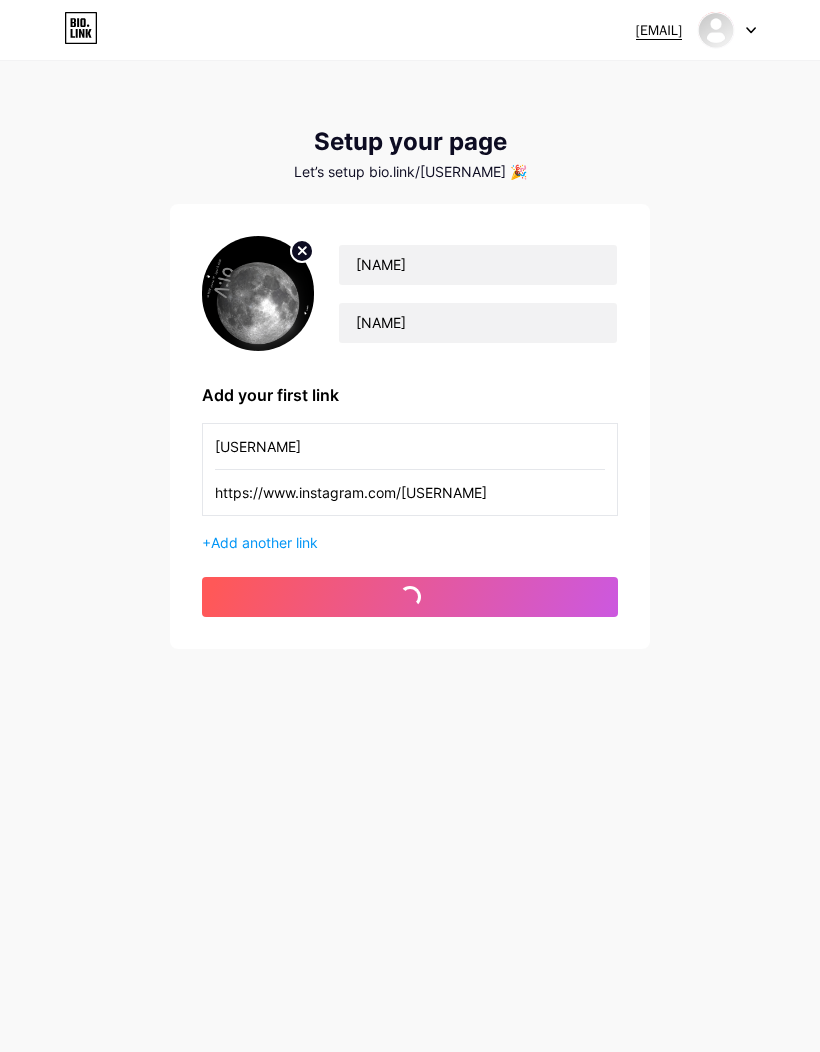 click on "get started" at bounding box center (410, 597) 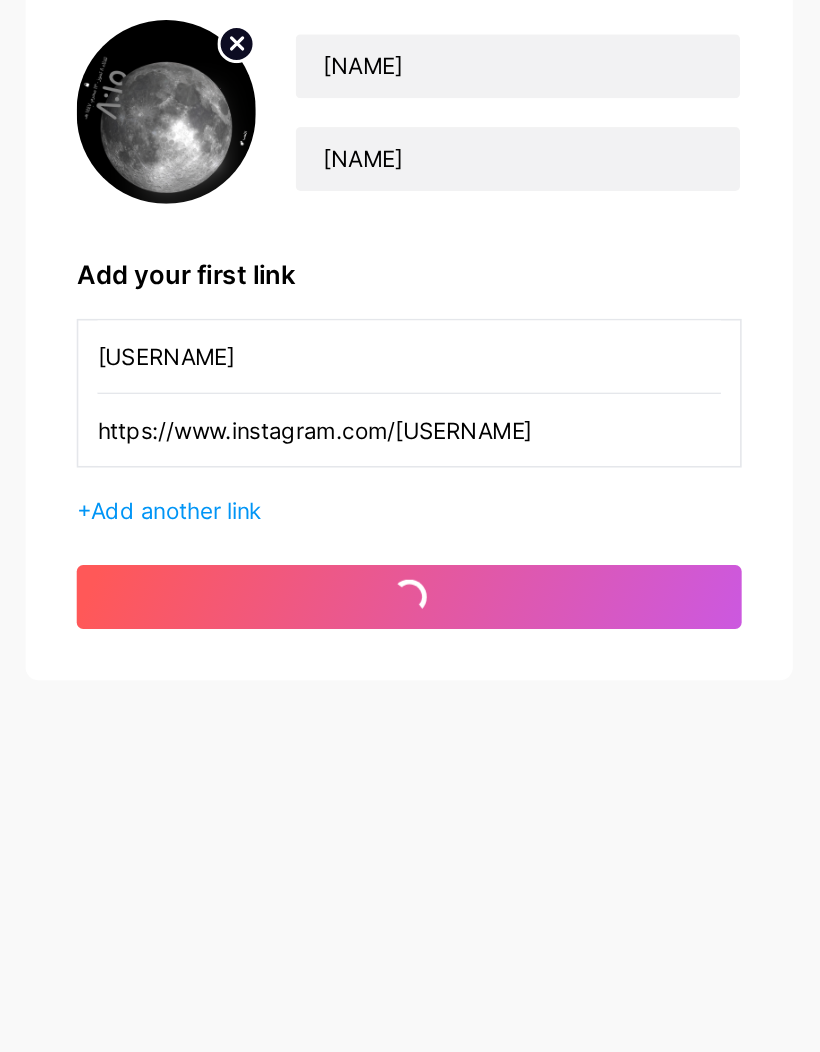 scroll, scrollTop: 82, scrollLeft: 0, axis: vertical 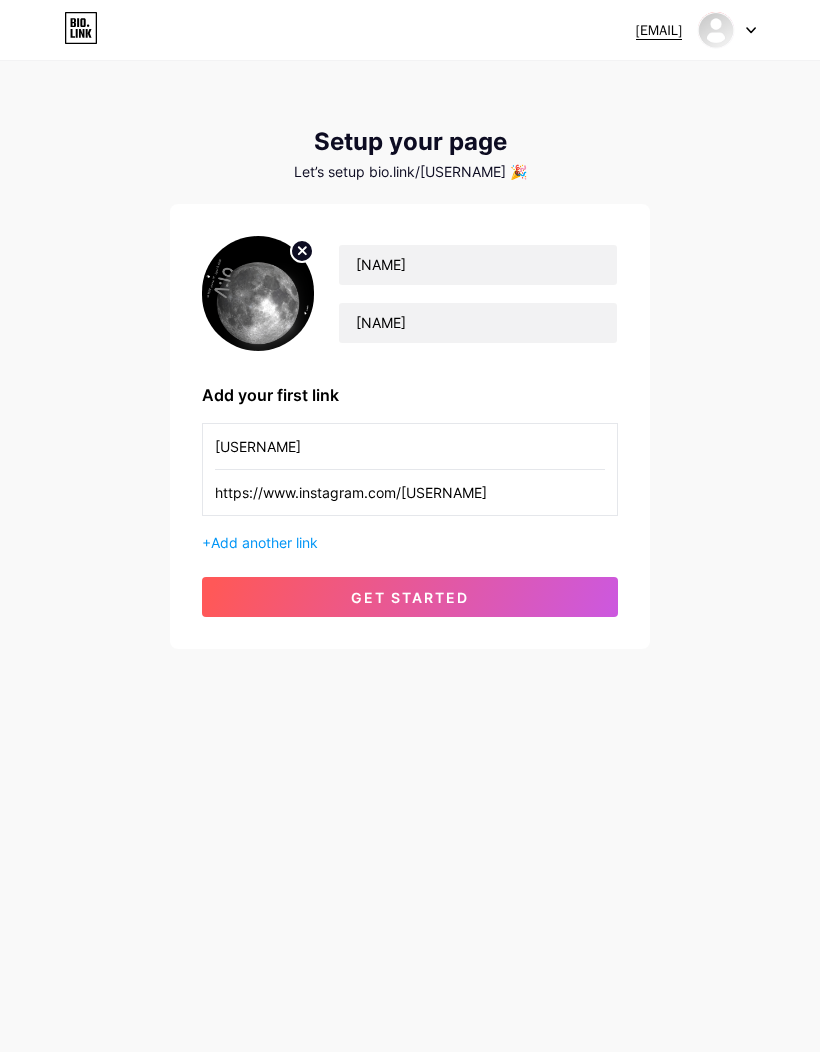 click on "get started" at bounding box center (410, 597) 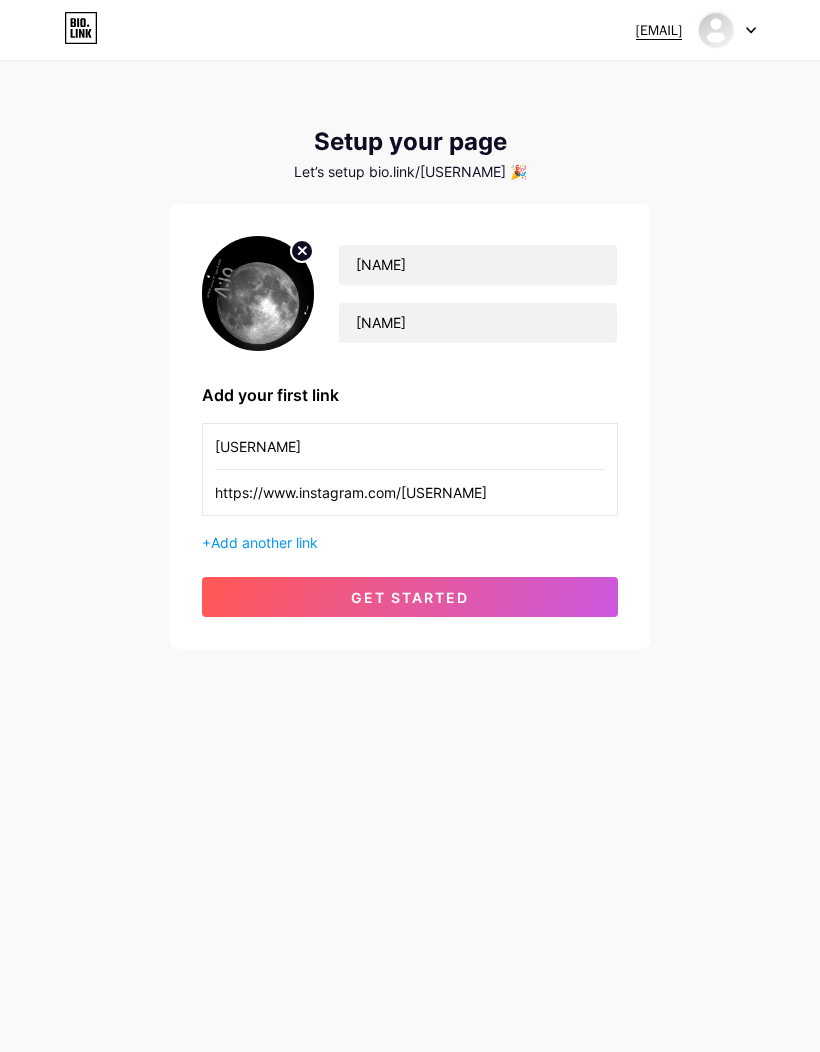 click on "https://www.instagram.com/[USERNAME]" at bounding box center (410, 446) 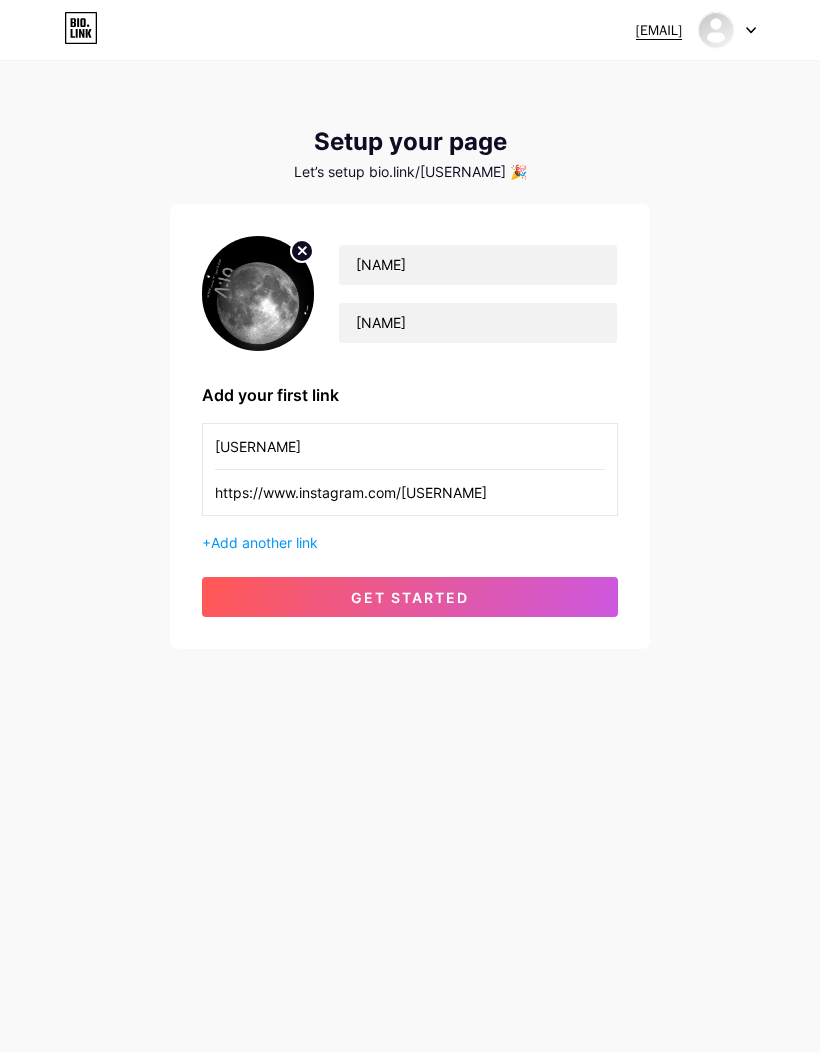 click on "Add another link" at bounding box center (264, 542) 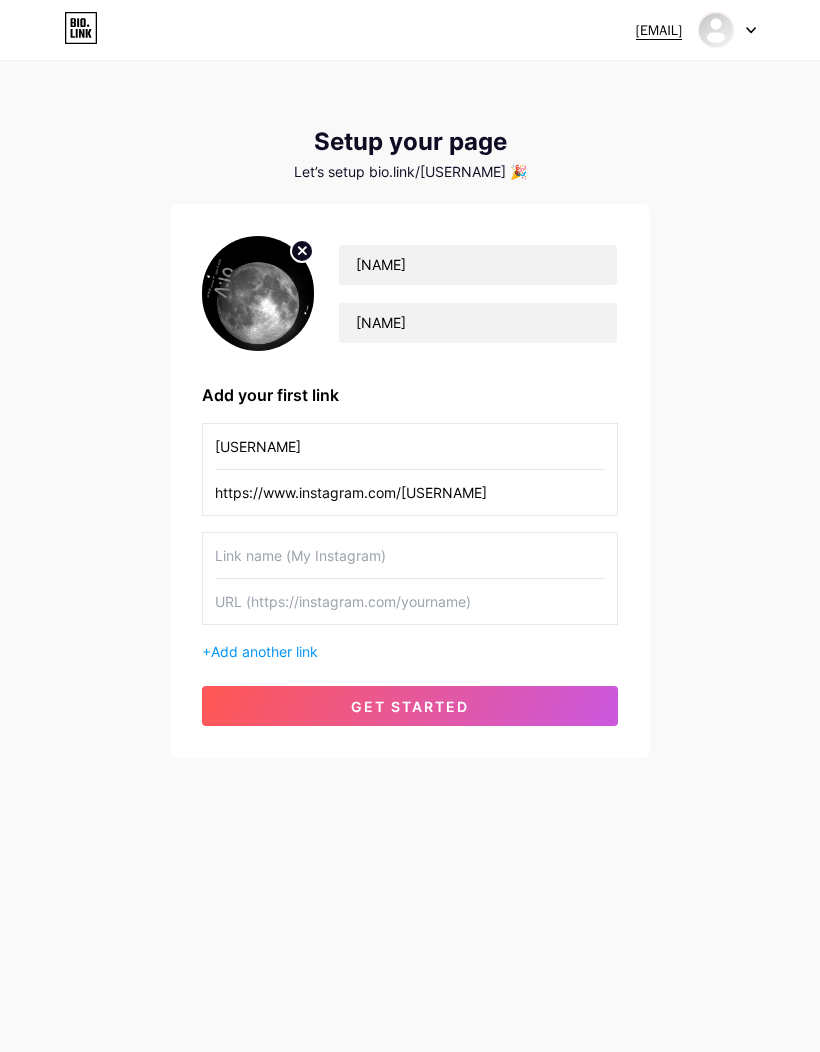 click on "[FIRST] [LAST] Add your first link [USERNAME] https://www.instagram.com/[USERNAME] + Add another link get started" at bounding box center (410, 481) 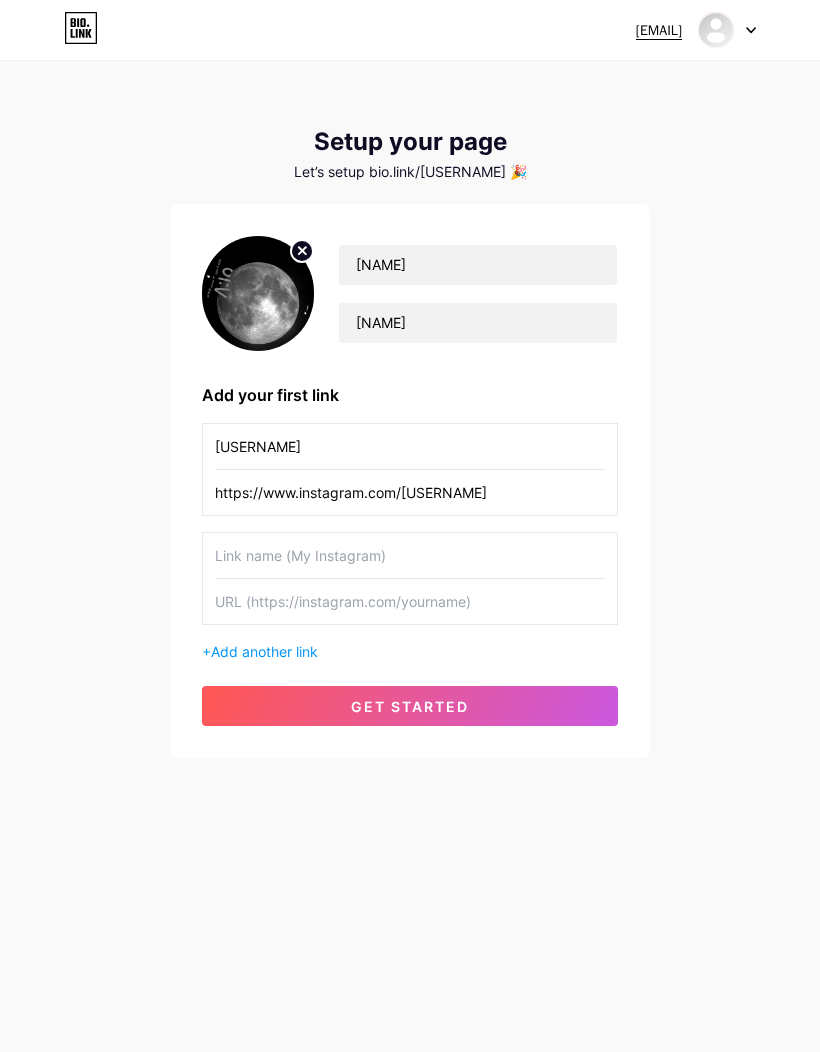 click on "get started" at bounding box center [410, 706] 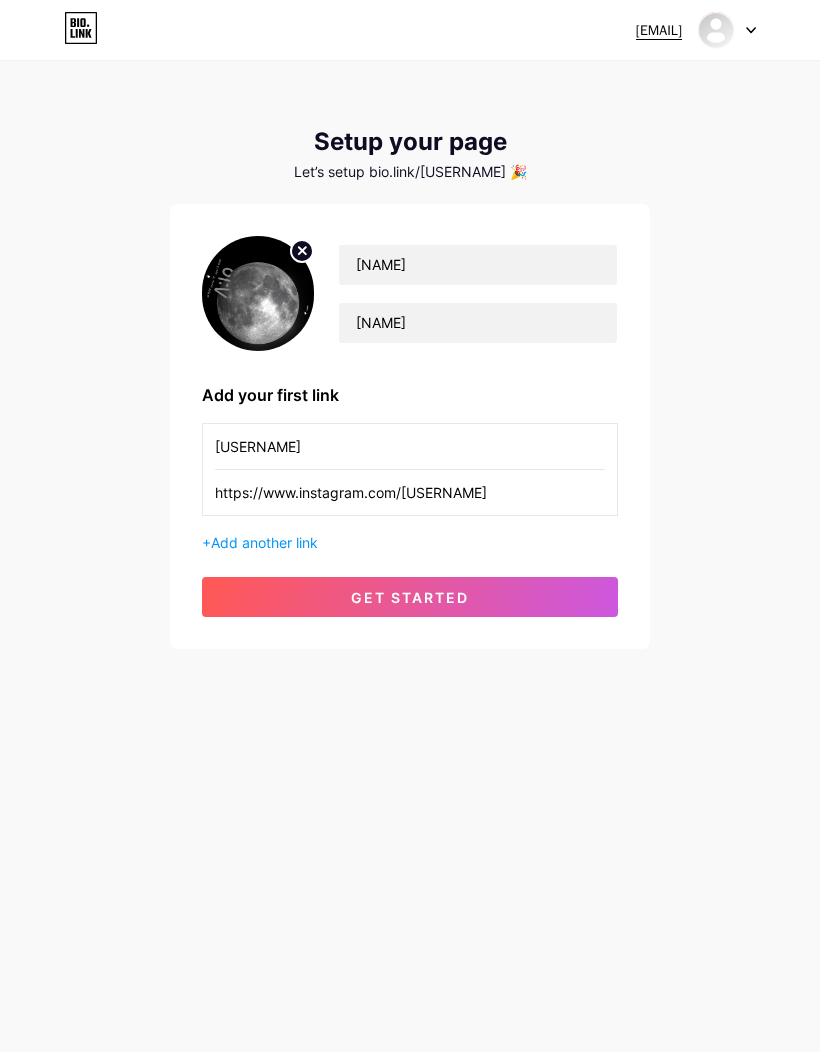 click on "get started" at bounding box center (410, 597) 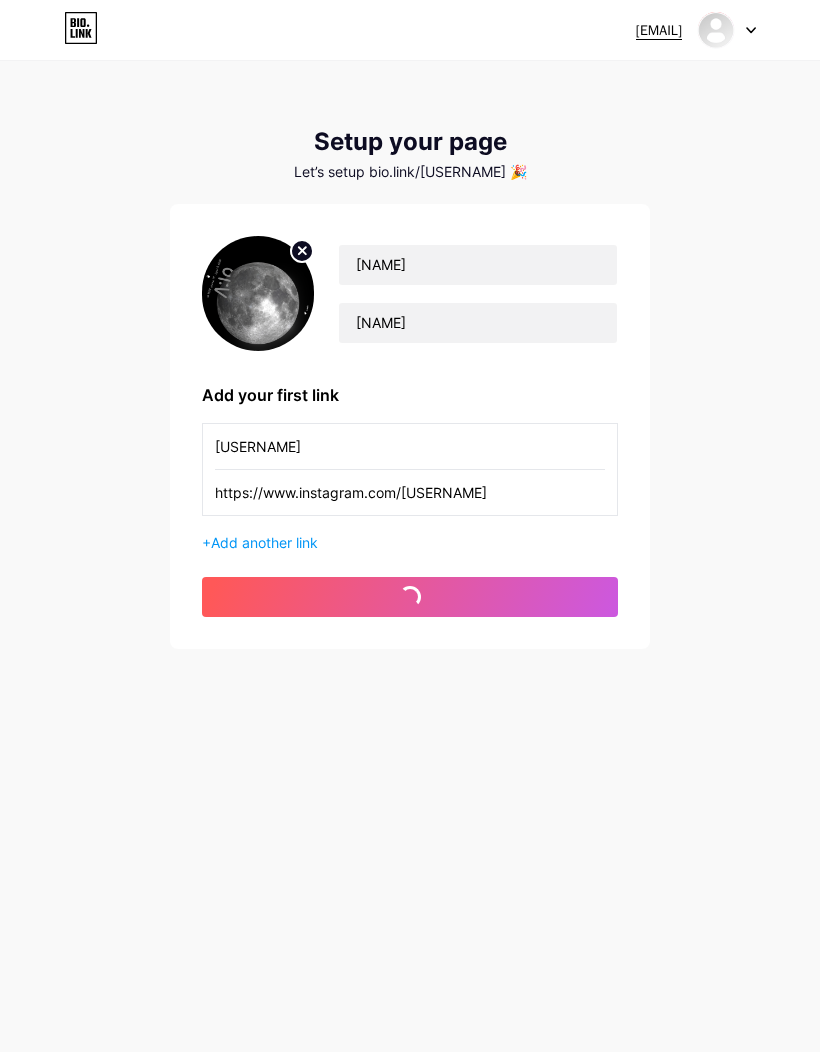 click on "get started" at bounding box center [410, 597] 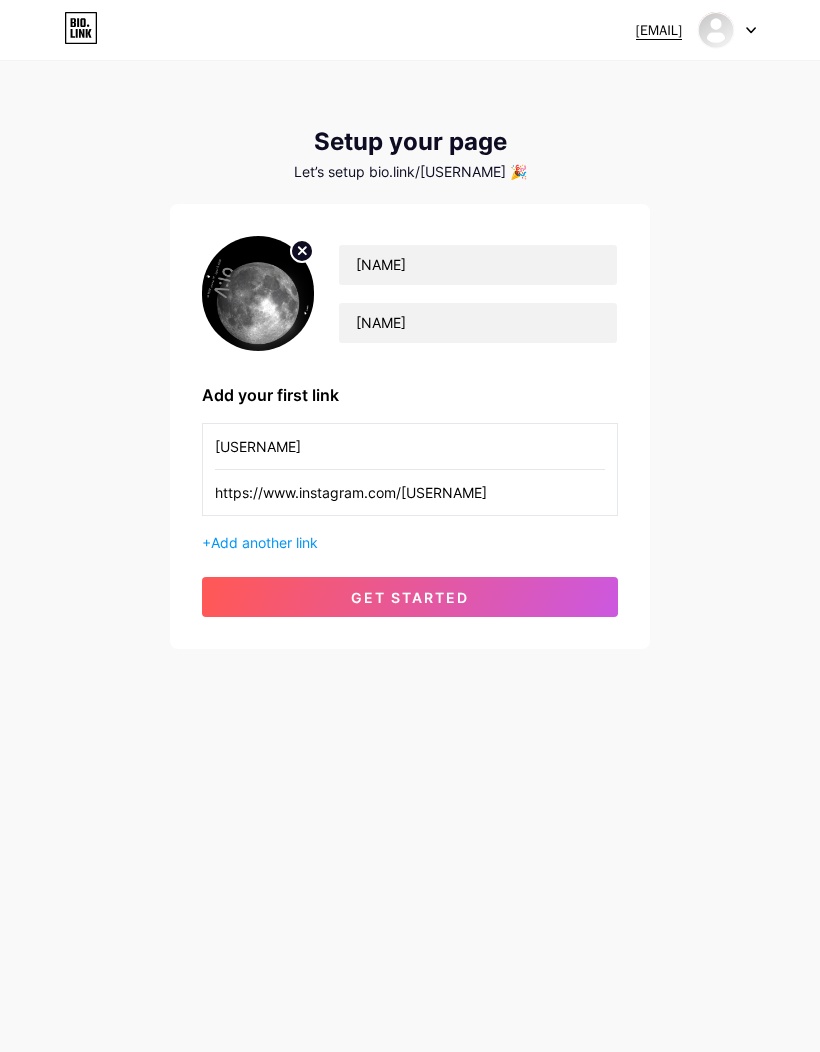 click on "get started" at bounding box center (410, 597) 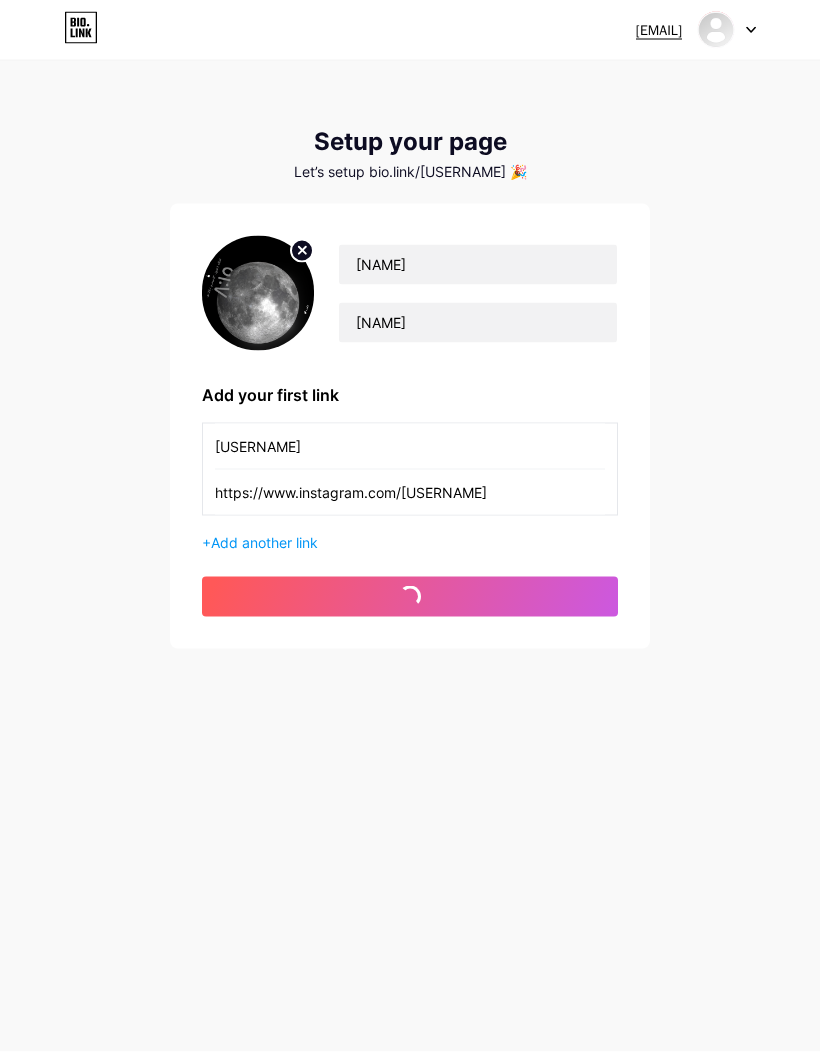 scroll, scrollTop: 0, scrollLeft: 0, axis: both 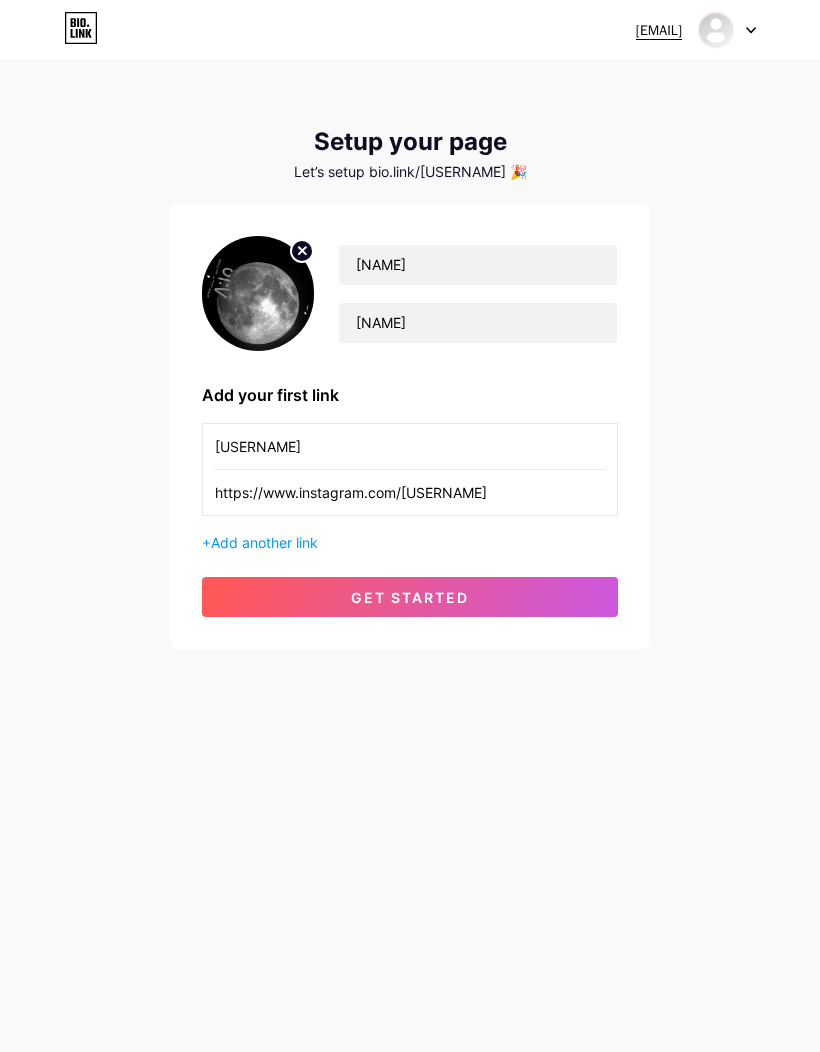 click on "get started" at bounding box center [410, 597] 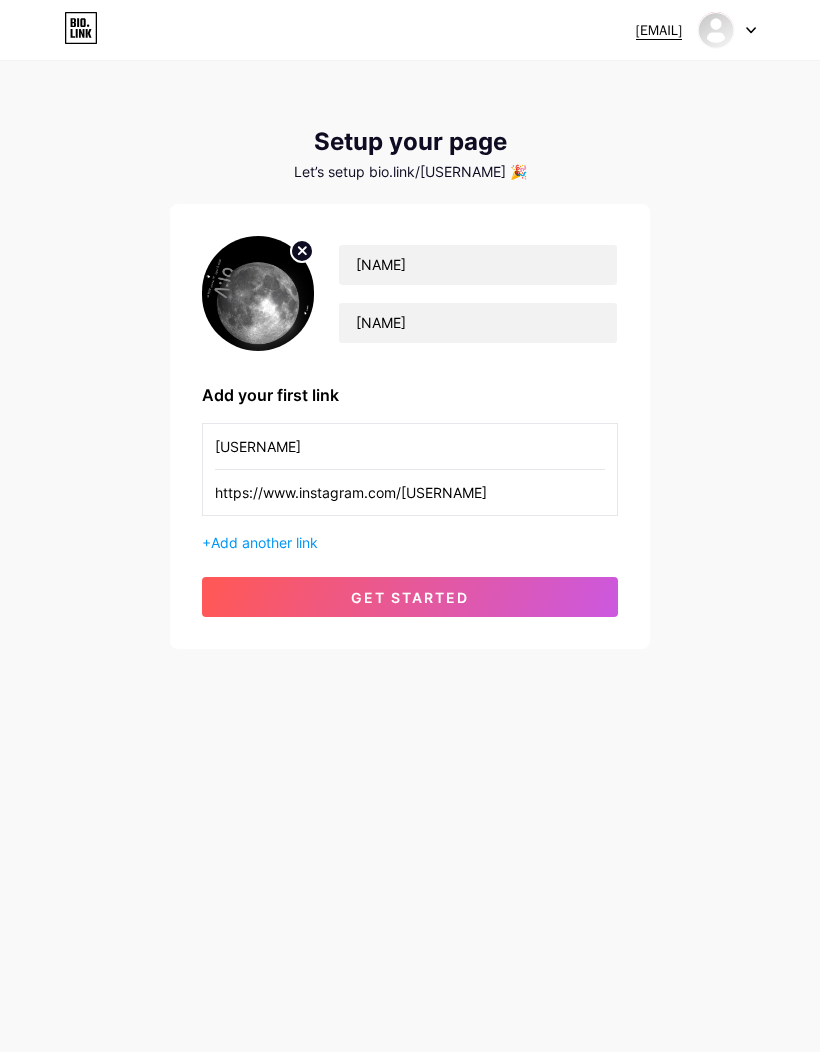 click at bounding box center (727, 30) 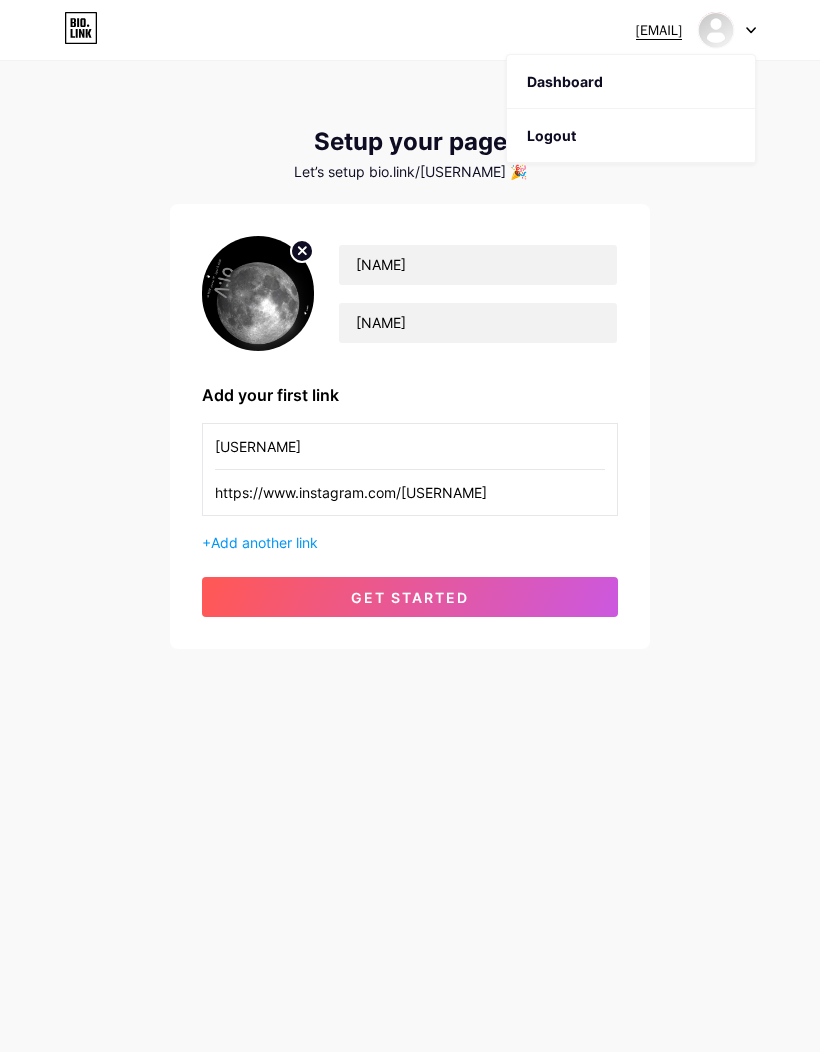 click on "Dashboard" at bounding box center [631, 82] 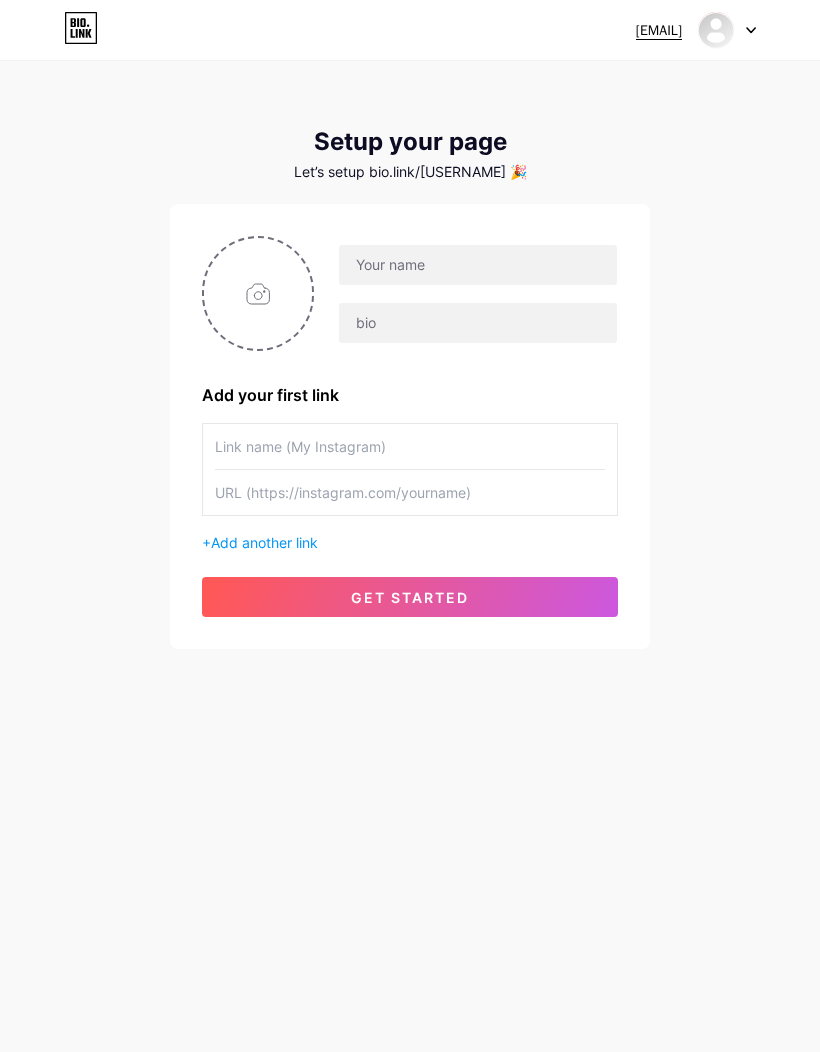 click at bounding box center (410, 446) 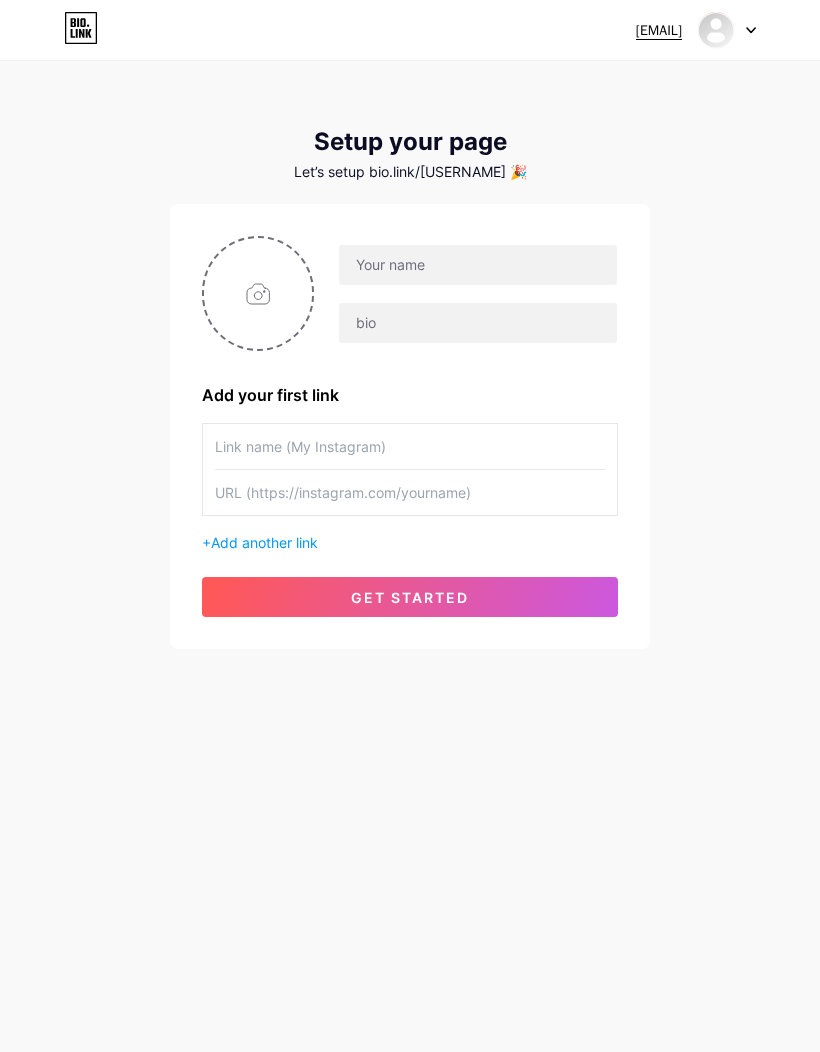 paste on "https://www.instagram.com/[USERNAME]?igsh=MWJoNHhwZXF2bnNiZg==" 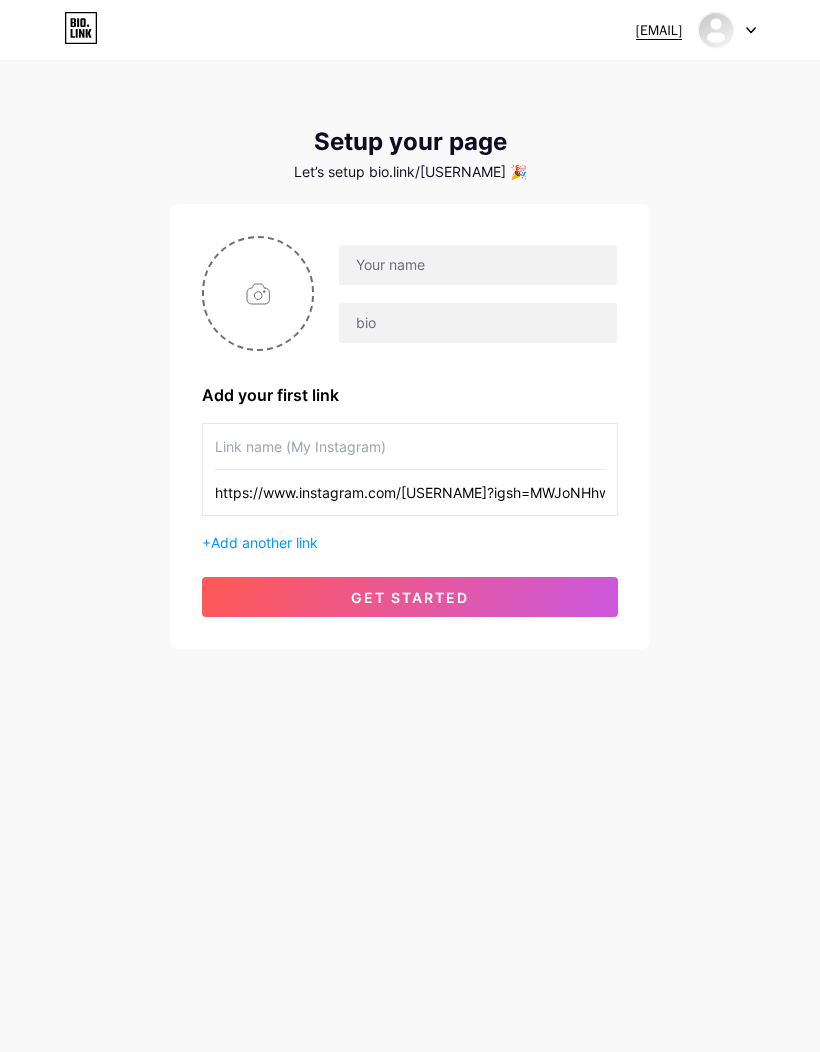 type on "https://www.instagram.com/[USERNAME]?igsh=MWJoNHhwZXF2bnNiZg==" 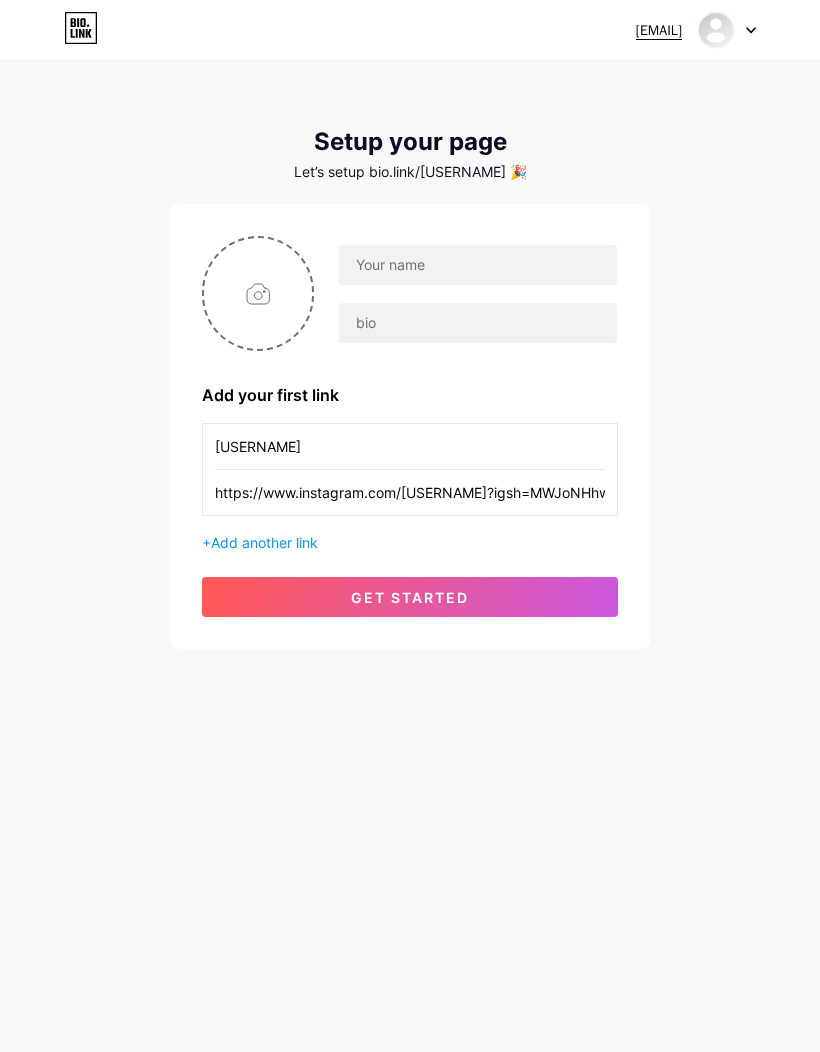 type on "[USERNAME]" 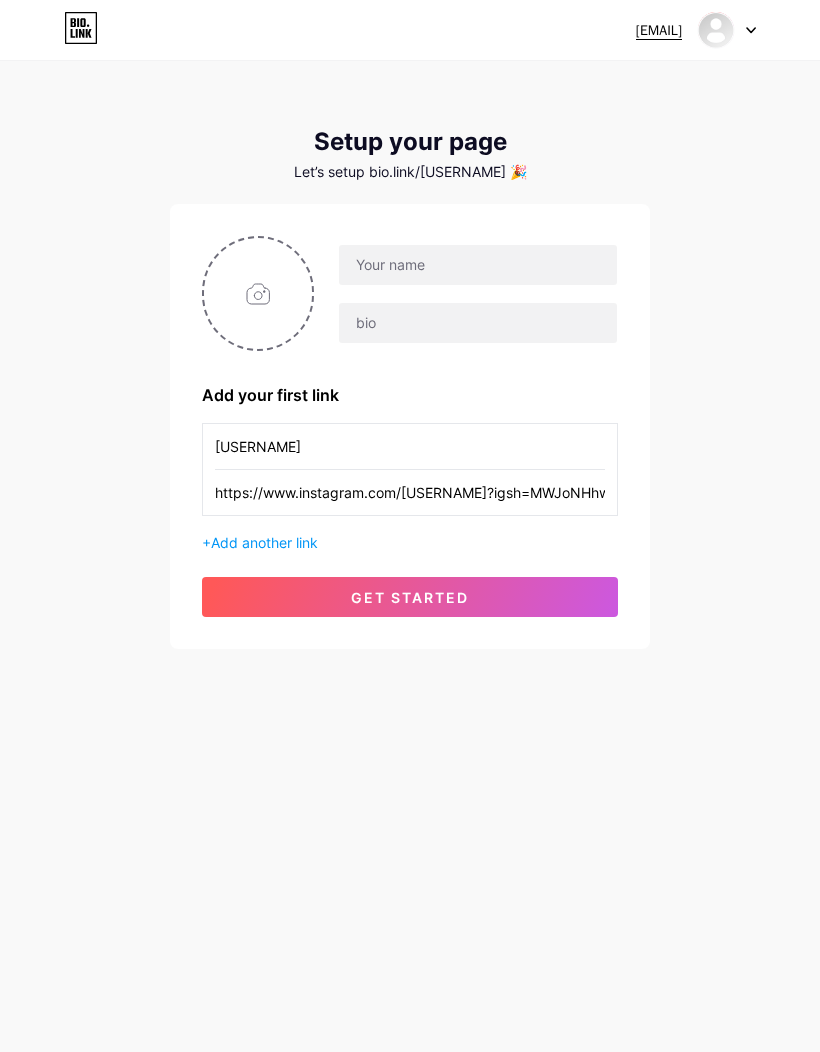 click at bounding box center (478, 265) 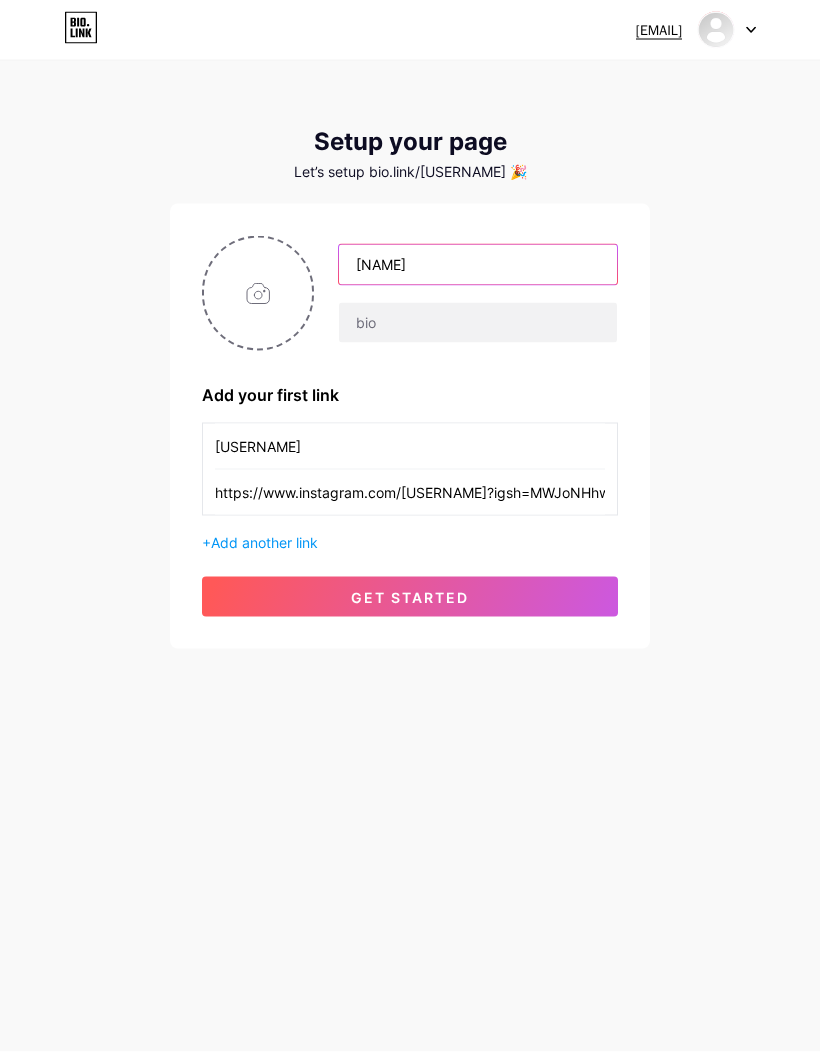 type on "[NAME]" 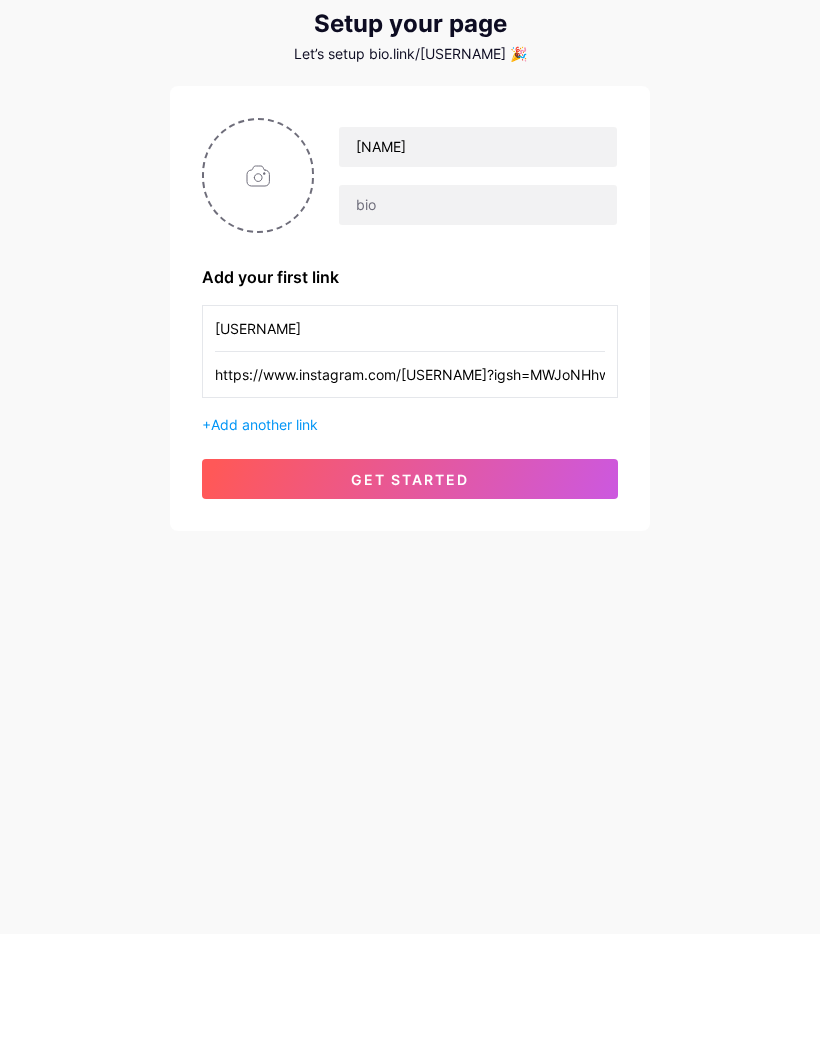 click at bounding box center [478, 323] 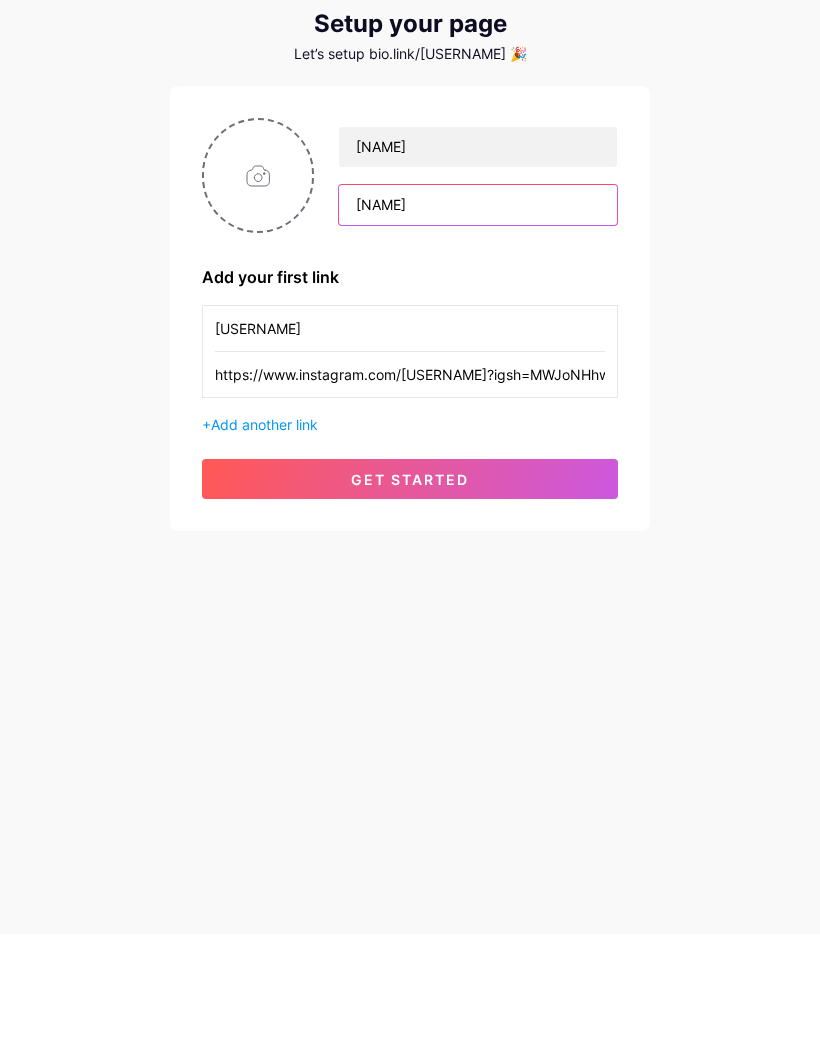 type on "[NAME]" 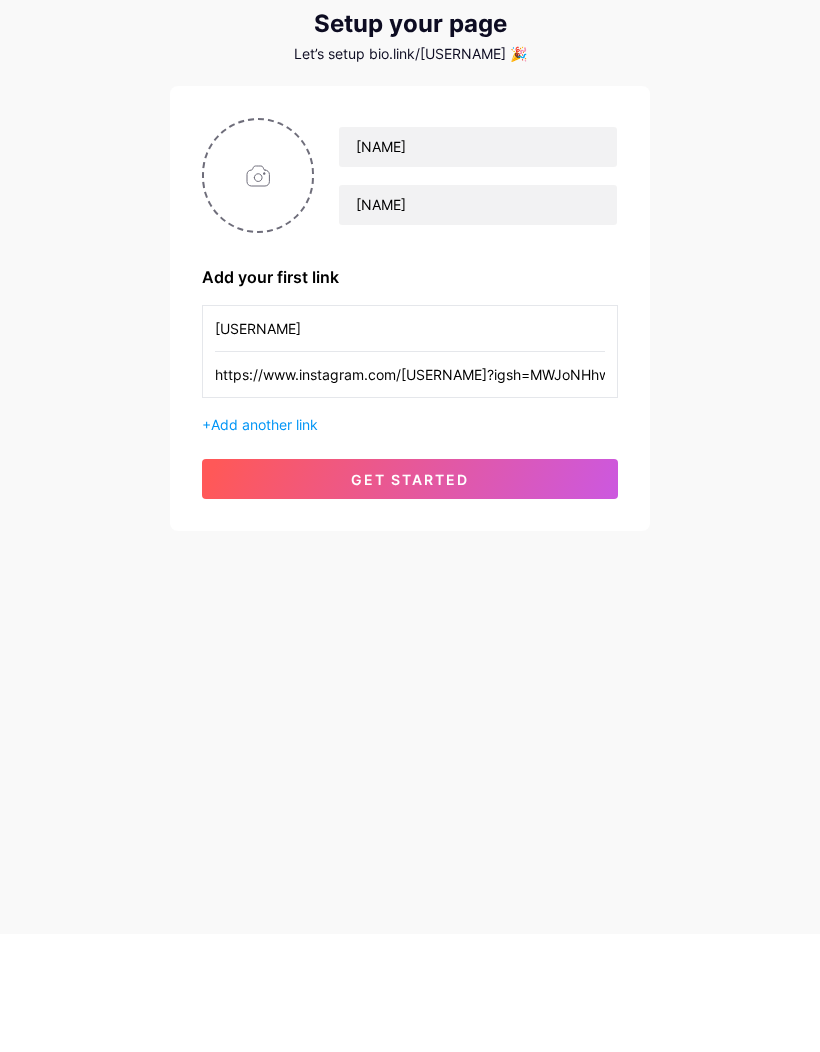 click on "get started" at bounding box center (410, 597) 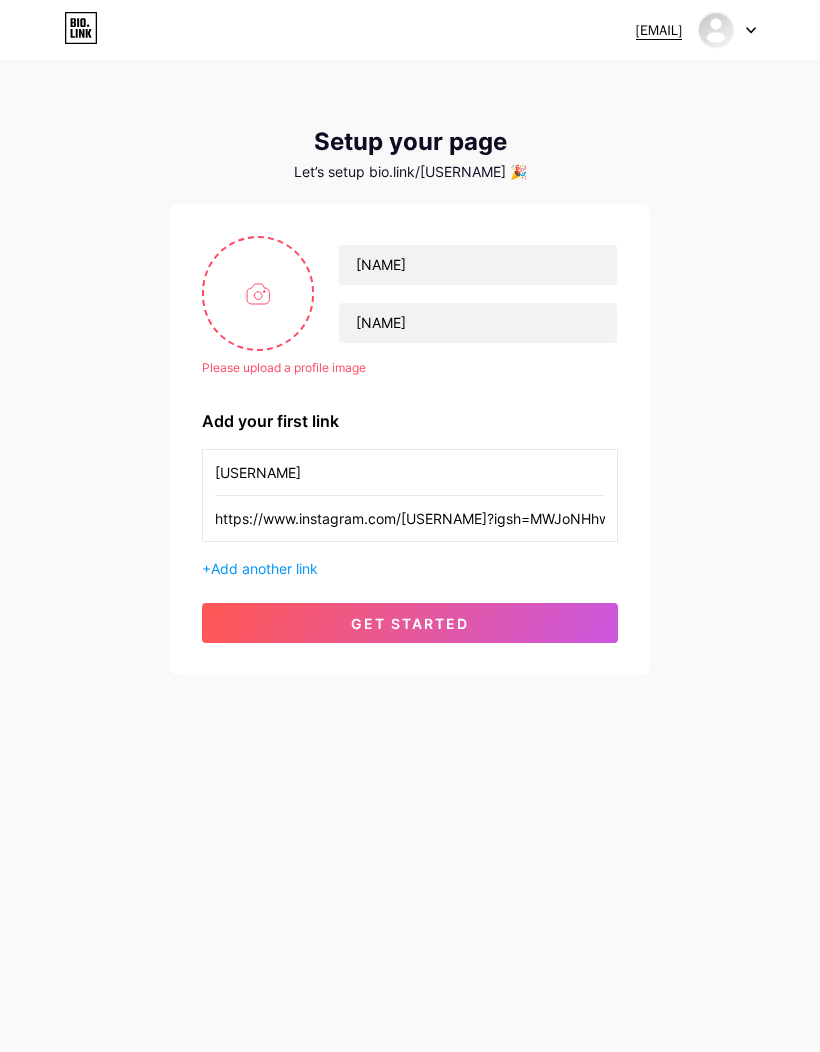 click on "get started" at bounding box center [410, 623] 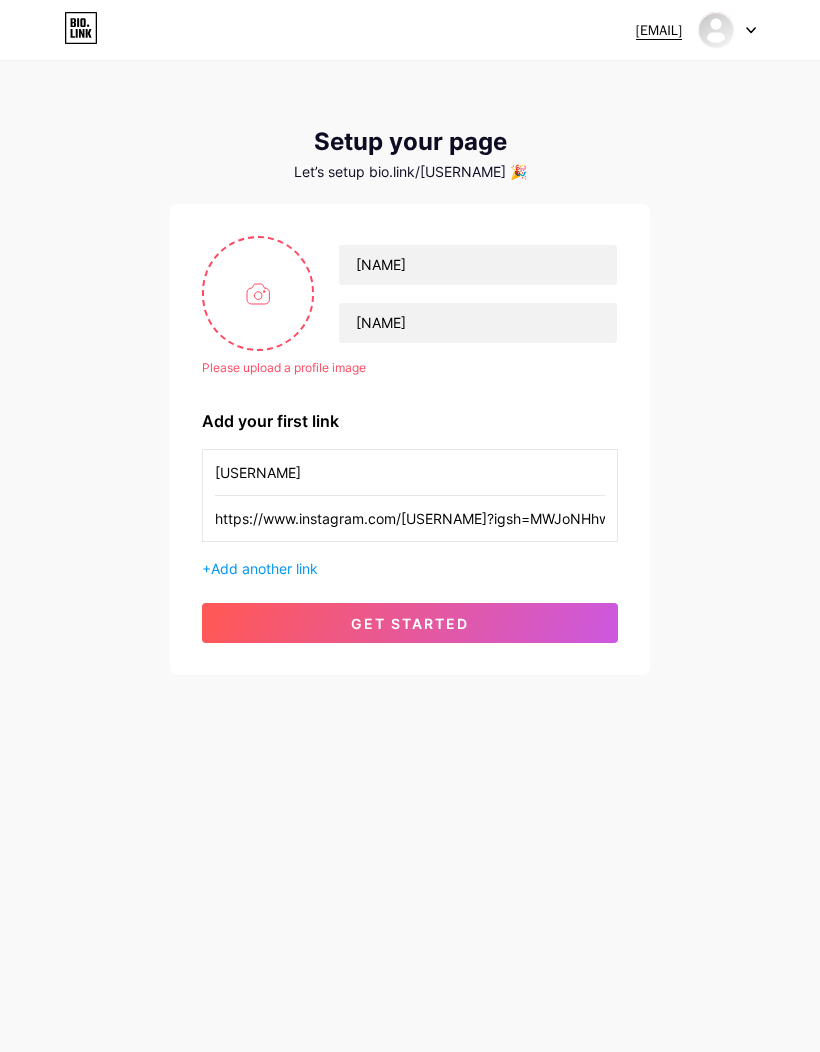 click on "get started" at bounding box center [410, 623] 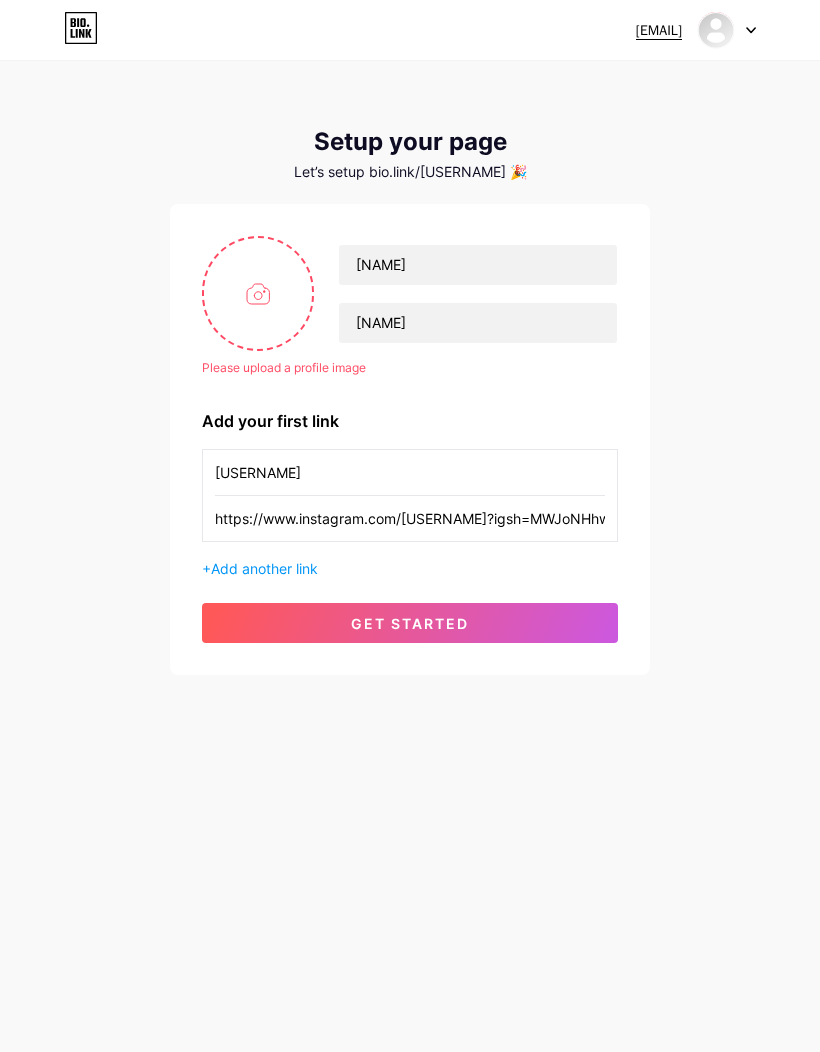 click at bounding box center (258, 293) 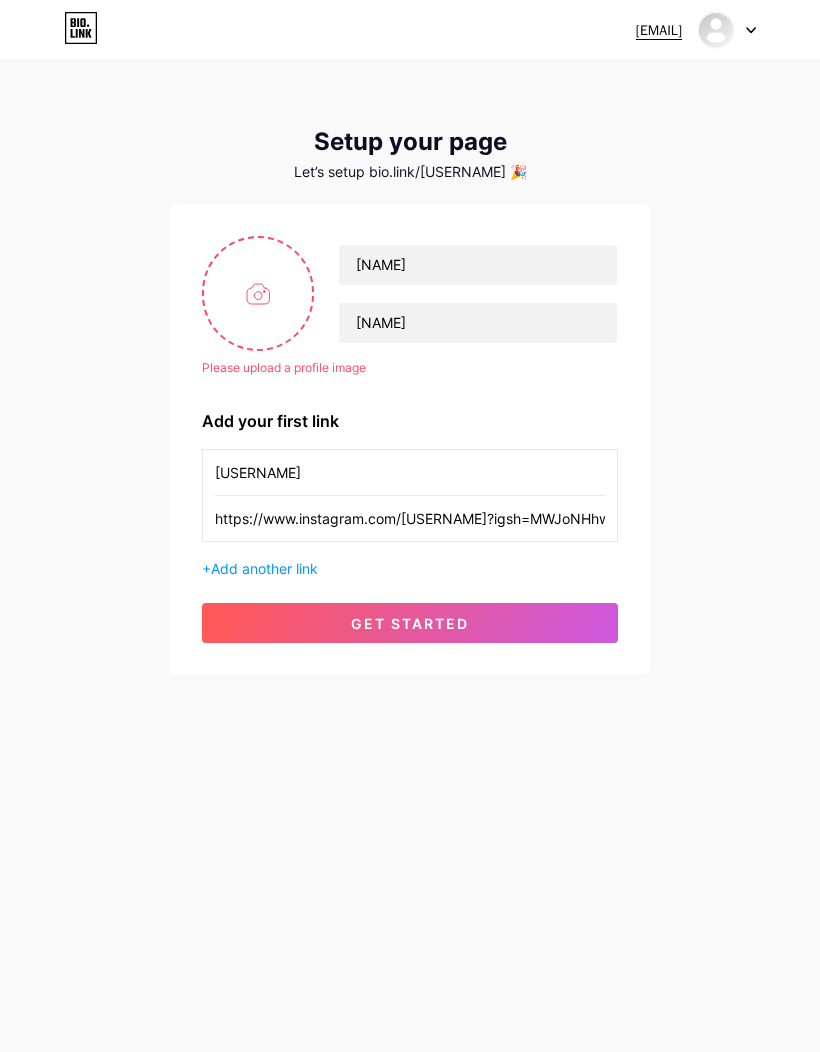 click at bounding box center [258, 293] 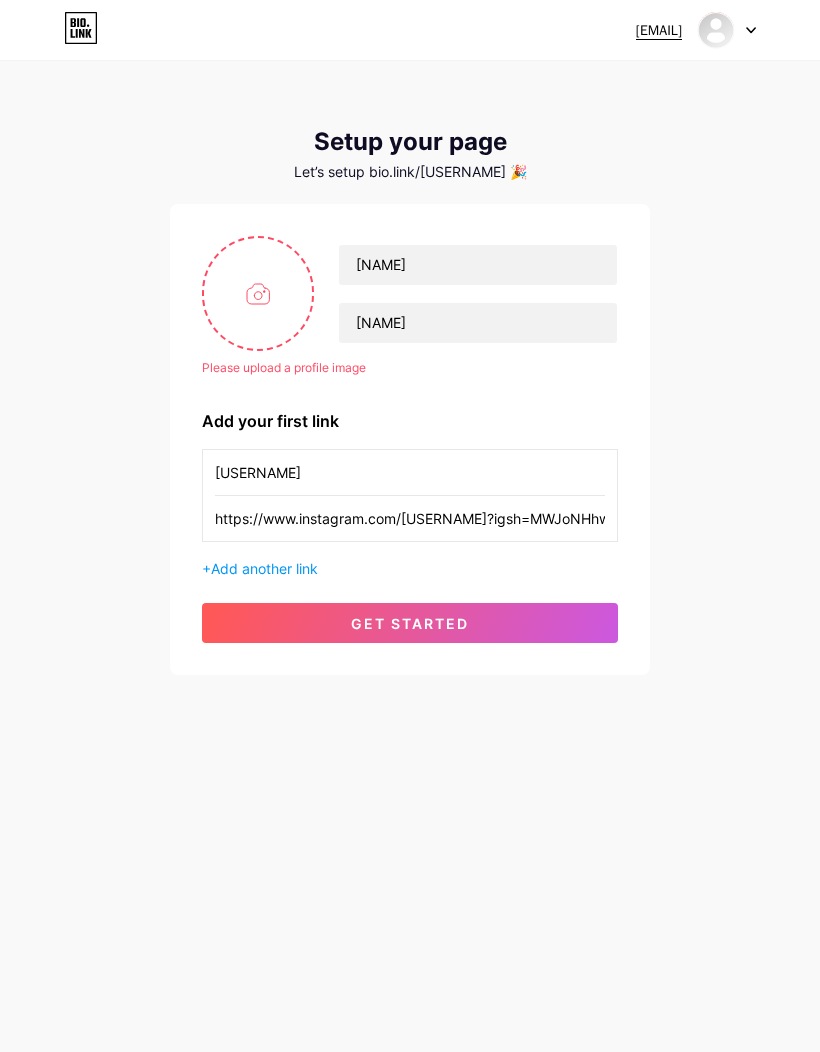 type on "C:\fakepath\IMG_2121.png" 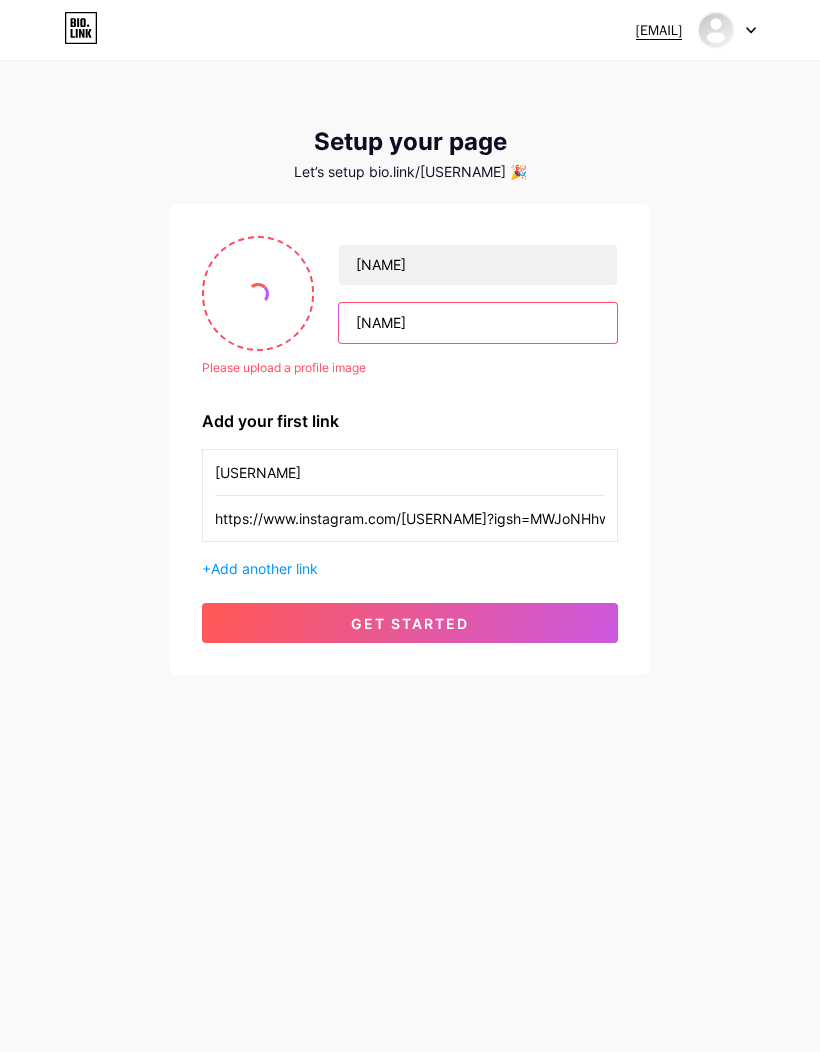 click on "[NAME]" at bounding box center (478, 323) 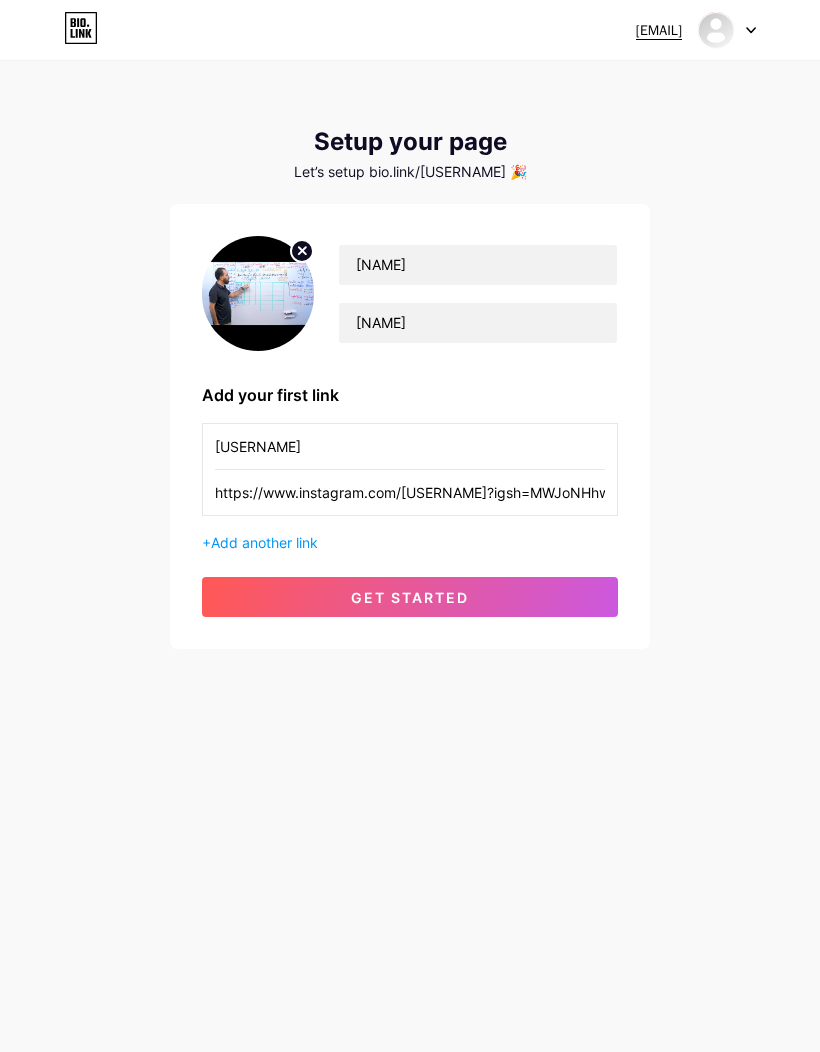 click on "[FIRST] [LAST] Add your first link [USERNAME] https://www.instagram.com/[USERNAME]?igsh=MWJoNHhwZXF2bnNiZg== + Add another link get started" at bounding box center (410, 356) 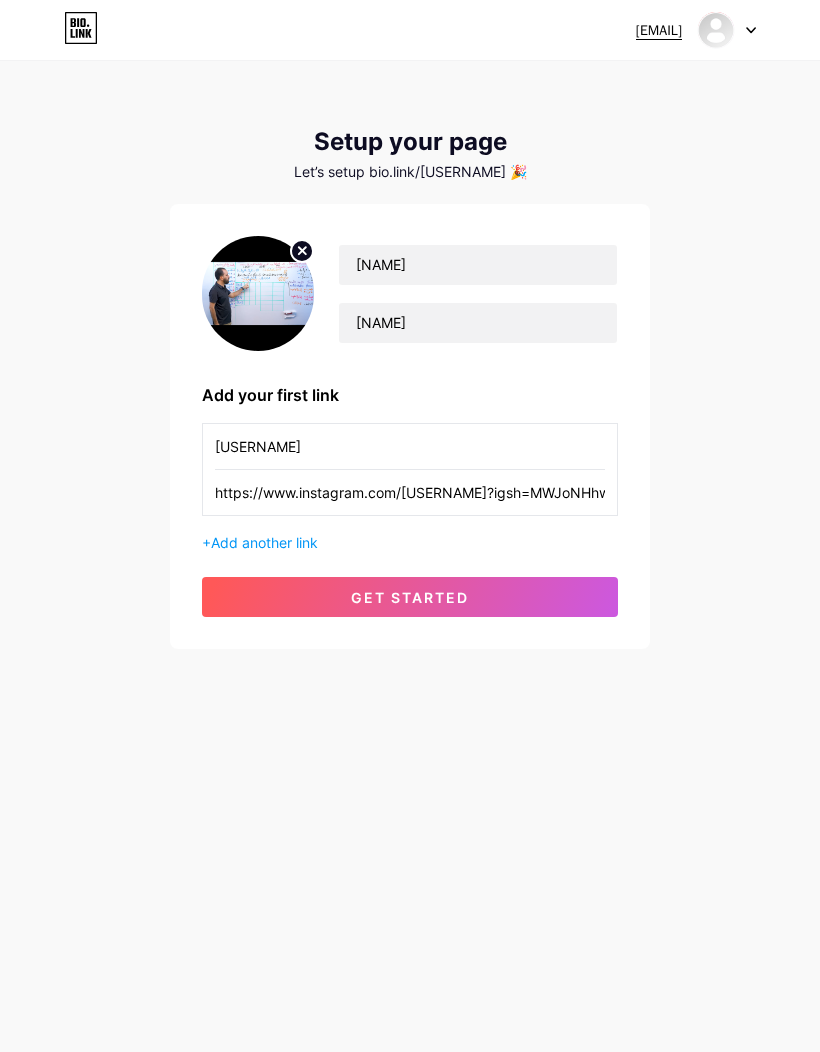 click on "[NAME]" at bounding box center (478, 323) 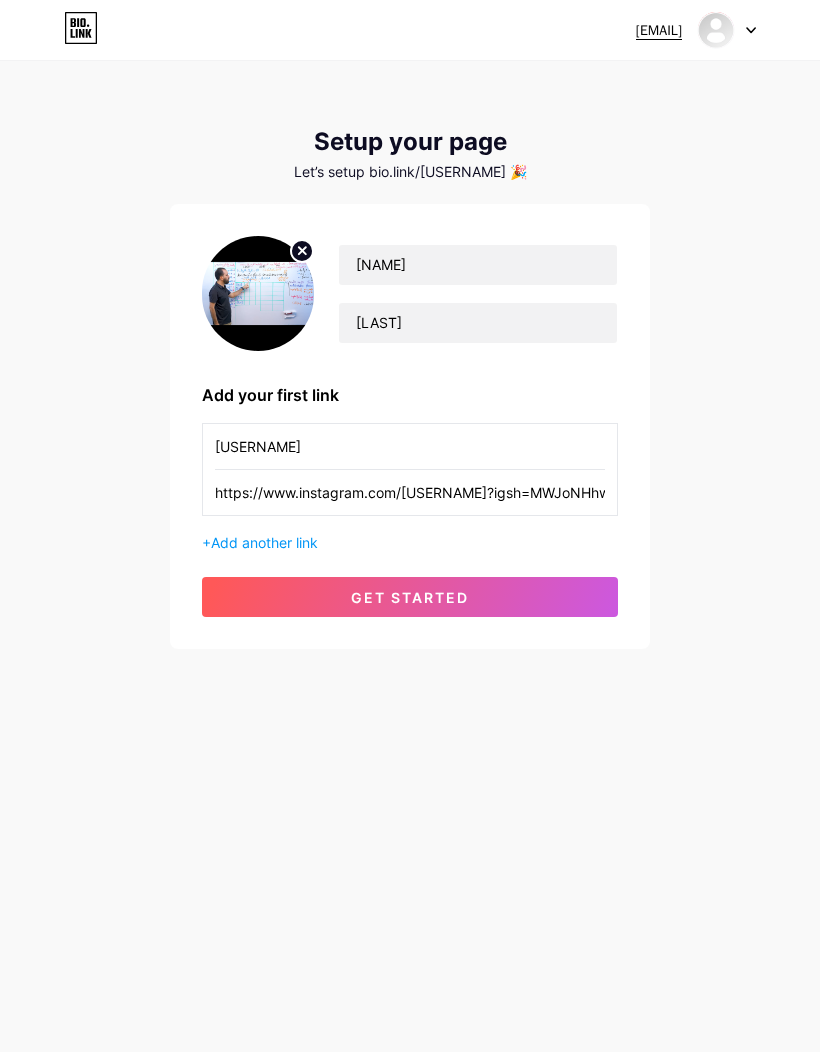 click on "https://www.instagram.com/[USERNAME]?igsh=MWJoNHhwZXF2bnNiZg==" at bounding box center (410, 446) 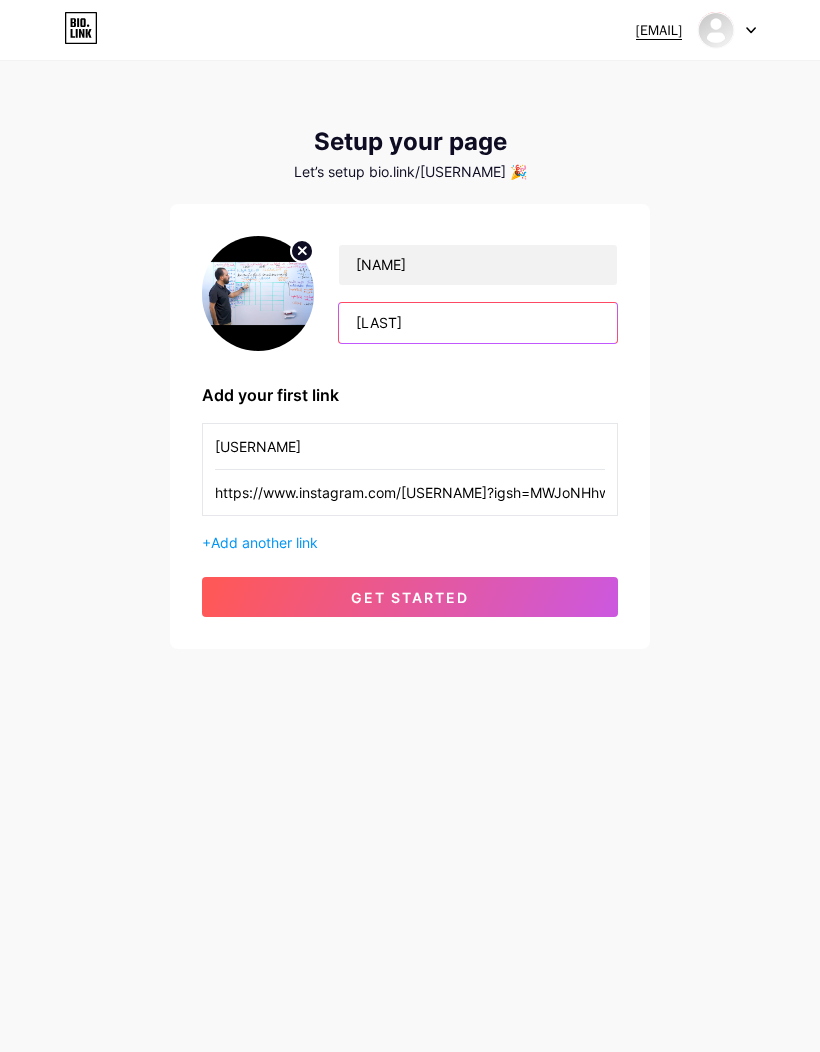 click on "[LAST]" at bounding box center (478, 323) 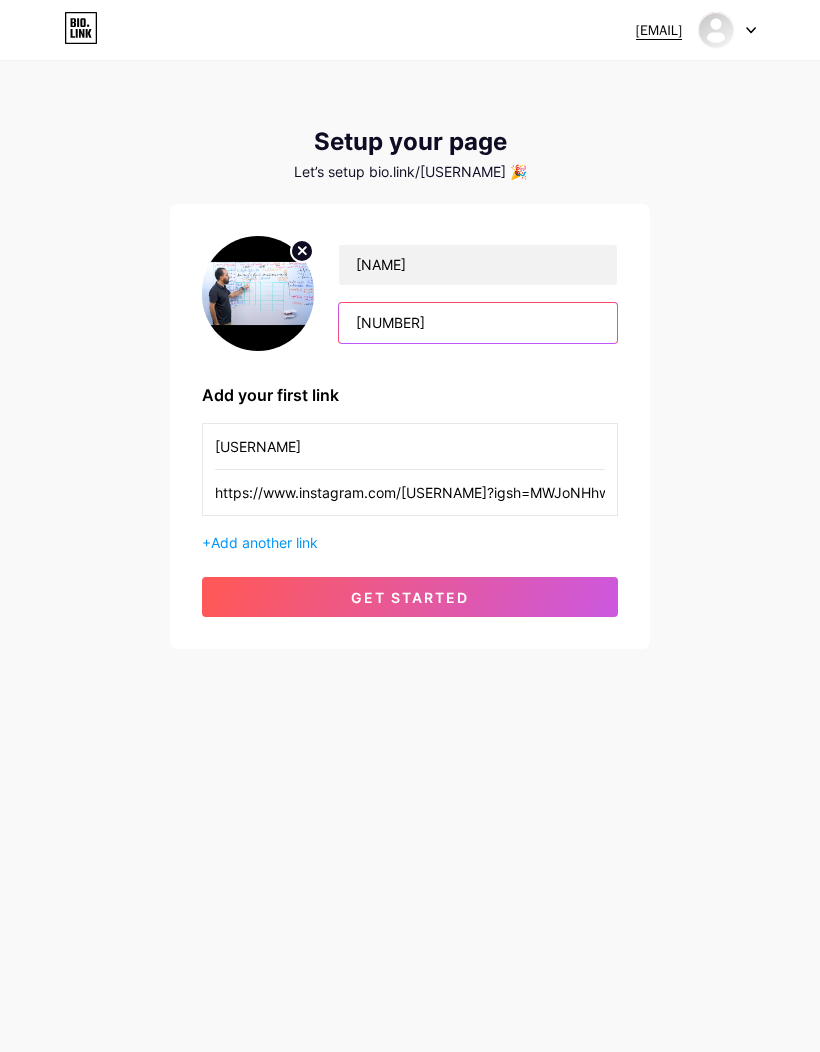 type on "[NUMBER]" 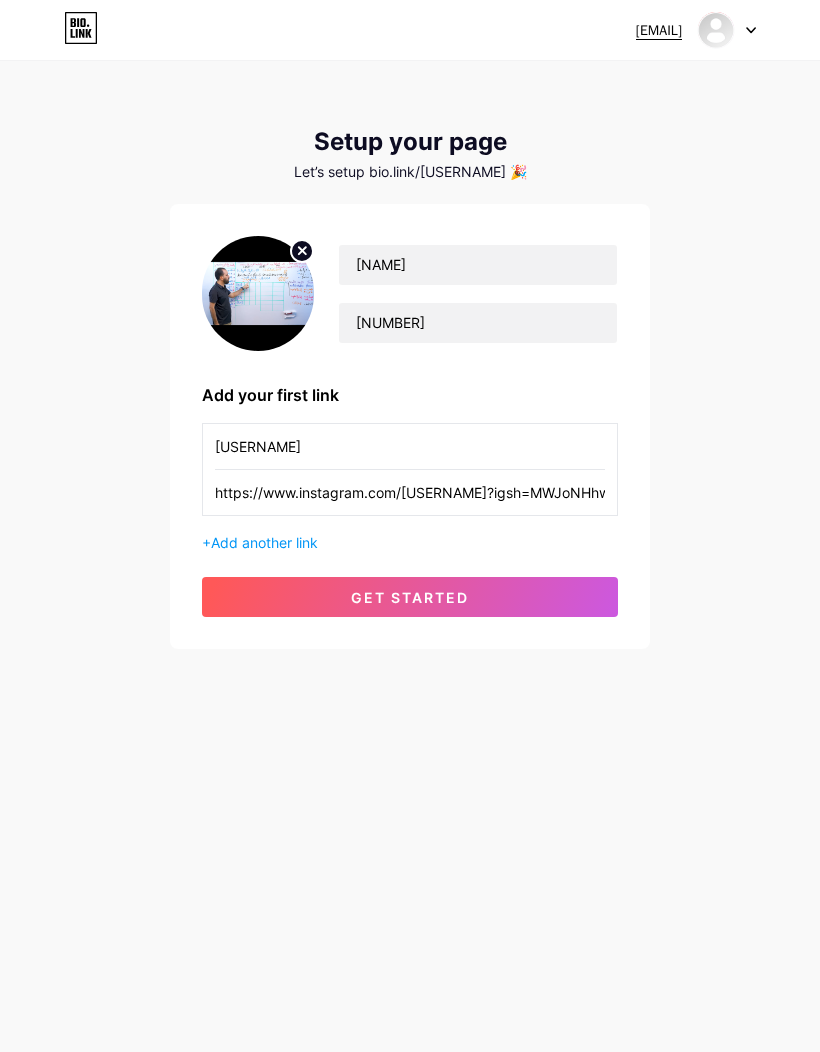 click on "https://www.instagram.com/[USERNAME]?igsh=MWJoNHhwZXF2bnNiZg==" at bounding box center [410, 446] 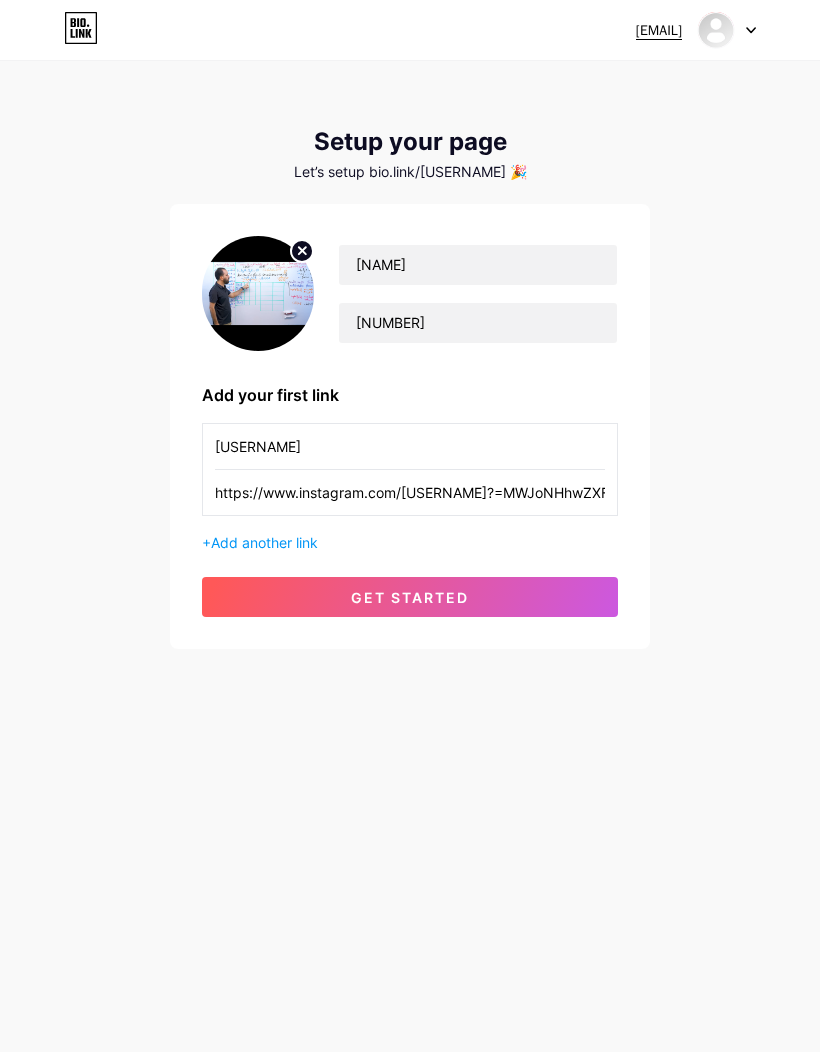 click on "get started" at bounding box center [410, 597] 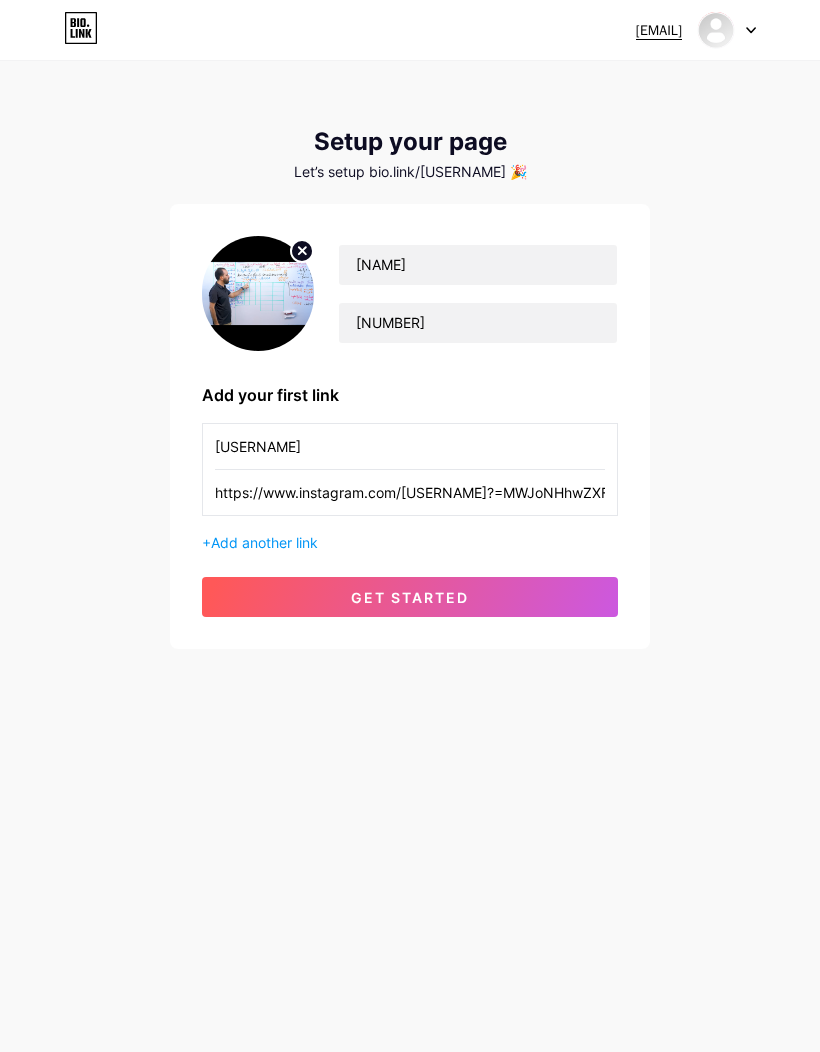 scroll, scrollTop: 49, scrollLeft: 0, axis: vertical 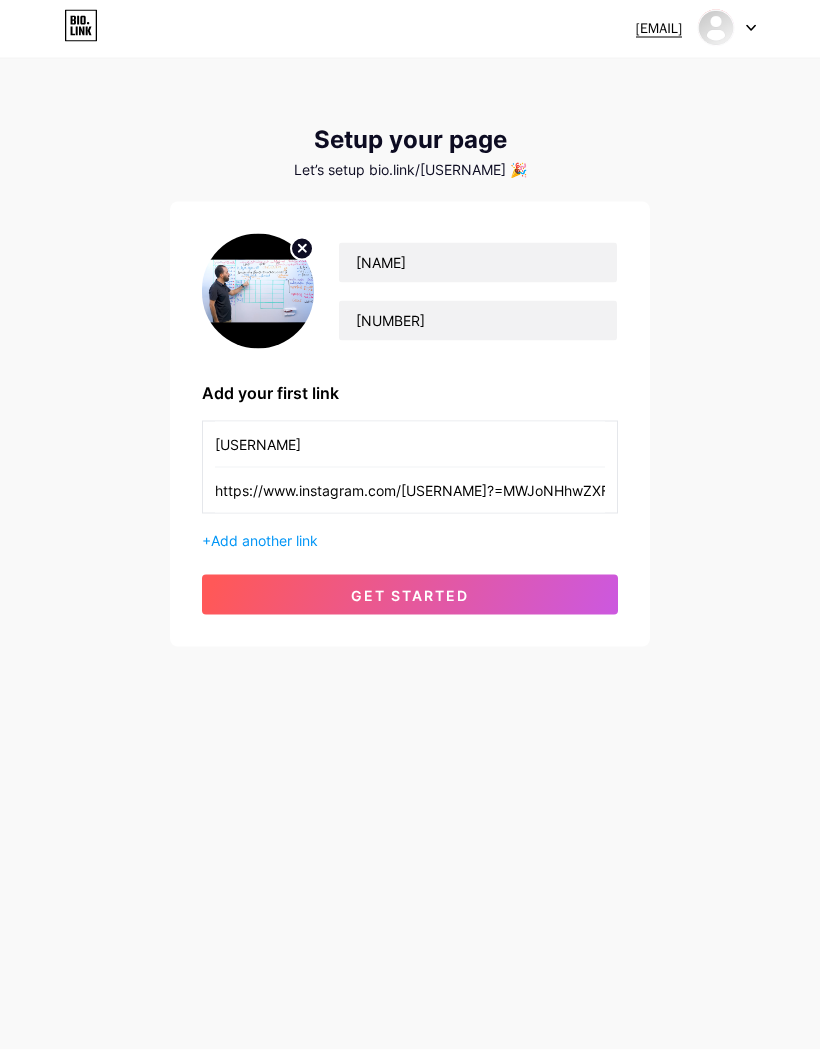 click on "https://www.instagram.com/[USERNAME]?=MWJoNHhwZXF2bnNiZg==" at bounding box center (410, 446) 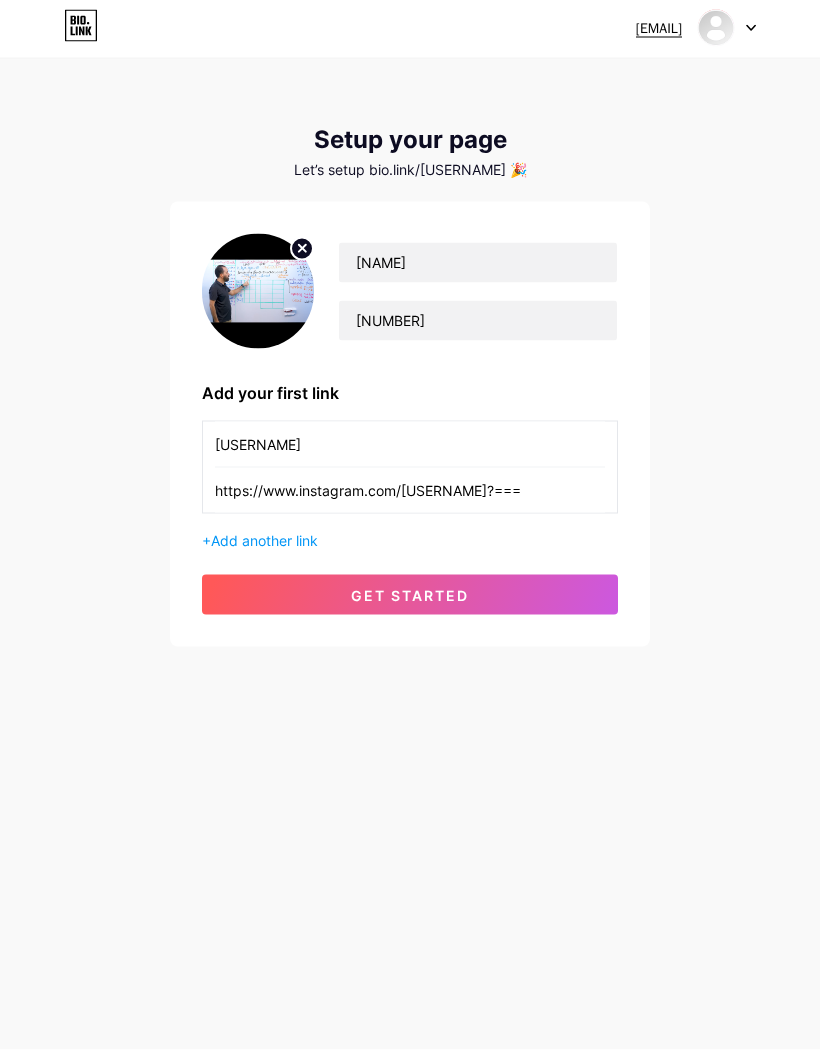click on "get started" at bounding box center (410, 597) 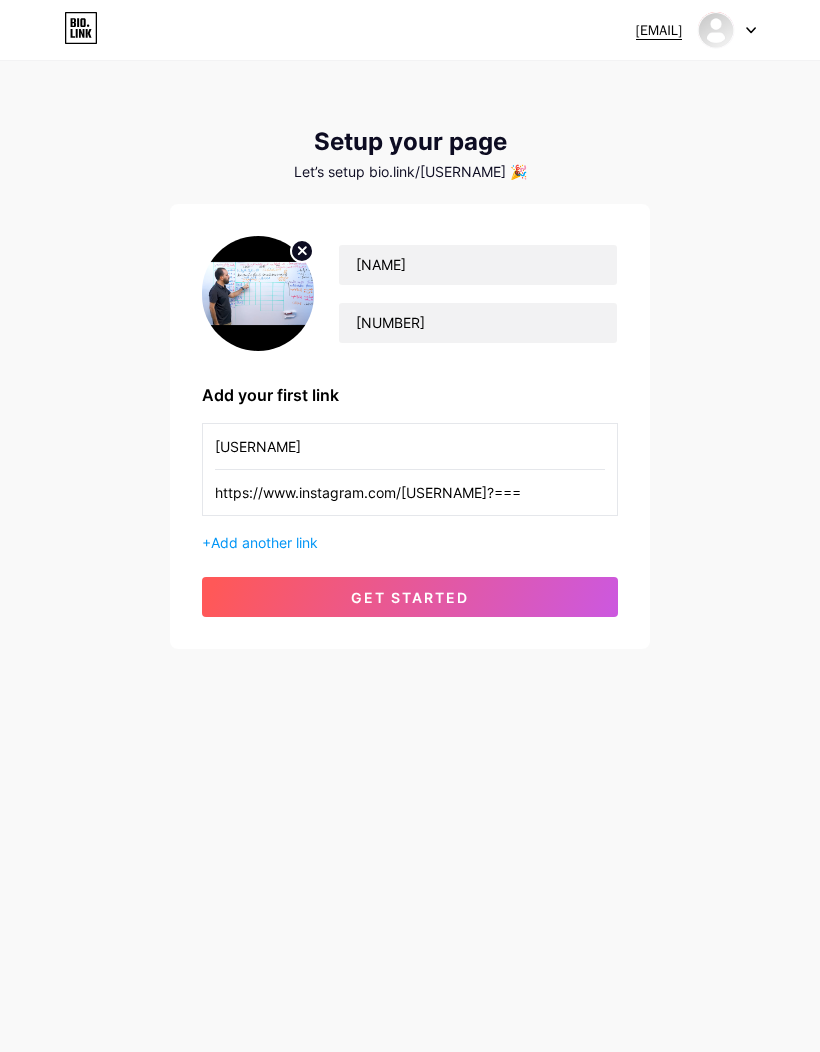 click on "get started" at bounding box center (410, 597) 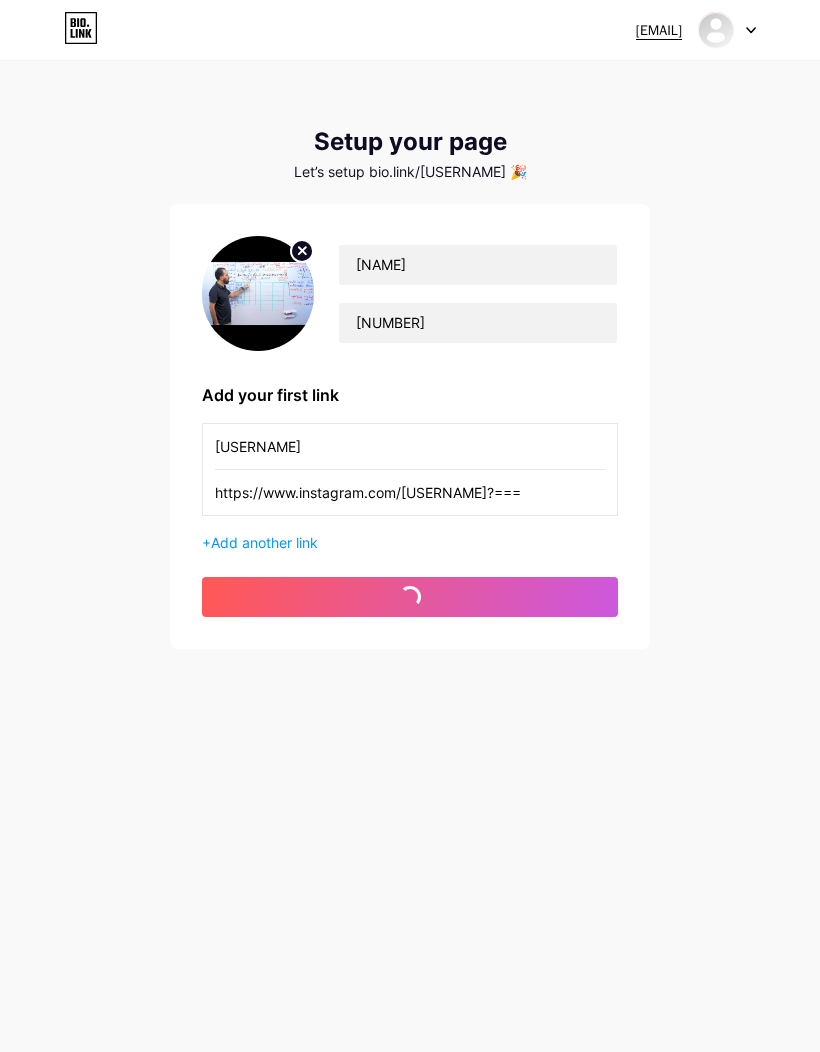 click on "get started" at bounding box center (410, 597) 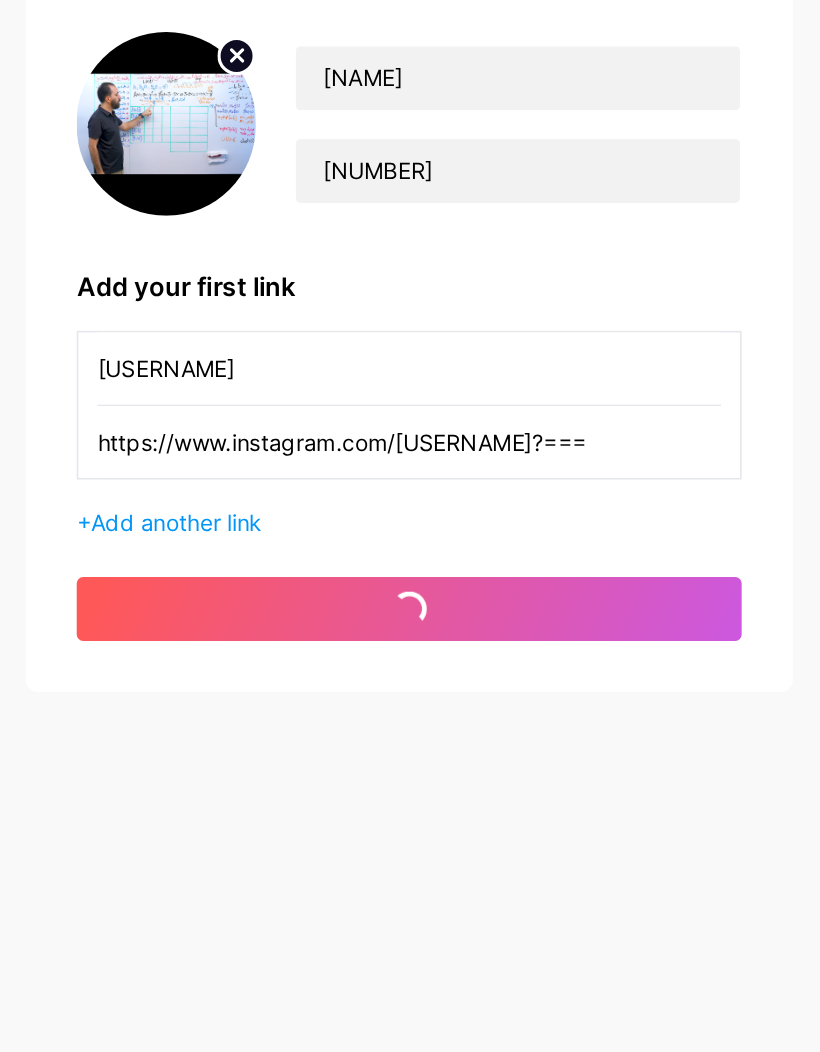 scroll, scrollTop: 82, scrollLeft: 0, axis: vertical 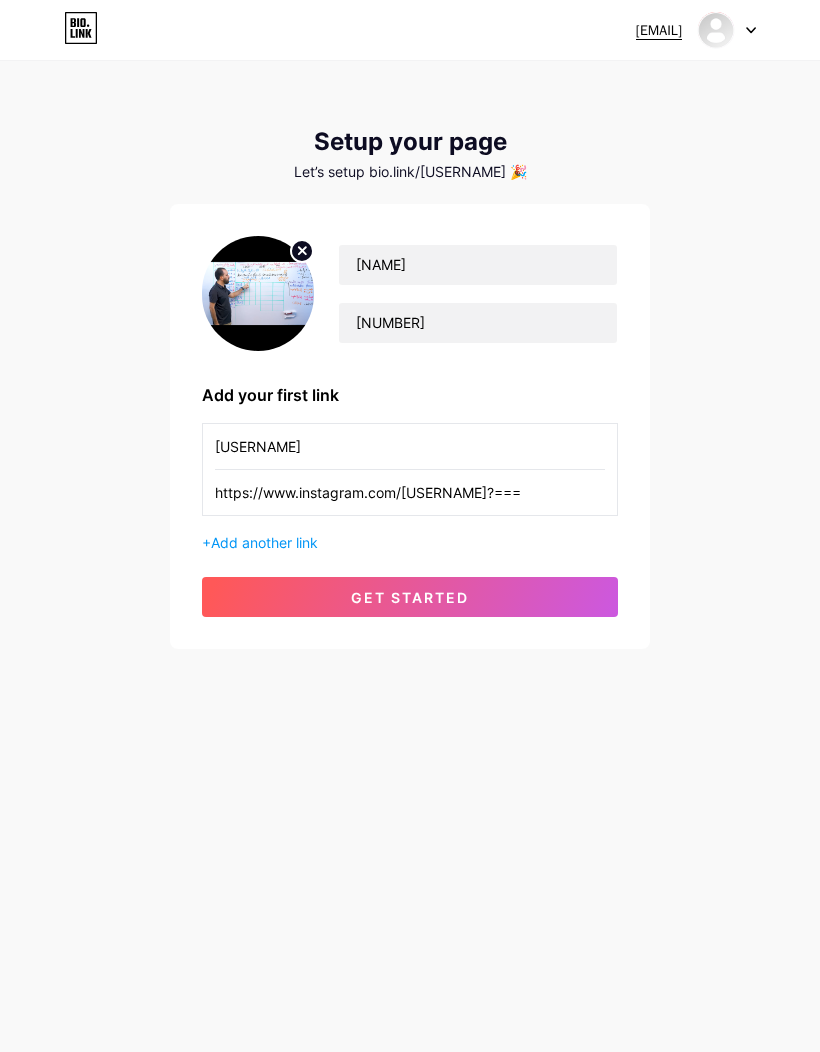 click on "get started" at bounding box center (410, 597) 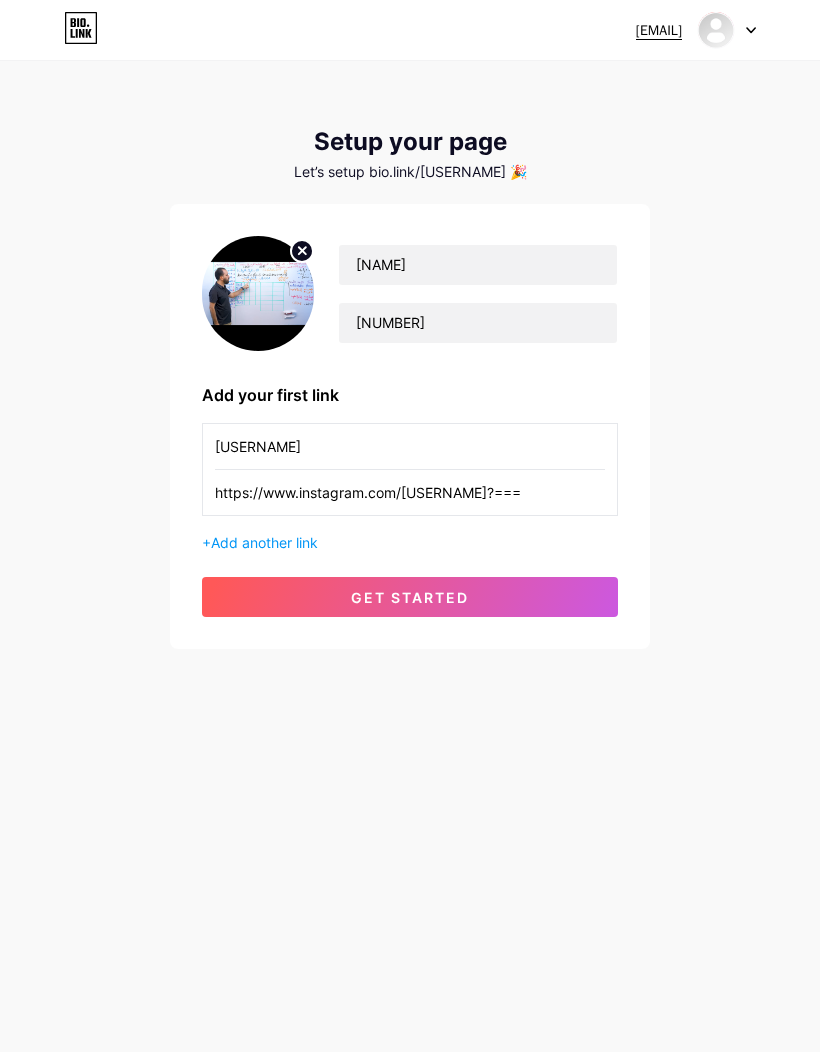 click on "get started" at bounding box center [410, 597] 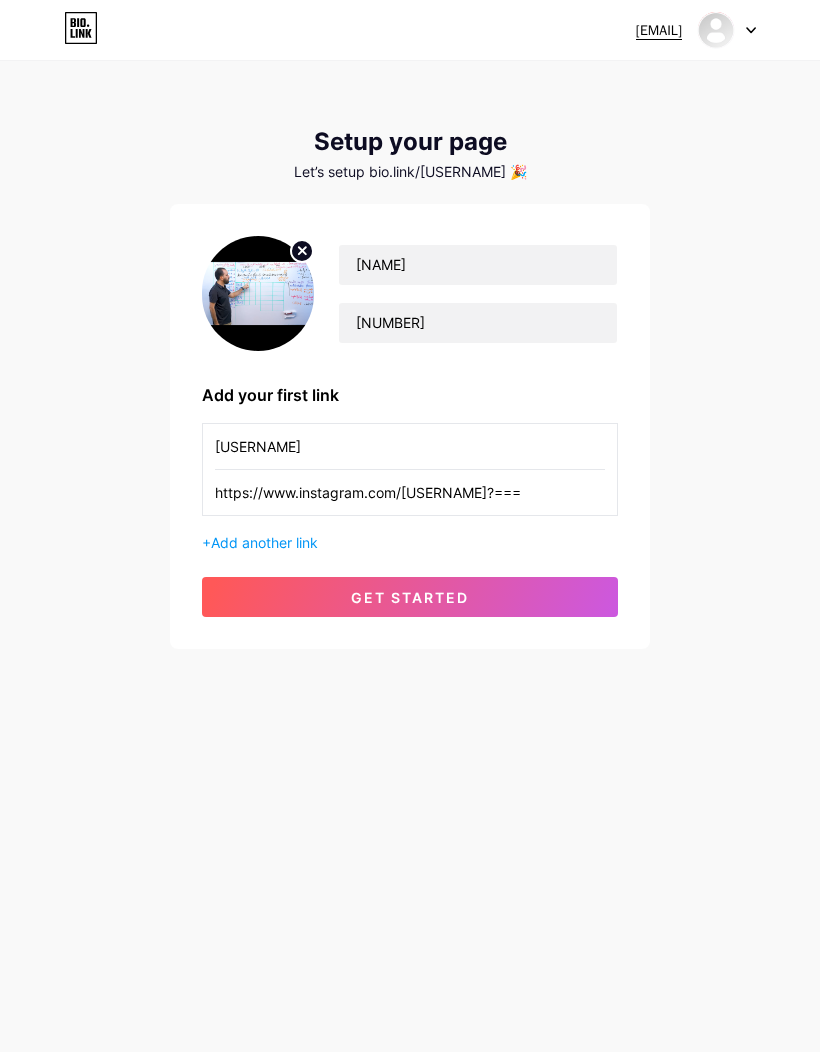 click on "get started" at bounding box center [410, 597] 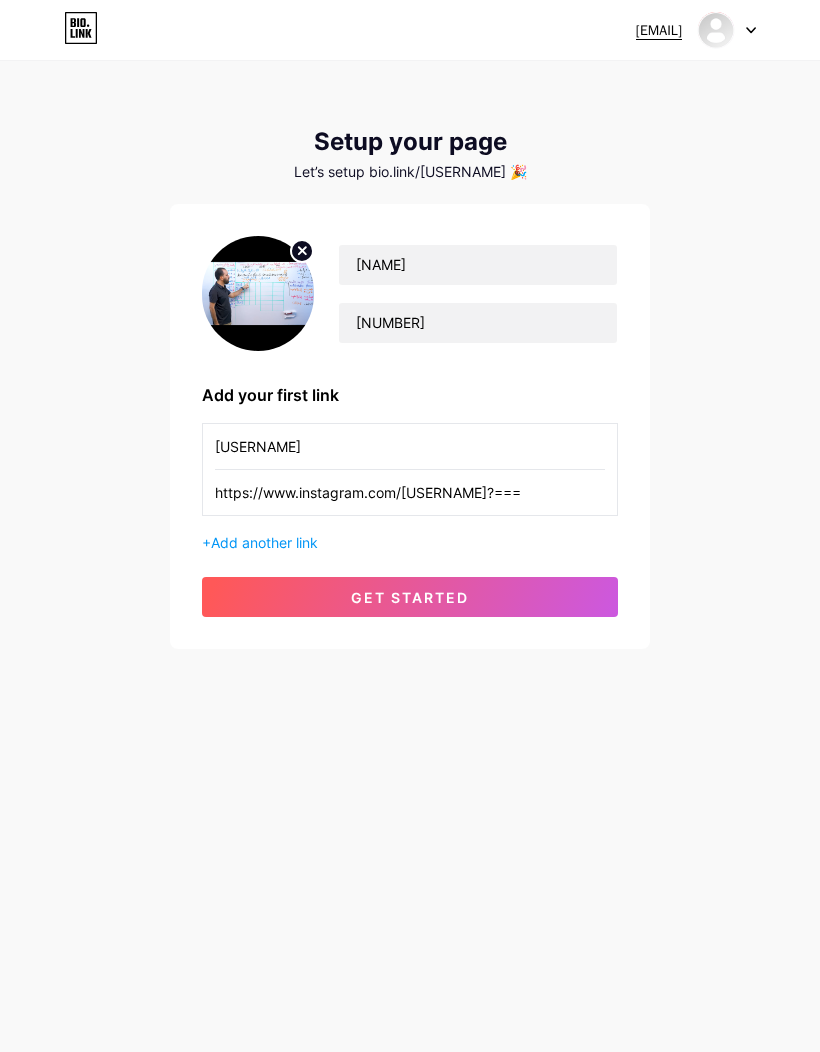 click on "get started" at bounding box center [410, 597] 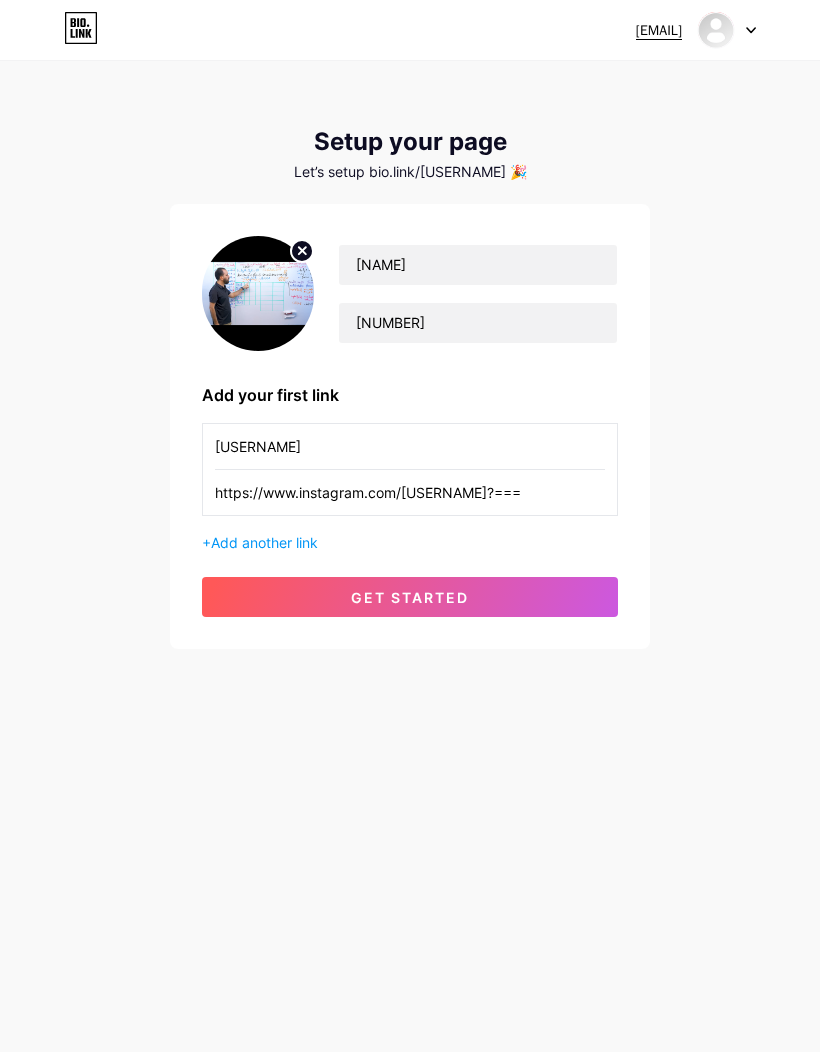 click on "get started" at bounding box center [410, 597] 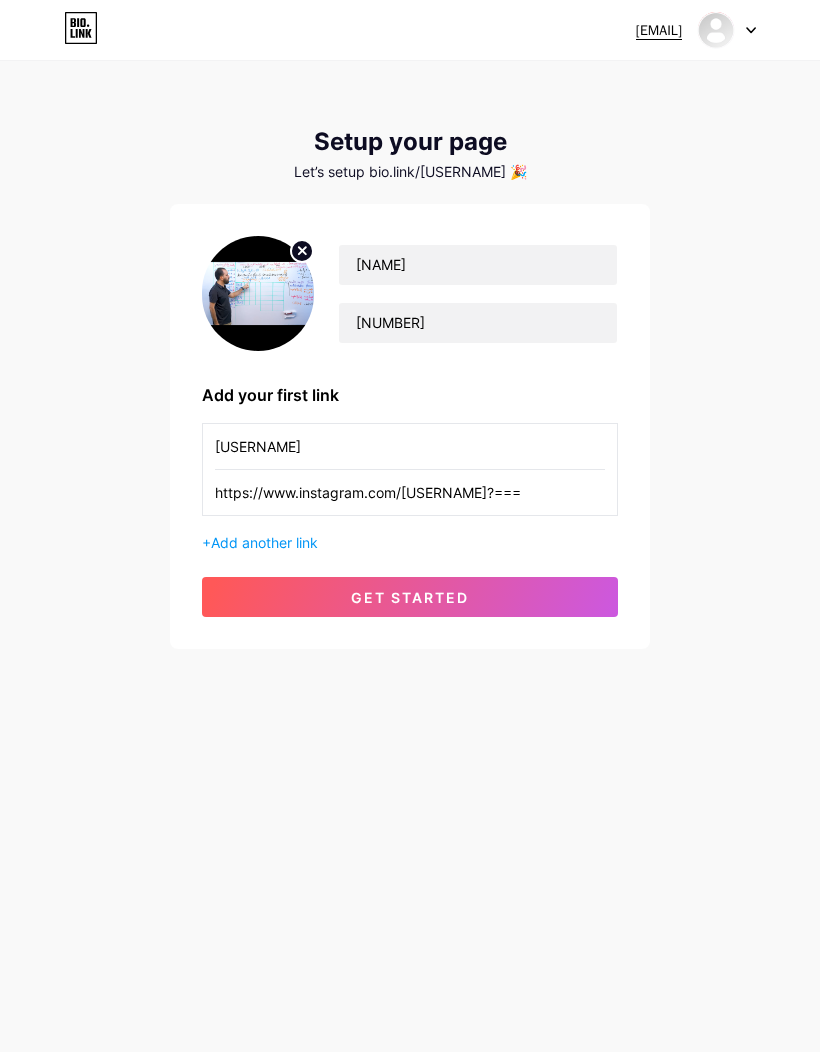 click on "get started" at bounding box center [410, 597] 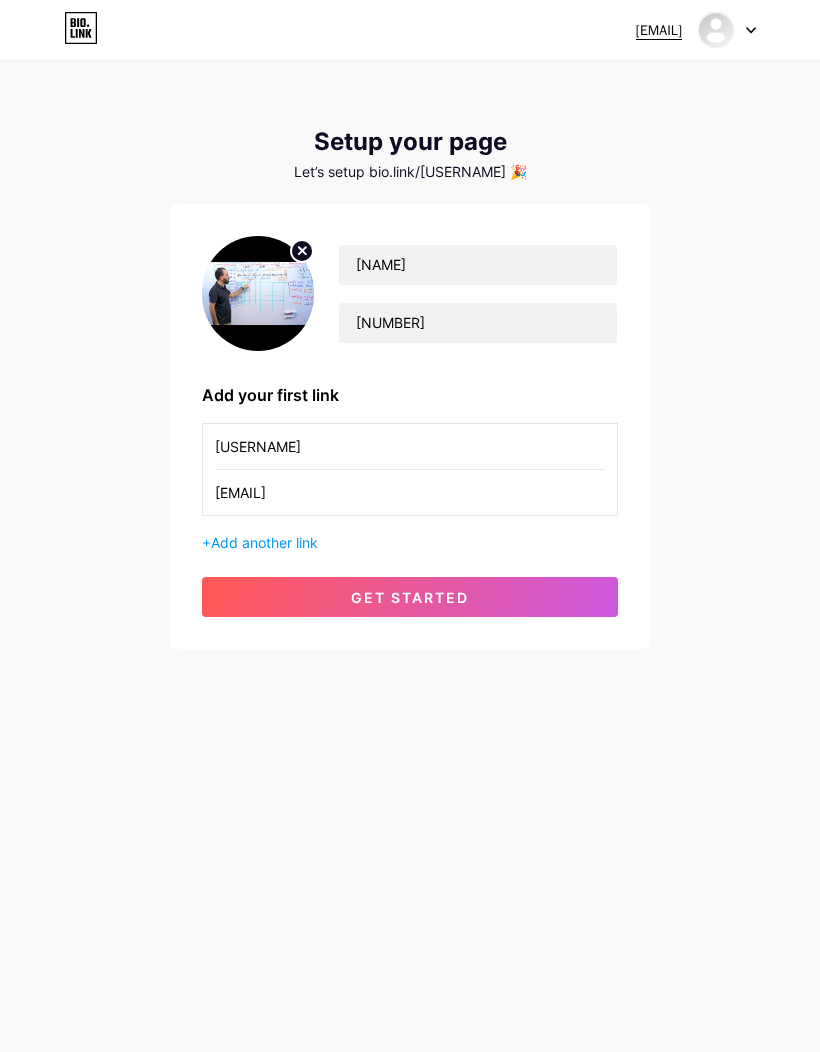 click on "get started" at bounding box center [410, 597] 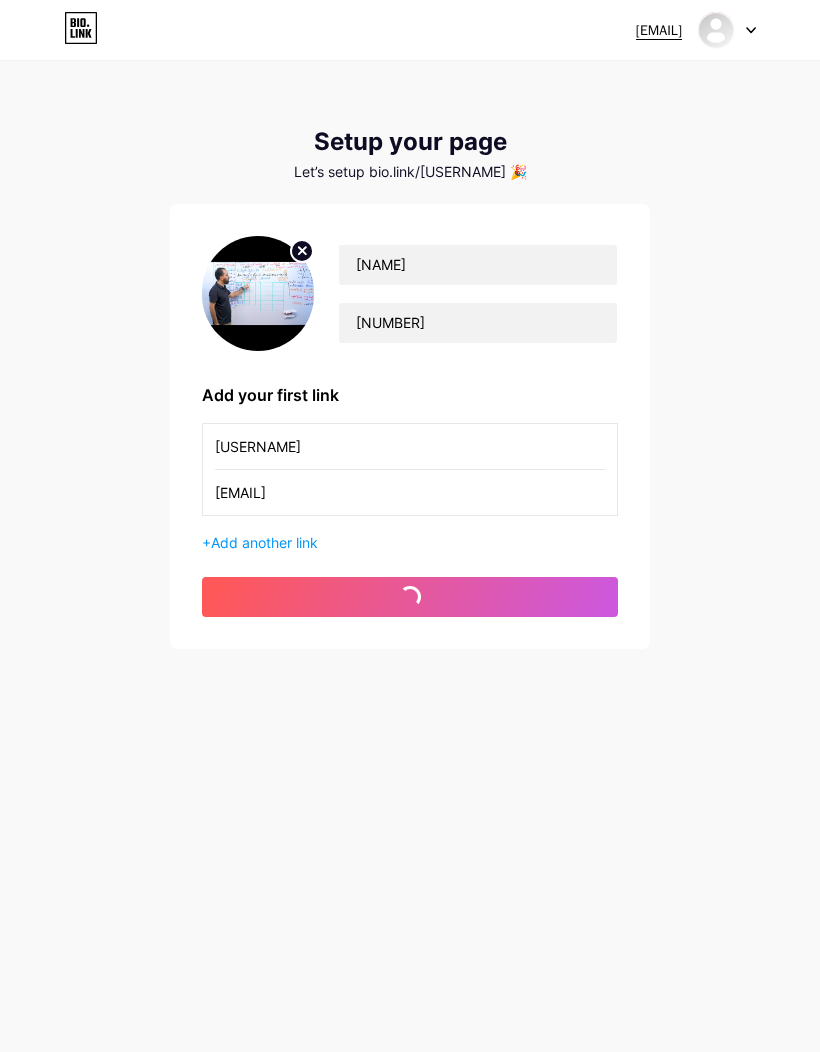 click on "get started" at bounding box center (410, 597) 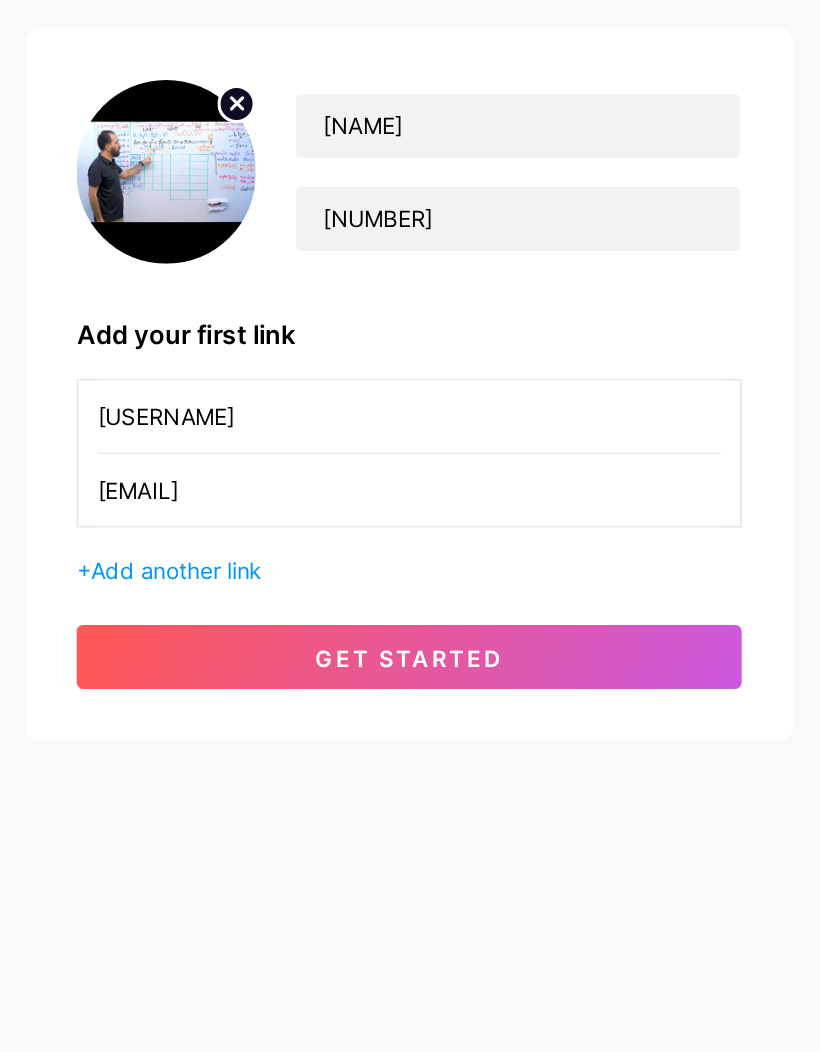click on "get started" at bounding box center (410, 597) 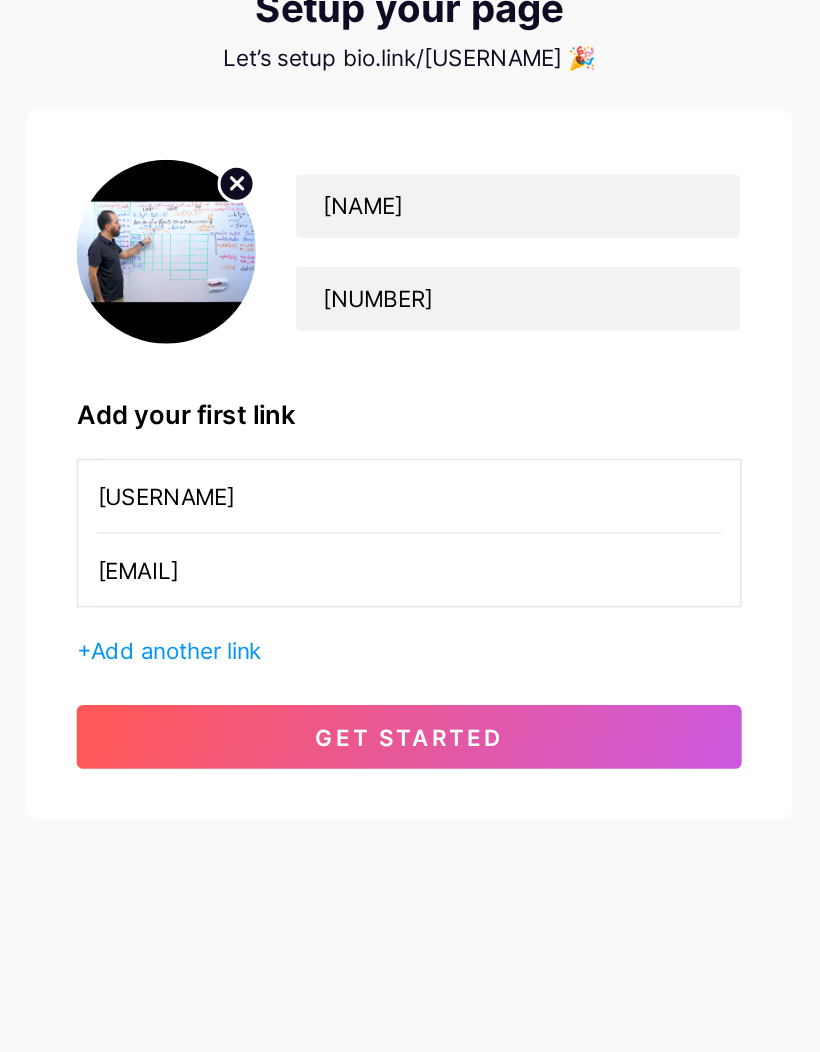 click on "[EMAIL]" at bounding box center (410, 446) 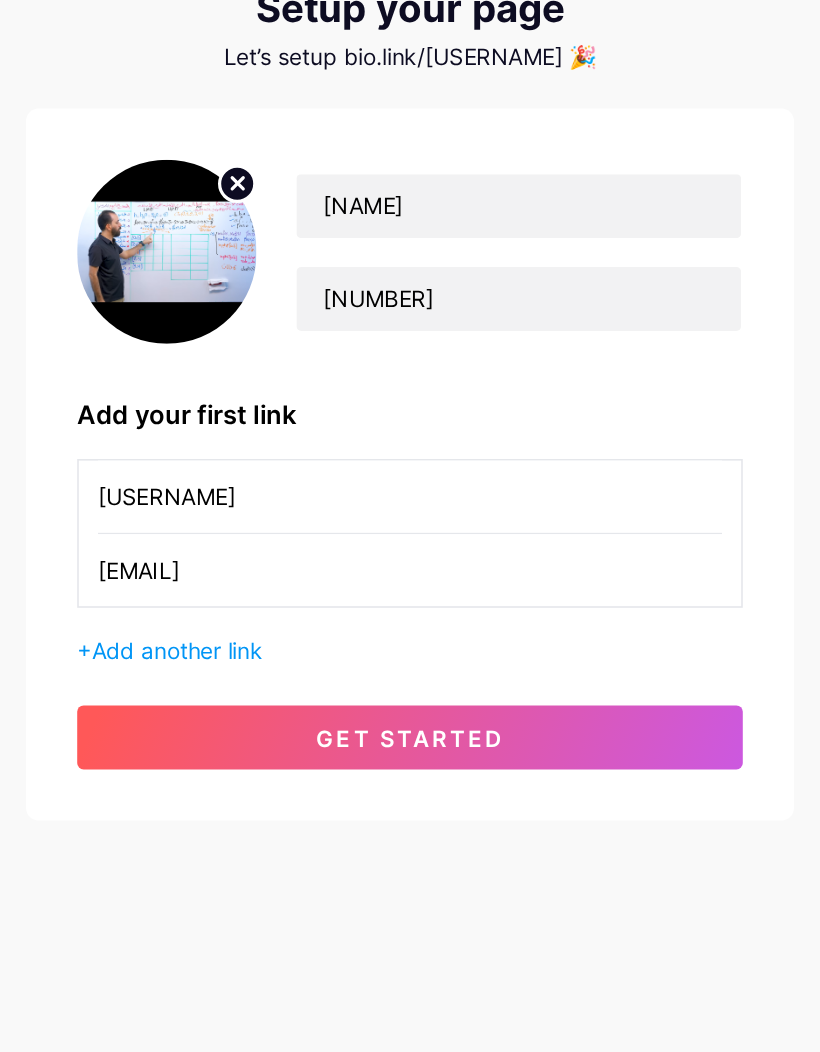 click on "[EMAIL]" at bounding box center [410, 446] 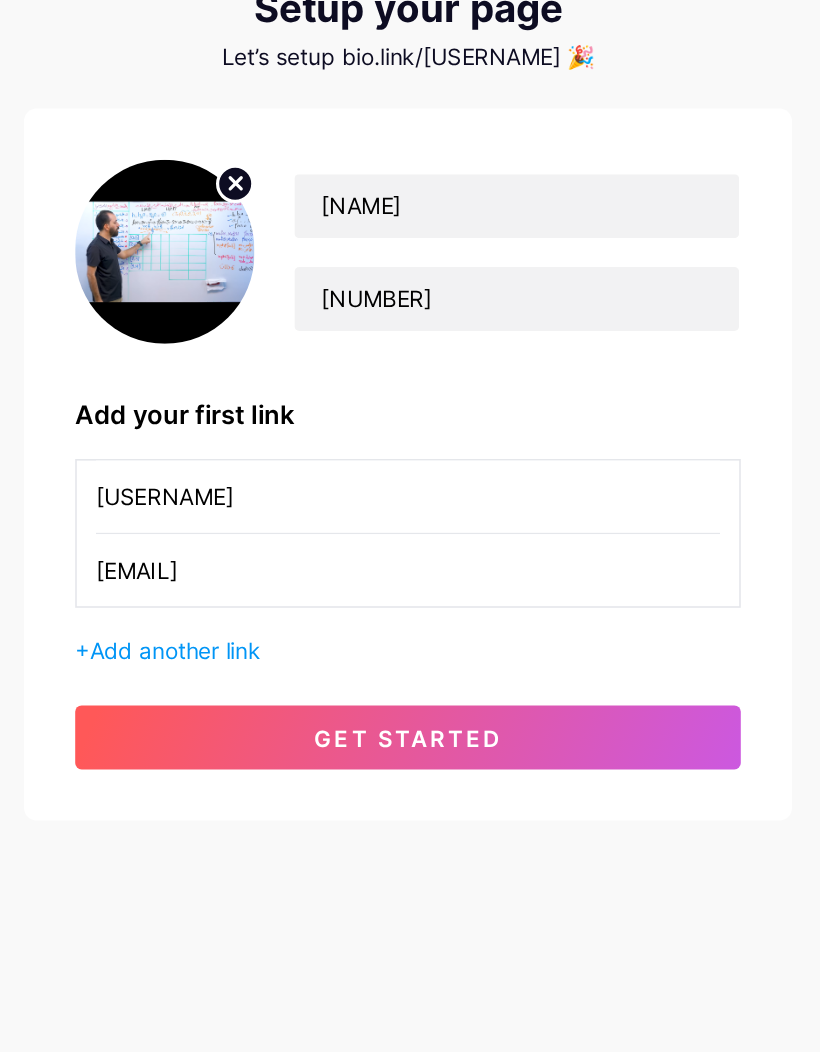 scroll, scrollTop: 0, scrollLeft: 0, axis: both 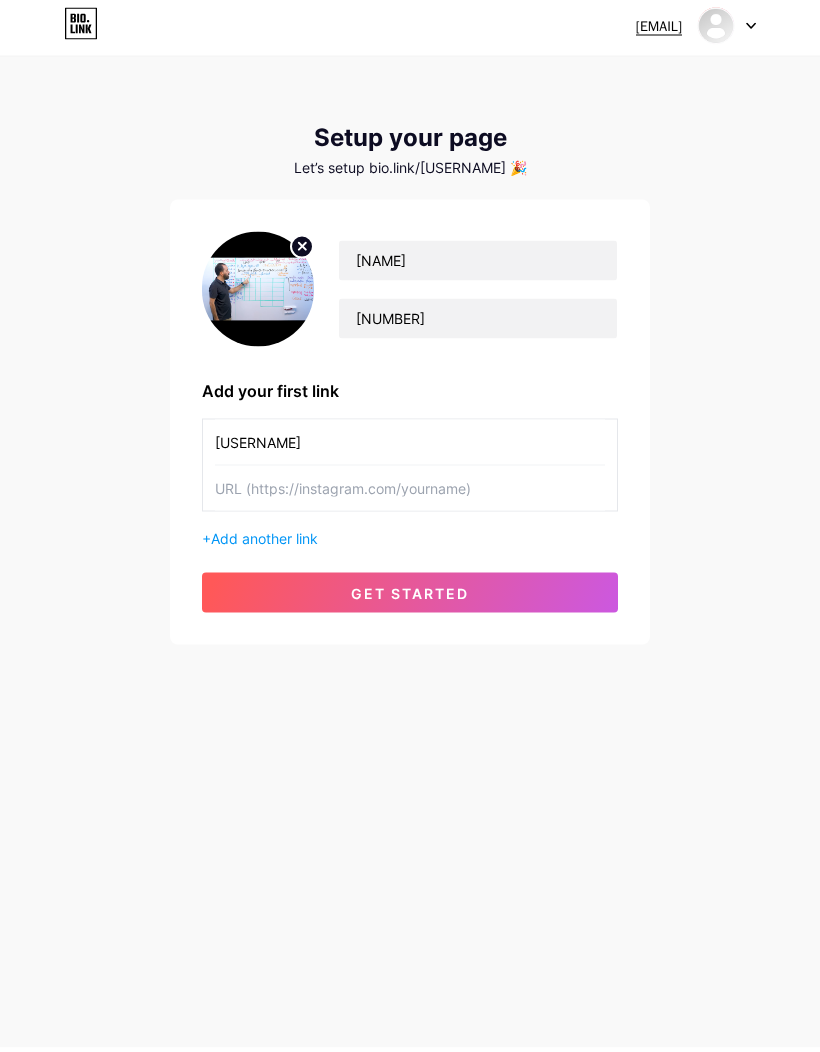 paste on "https://www.instagram.com/[USERNAME]?igsh=MWJoNHhwZXF2bnNiZg==" 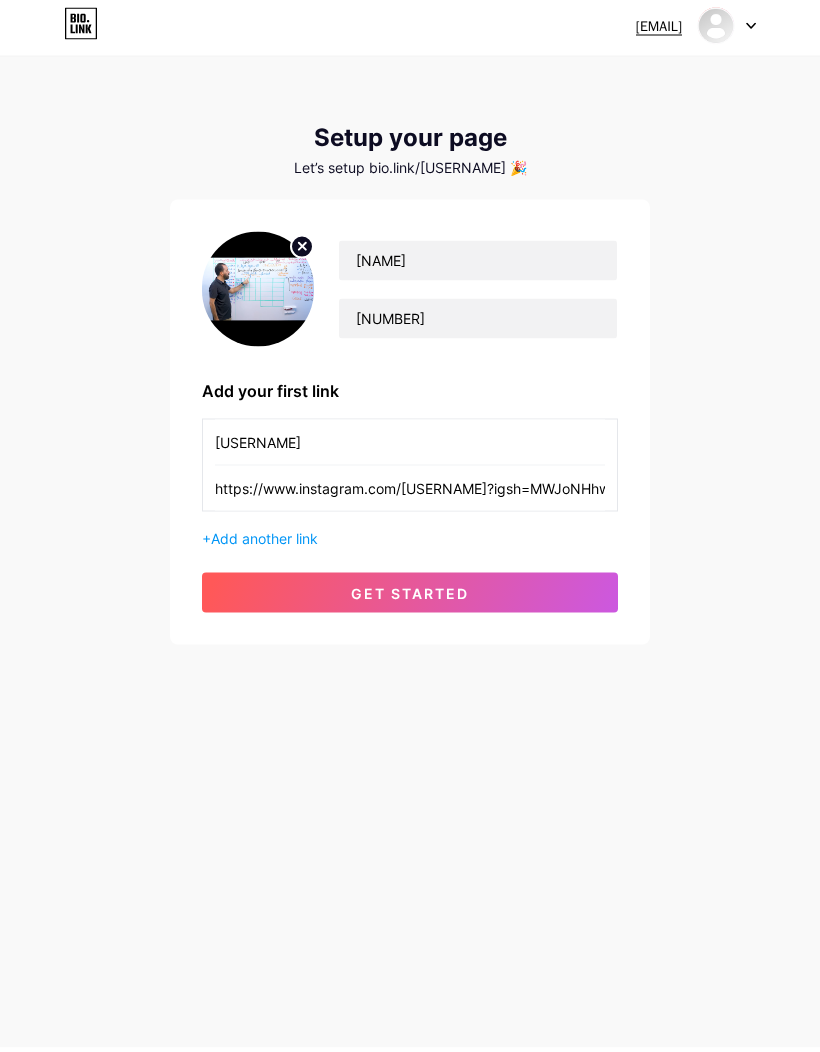 click on "get started" at bounding box center (410, 597) 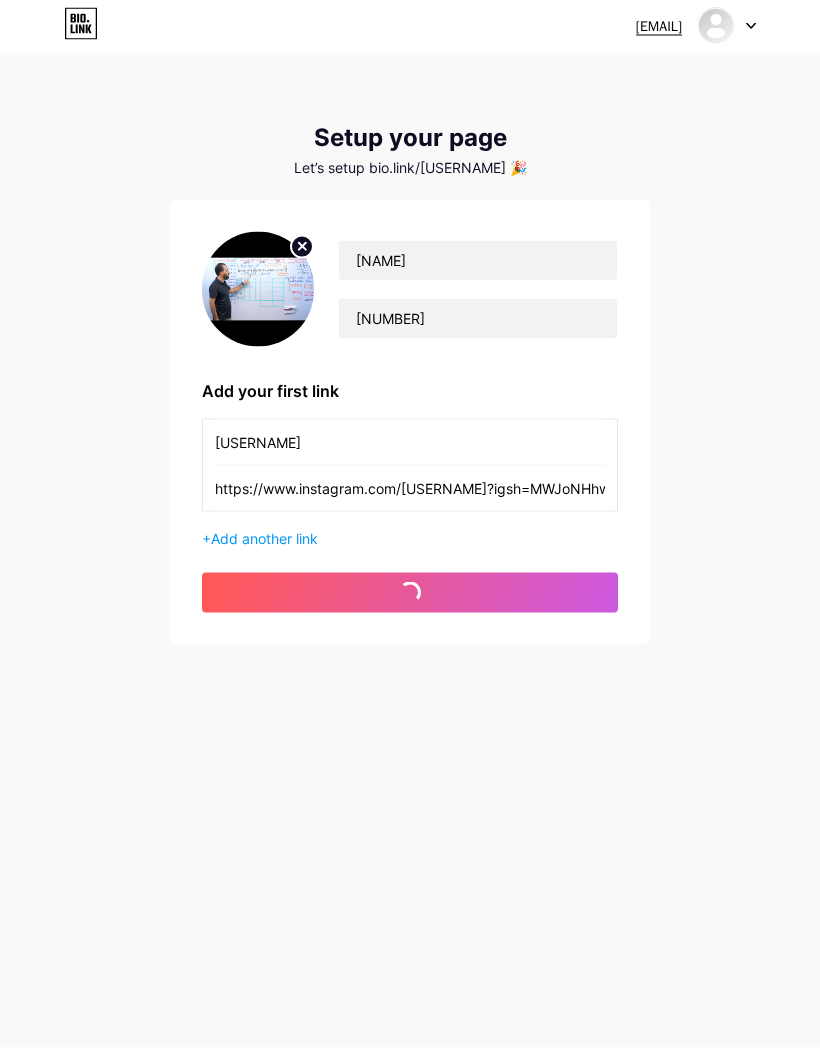 scroll, scrollTop: 5, scrollLeft: 0, axis: vertical 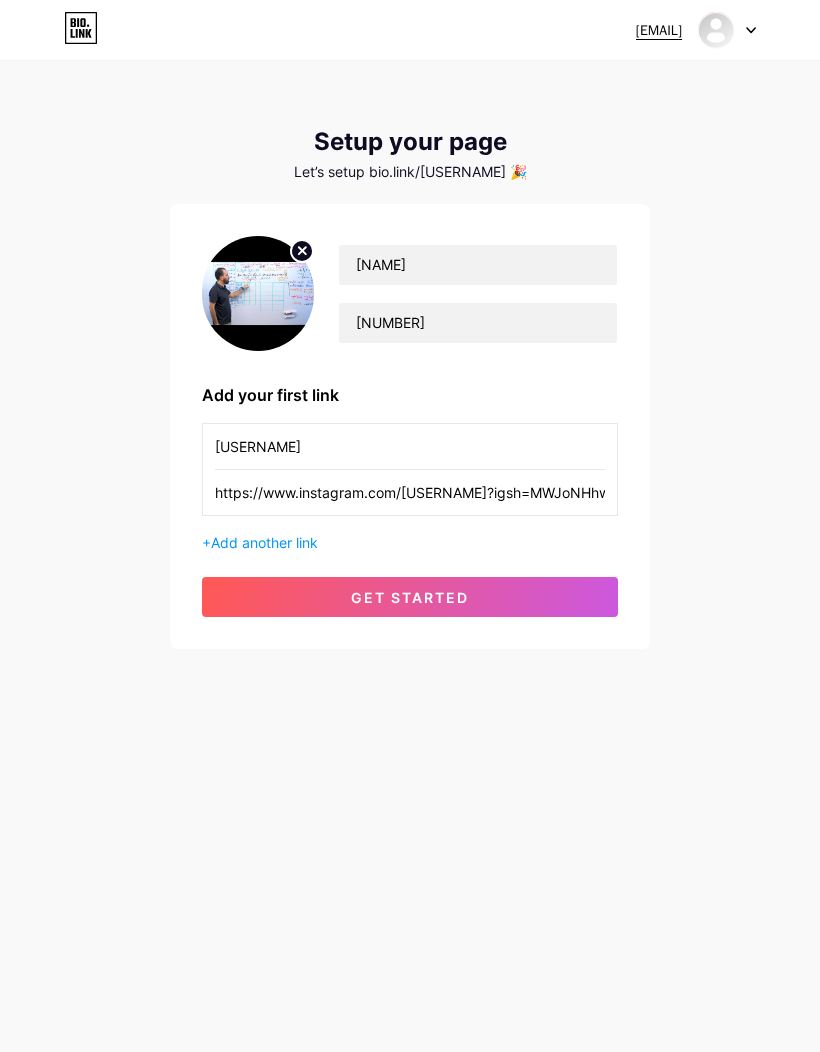click on "get started" at bounding box center (410, 597) 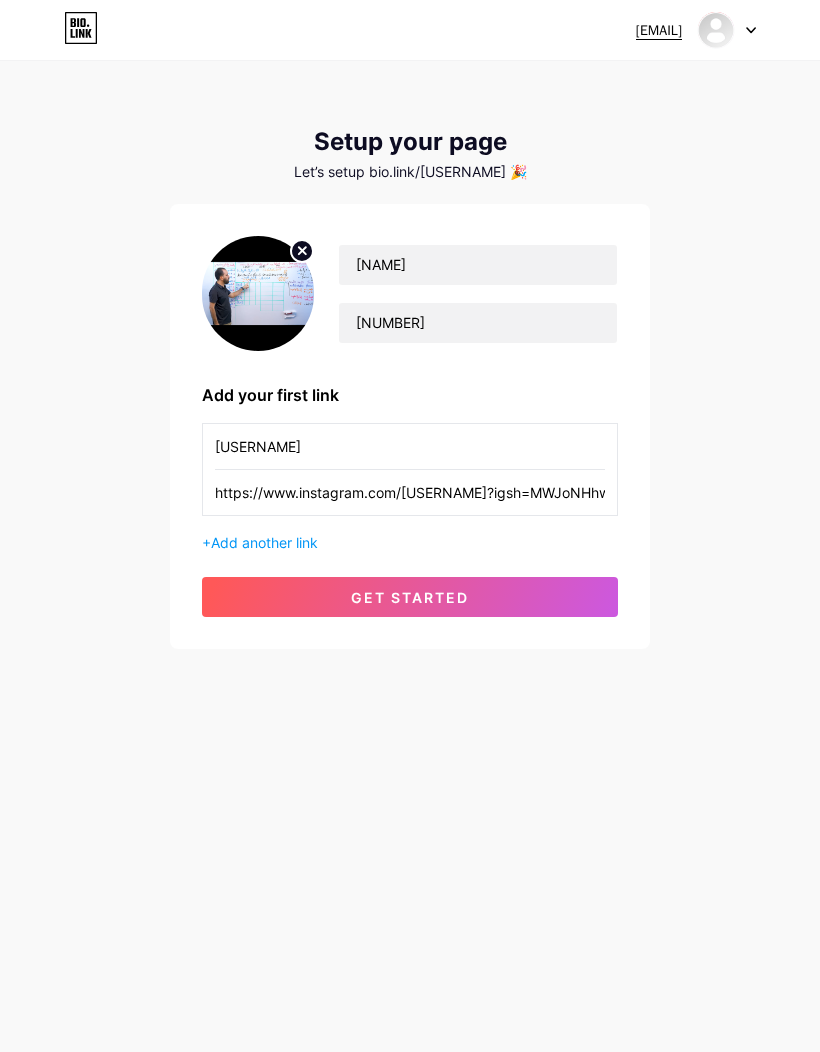 click on "https://www.instagram.com/[USERNAME]?igsh=MWJoNHhwZXF2bnNiZg==" at bounding box center (410, 446) 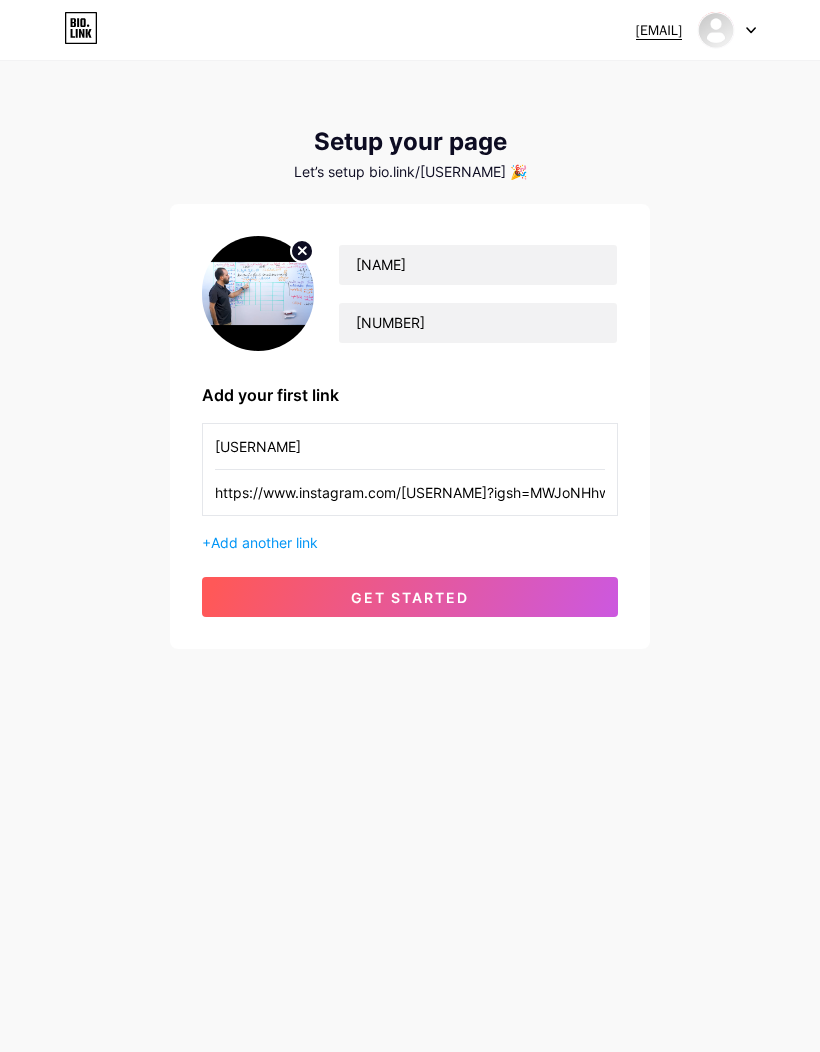 click on "https://www.instagram.com/[USERNAME]?igsh=MWJoNHhwZXF2bnNiZg==" at bounding box center (410, 446) 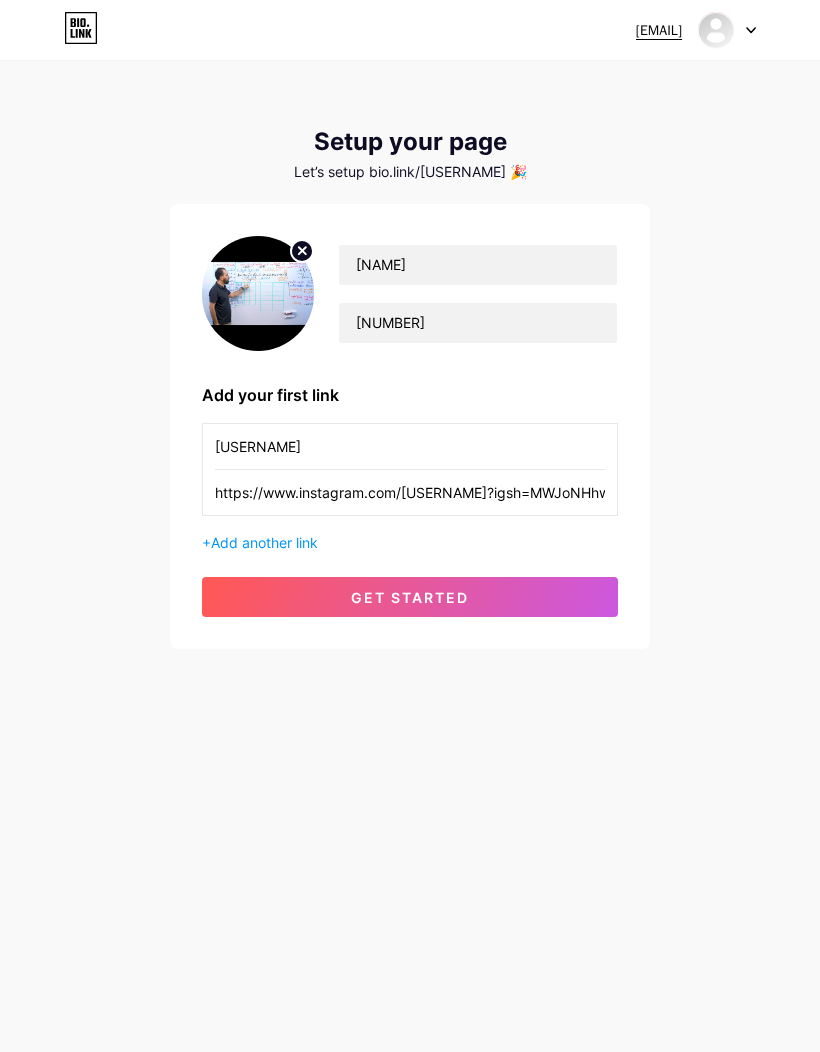 click on "https://www.instagram.com/[USERNAME]?igsh=MWJoNHhwZXF2bnNiZg==" at bounding box center (410, 446) 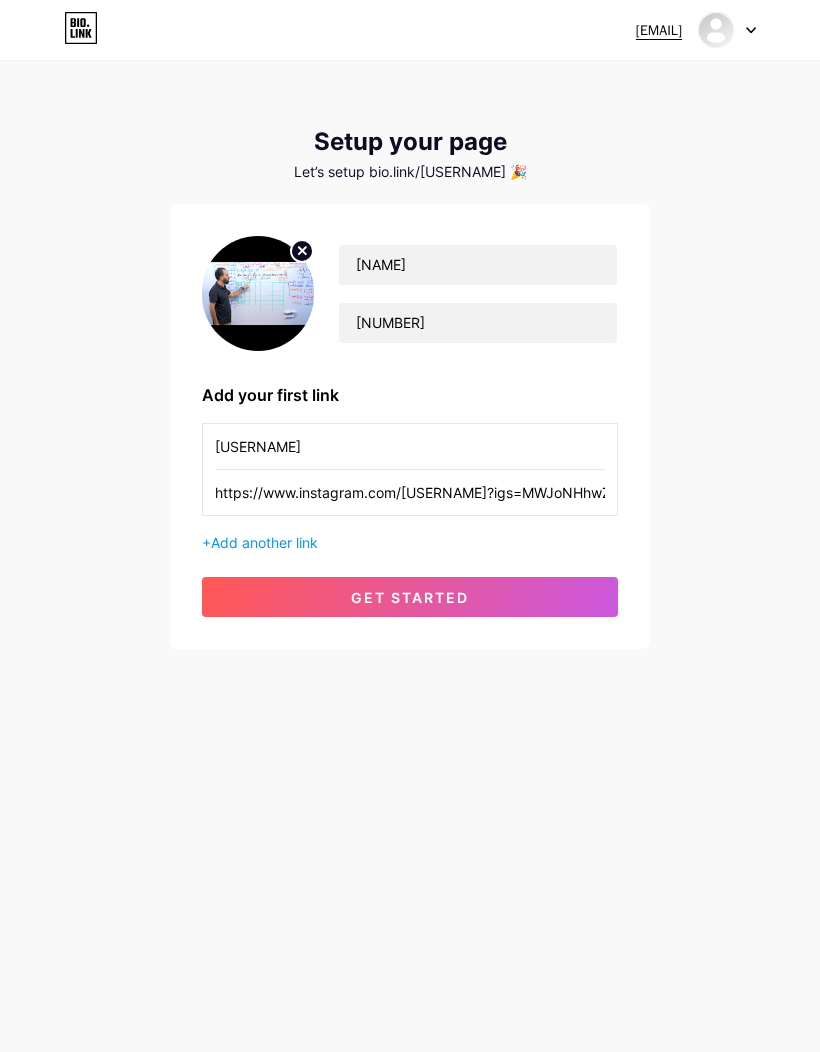 click on "get started" at bounding box center (410, 597) 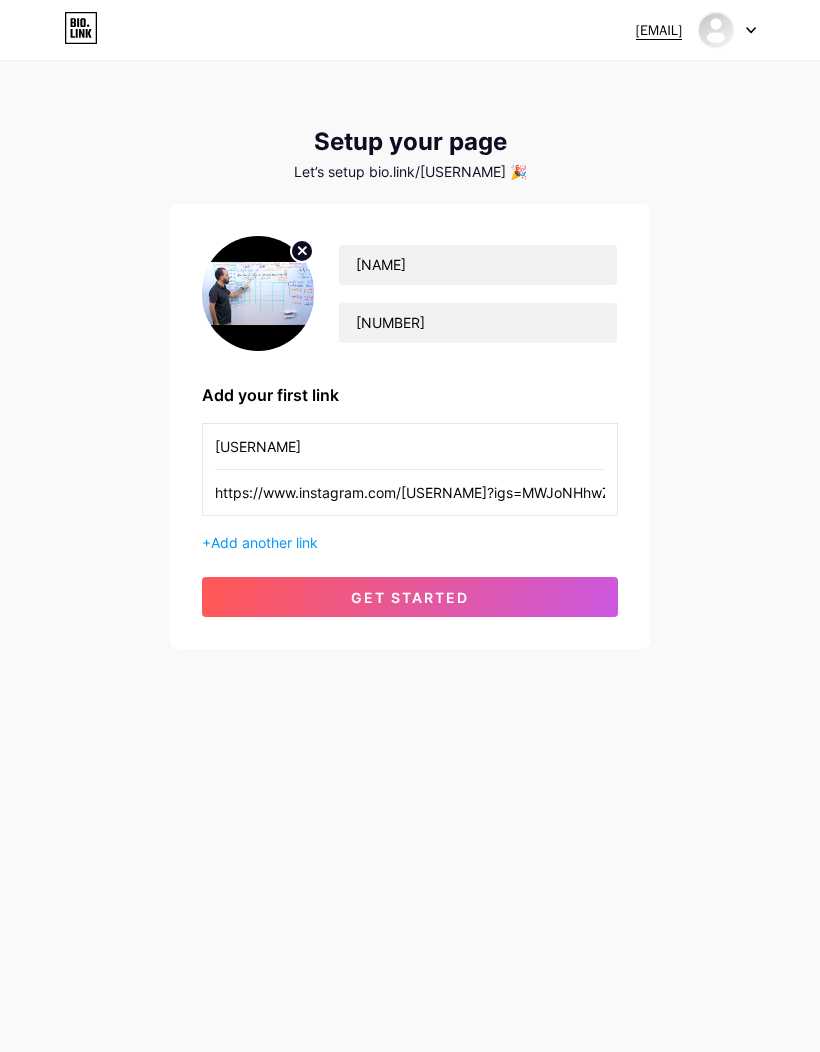 click on "https://www.instagram.com/[USERNAME]?igs=MWJoNHhwZXF2bnNiZg==" at bounding box center [410, 446] 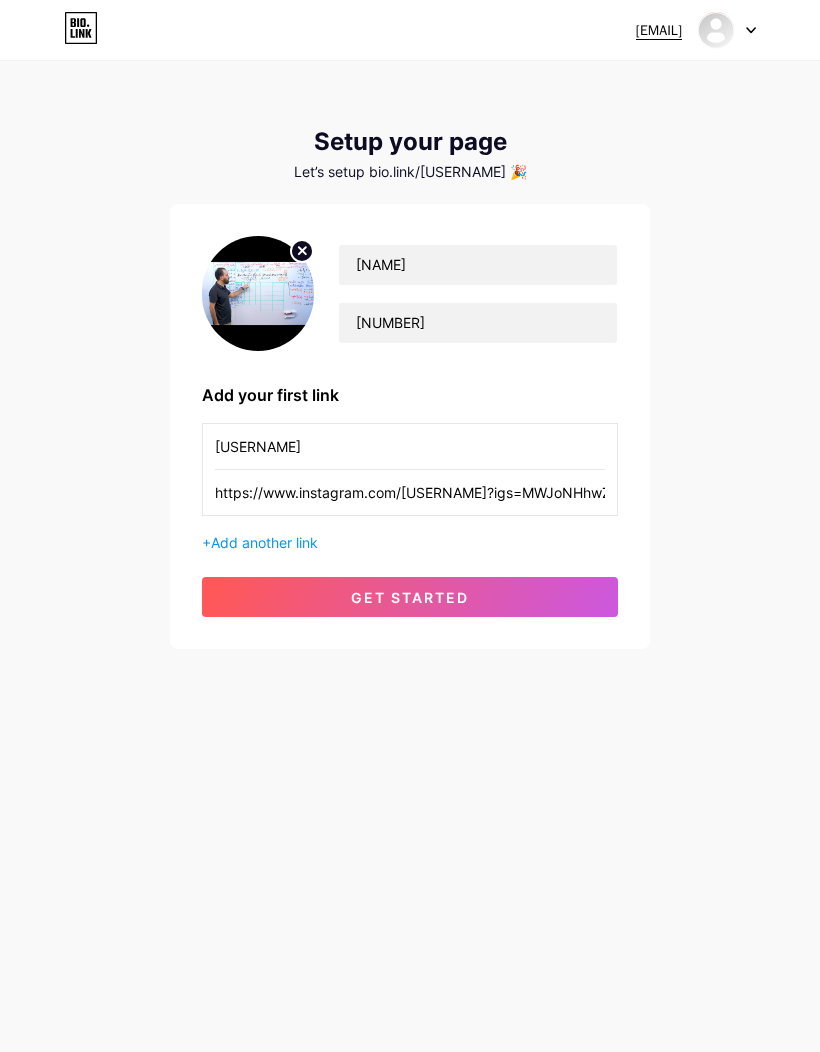 click on "https://www.instagram.com/[USERNAME]?igs=MWJoNHhwZXF2bnNiZg==" at bounding box center (410, 446) 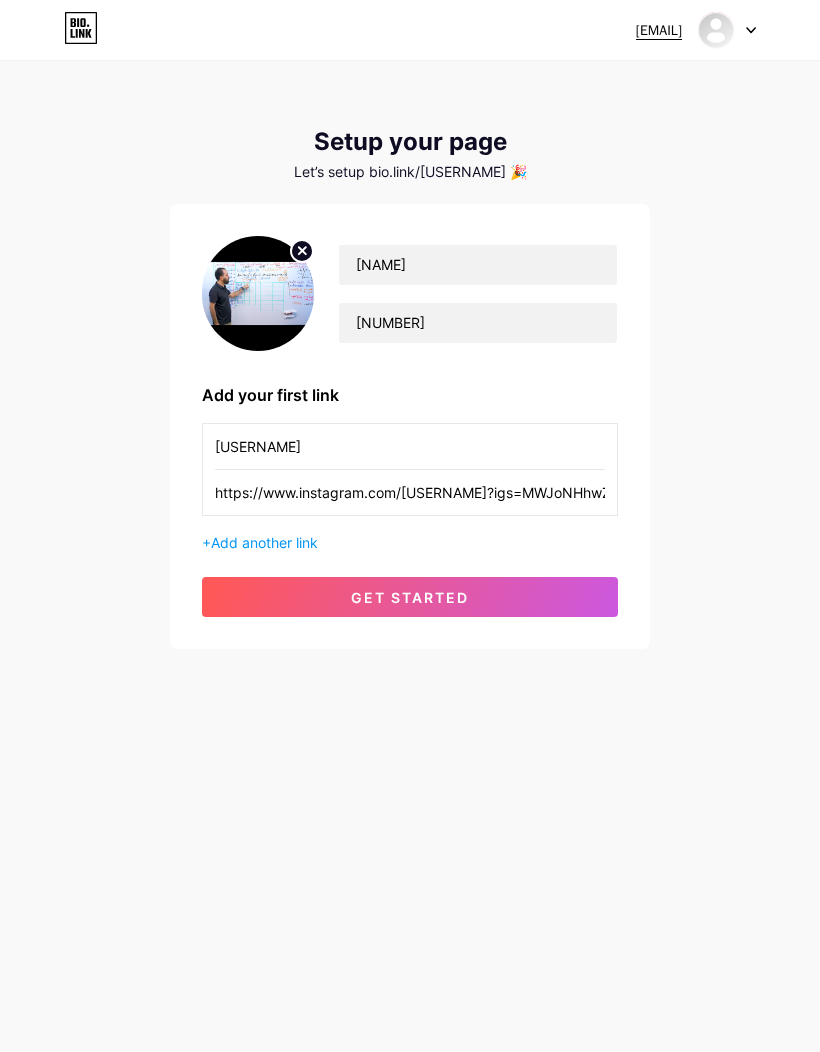 click on "https://www.instagram.com/[USERNAME]?igs=MWJoNHhwZXF2bnNiZg==" at bounding box center [410, 446] 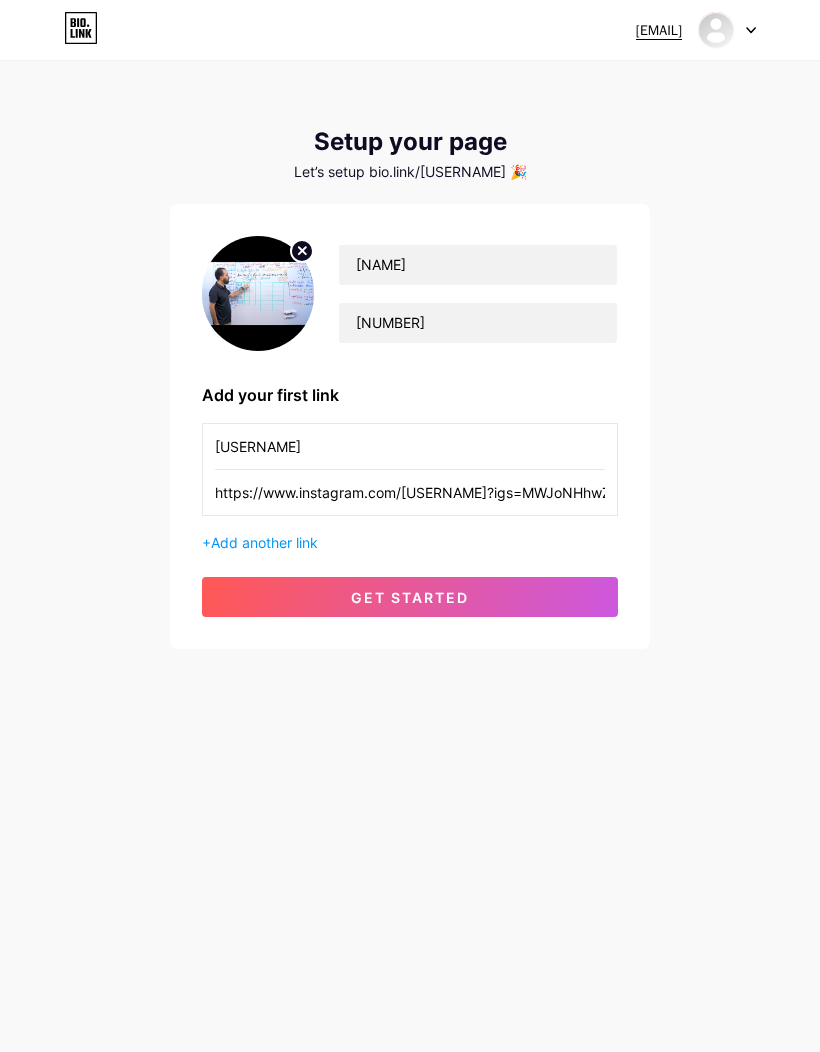 click on "https://www.instagram.com/[USERNAME]?igs=MWJoNHhwZXF2bnNiZg==" at bounding box center (410, 446) 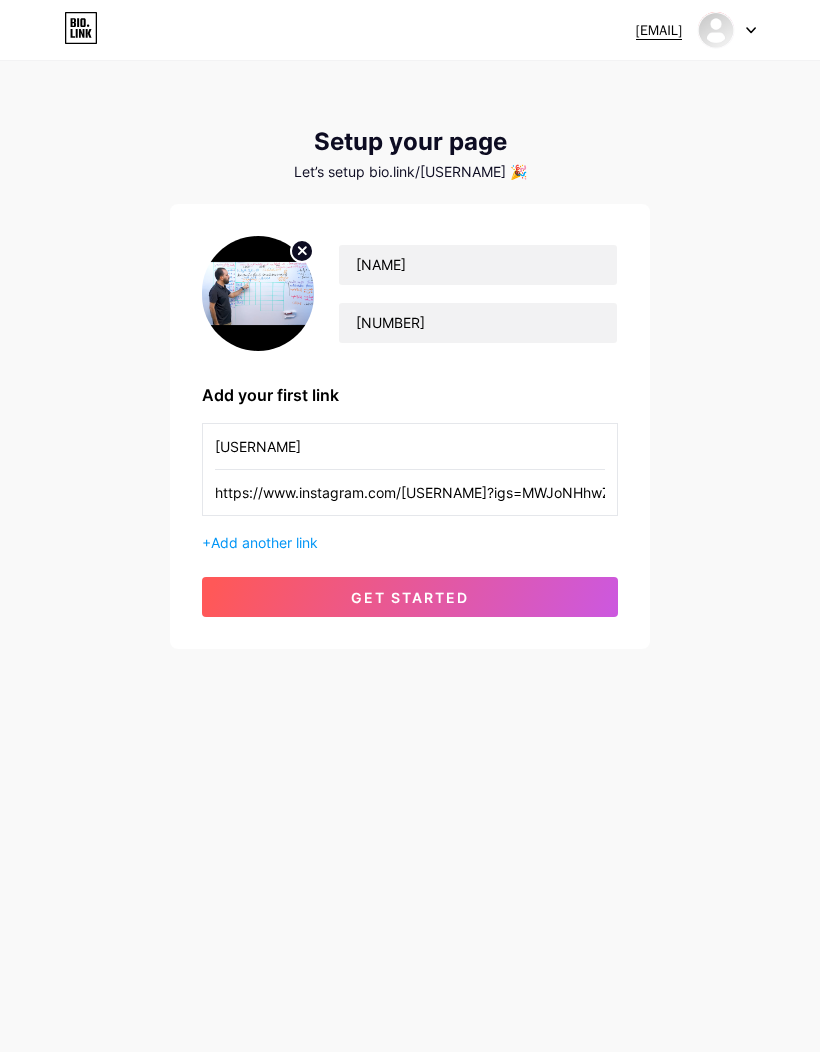 click on "https://www.instagram.com/[USERNAME]?igs=MWJoNHhwZXF2bnNiZg==" at bounding box center [410, 446] 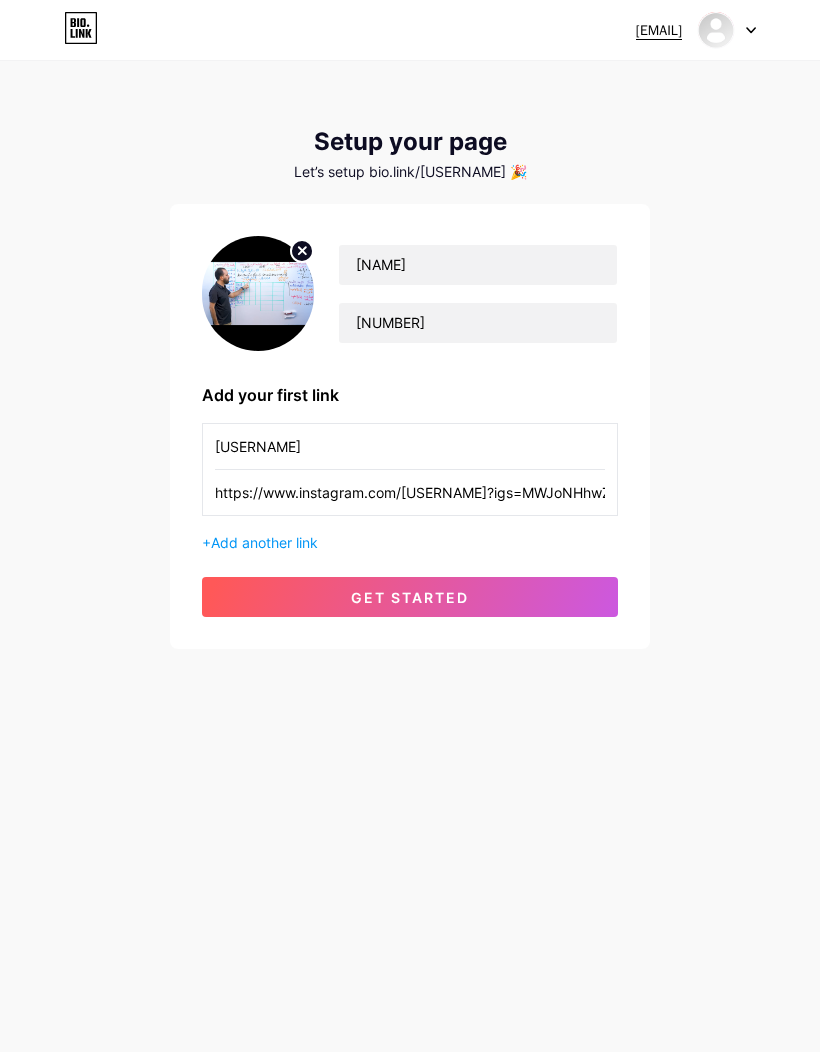 click on "https://www.instagram.com/[USERNAME]?igs=MWJoNHhwZXF2bnNiZg==" at bounding box center (410, 446) 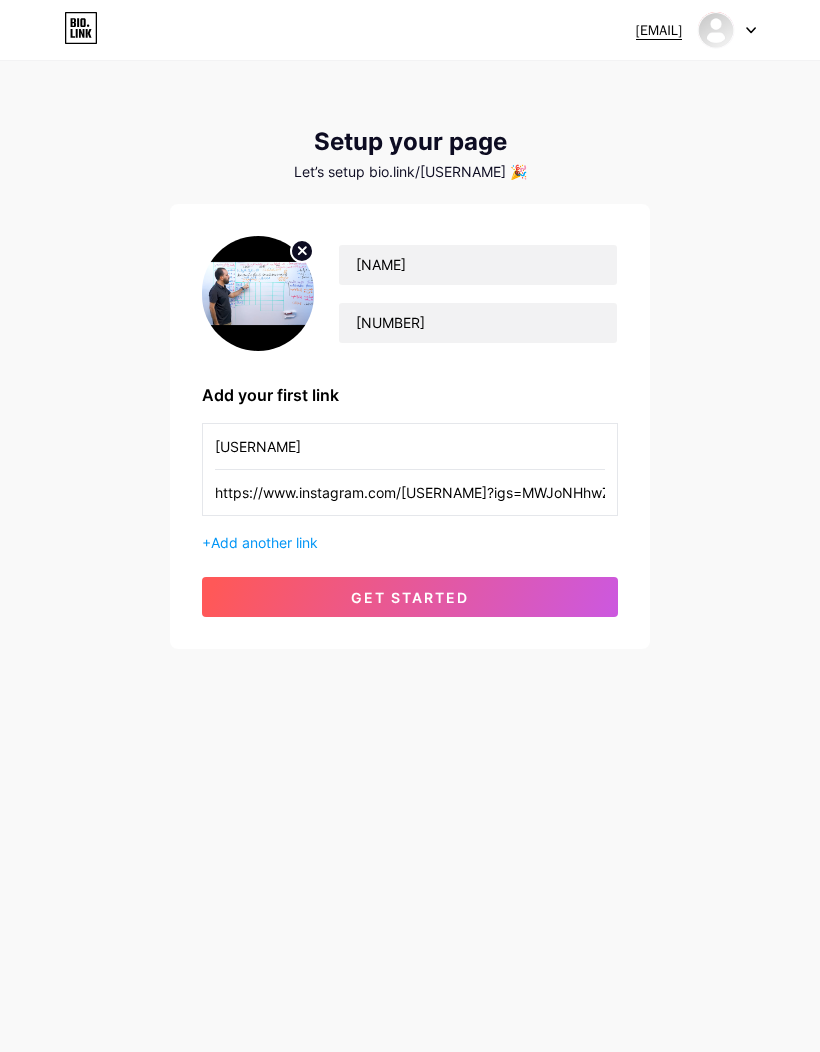 click on "https://www.instagram.com/[USERNAME]?igs=MWJoNHhwZXF2bnNiZg==" at bounding box center [410, 446] 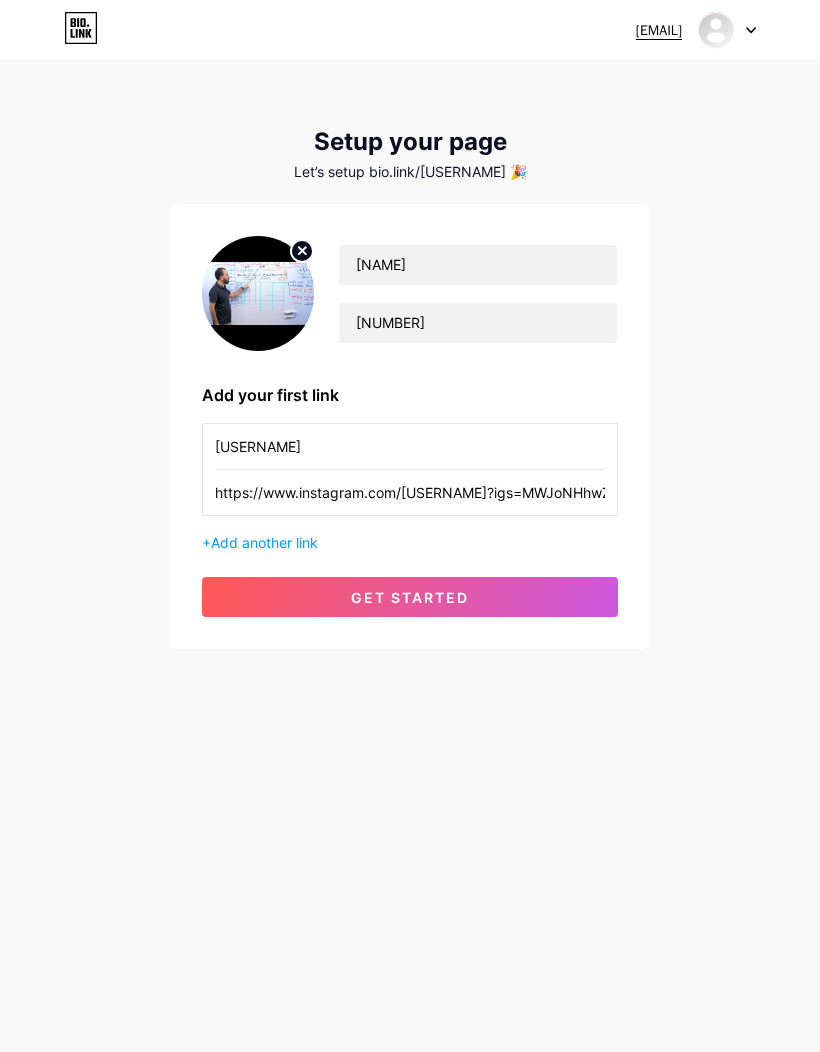 click on "https://www.instagram.com/[USERNAME]?igs=MWJoNHhwZXF2bnNiZg==" at bounding box center (410, 446) 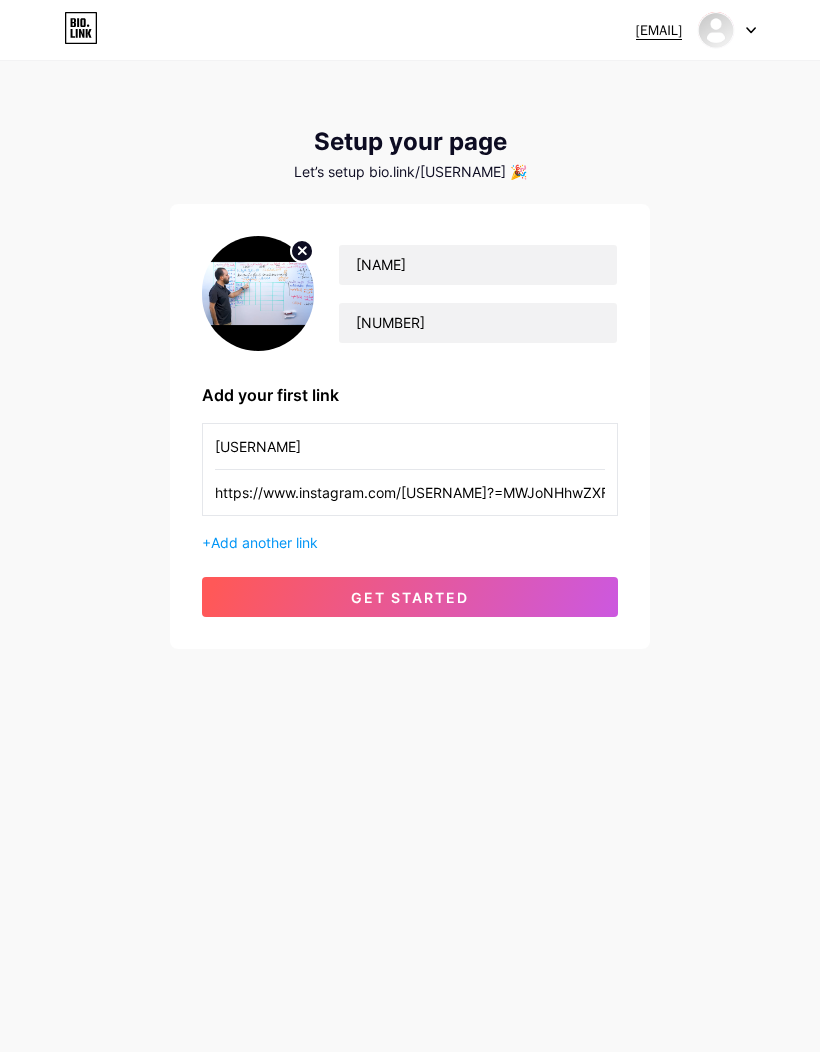 click on "get started" at bounding box center [410, 597] 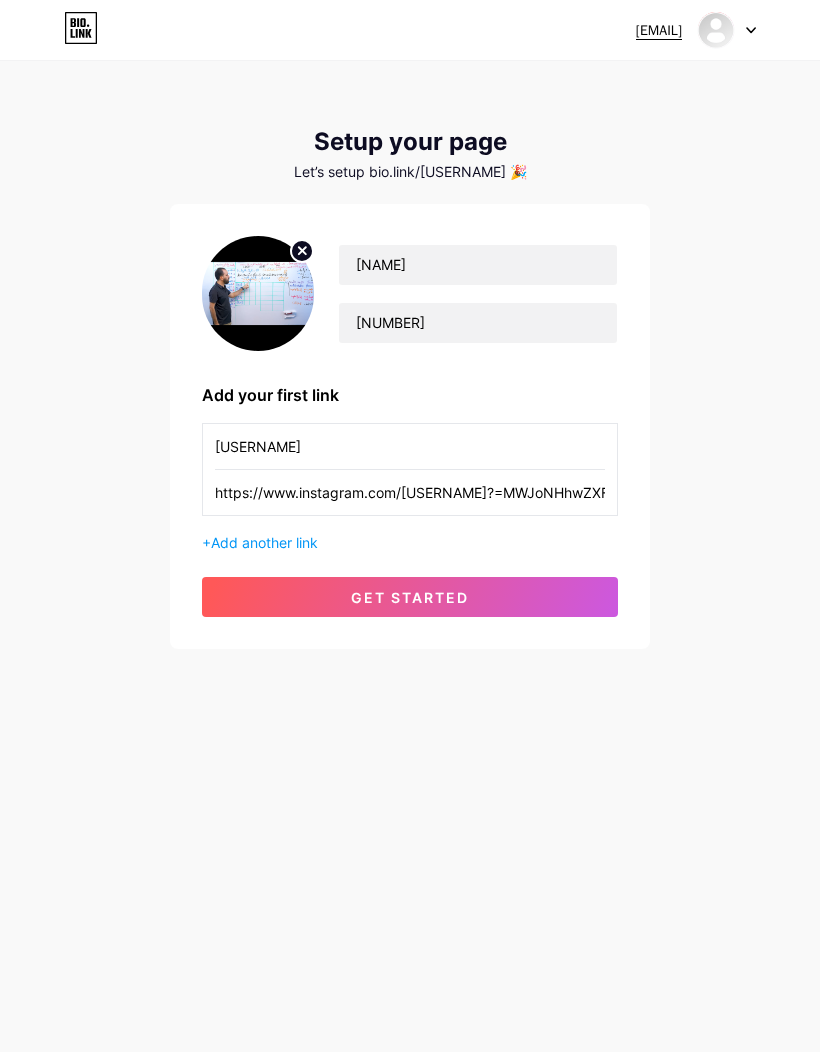 click on "https://www.instagram.com/[USERNAME]?=MWJoNHhwZXF2bnNiZg==" at bounding box center (410, 446) 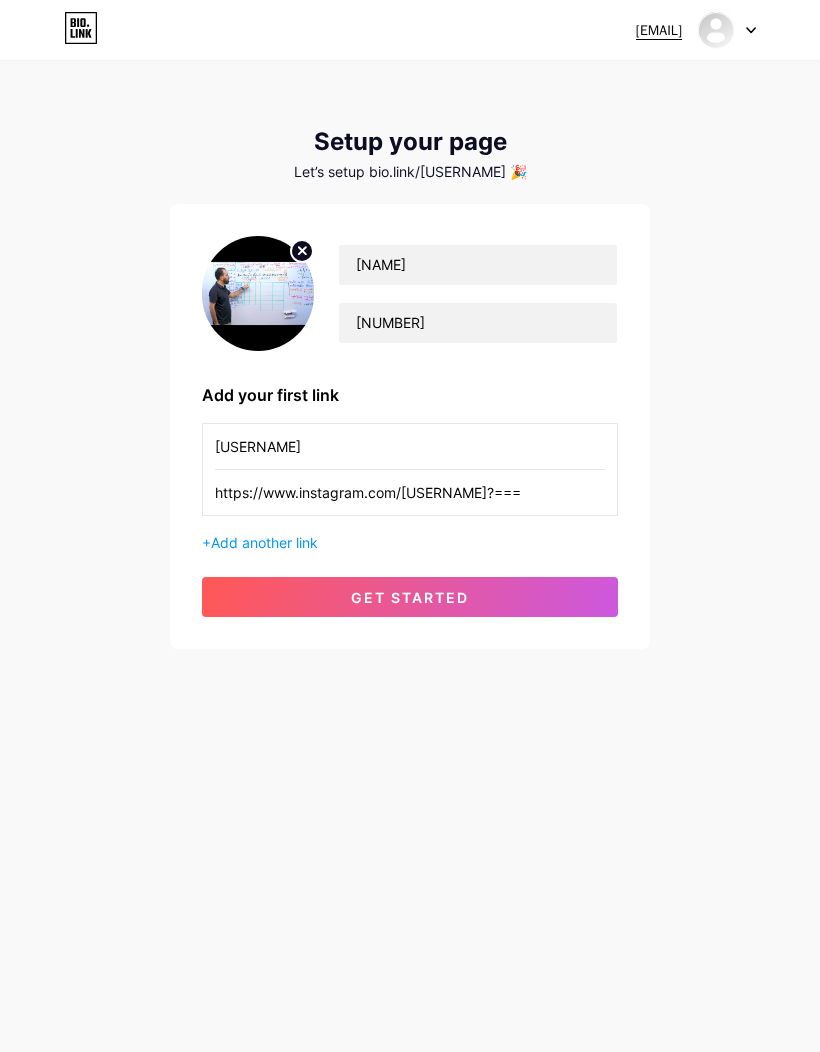 click on "https://www.instagram.com/[USERNAME]?===" at bounding box center [410, 446] 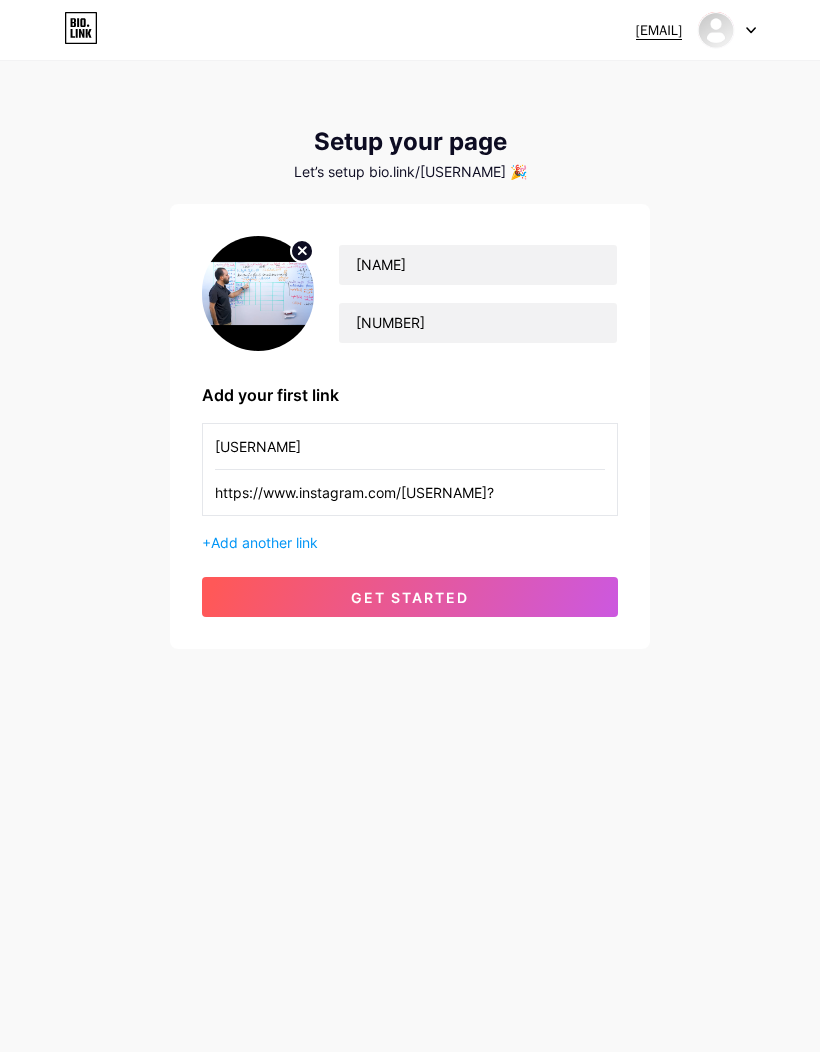 type on "https://www.instagram.com/[USERNAME]?" 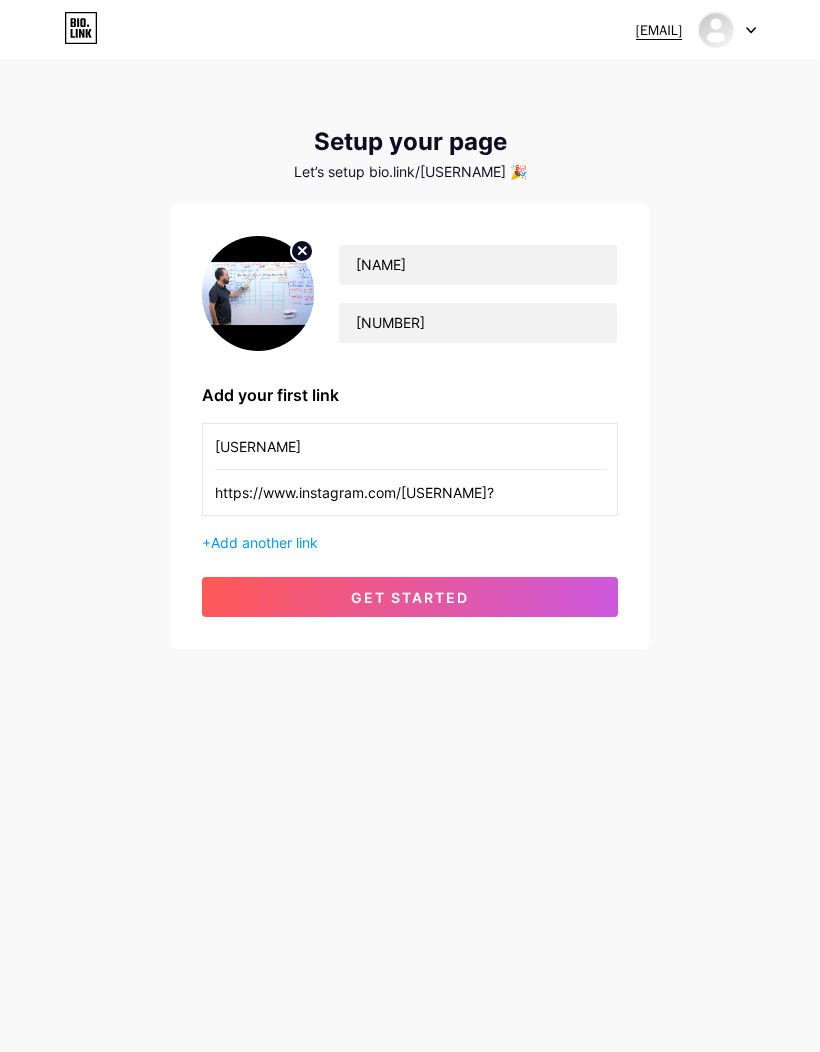 click on "get started" at bounding box center [410, 597] 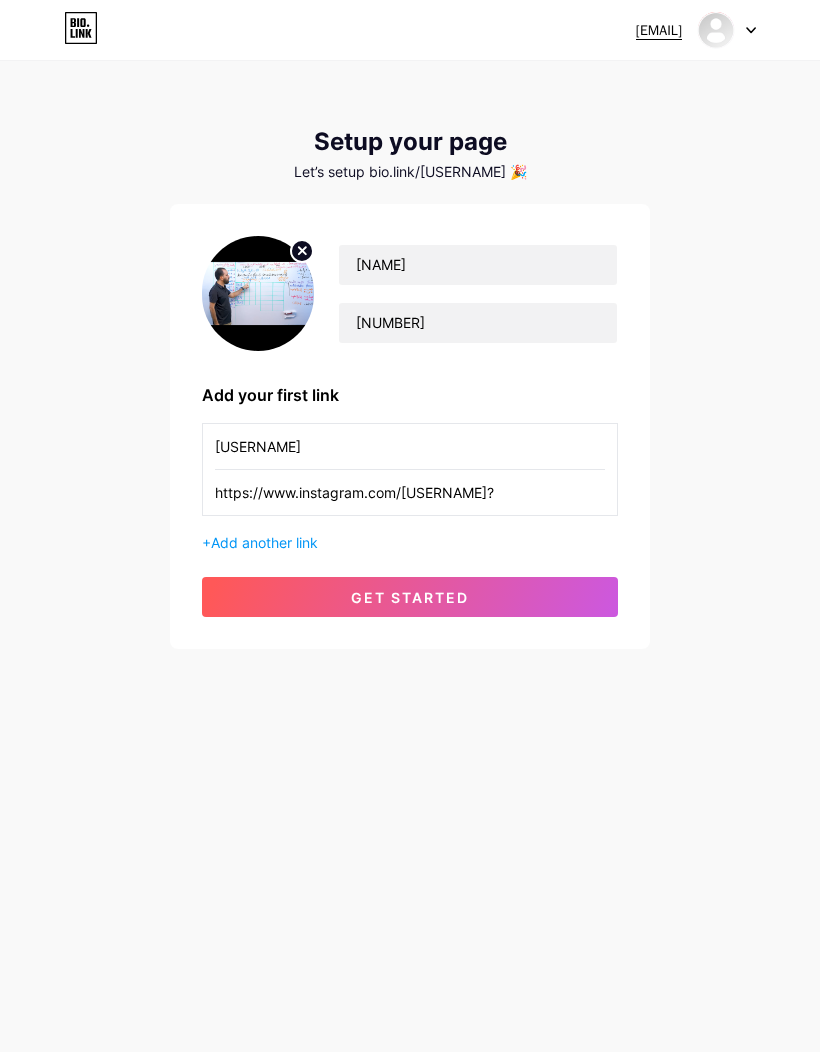 click on "get started" at bounding box center [410, 597] 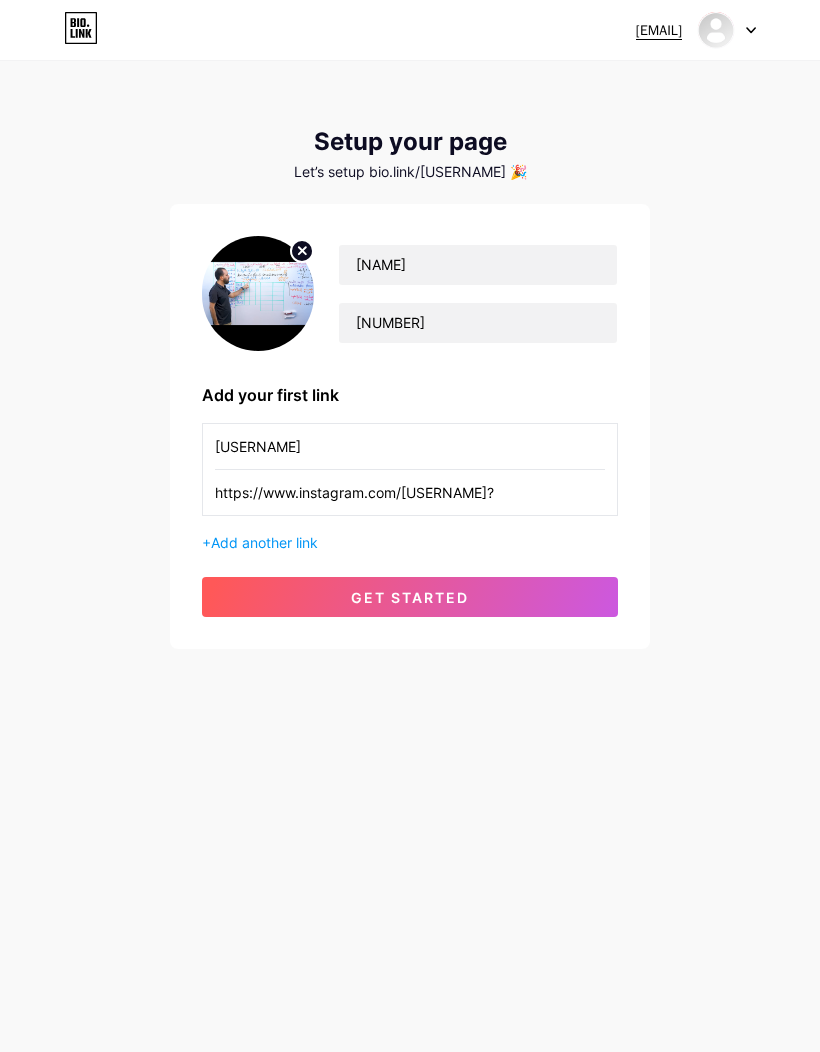 click on "get started" at bounding box center (410, 597) 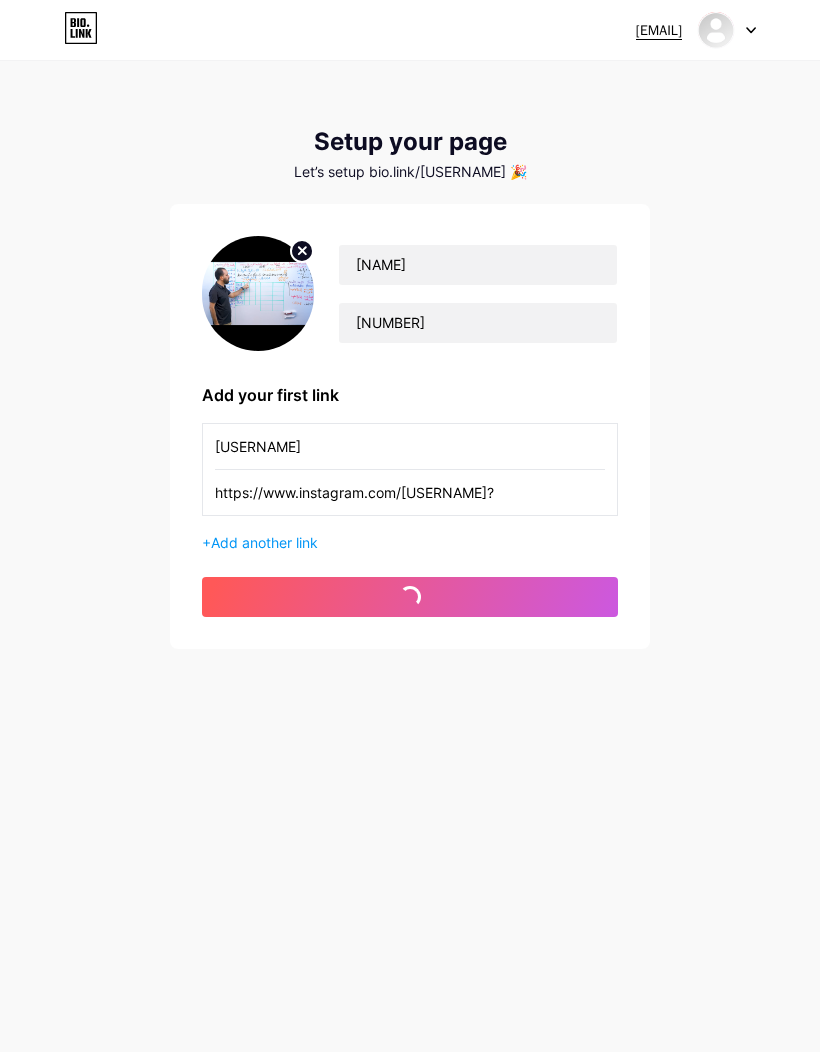 click on "get started" at bounding box center [410, 597] 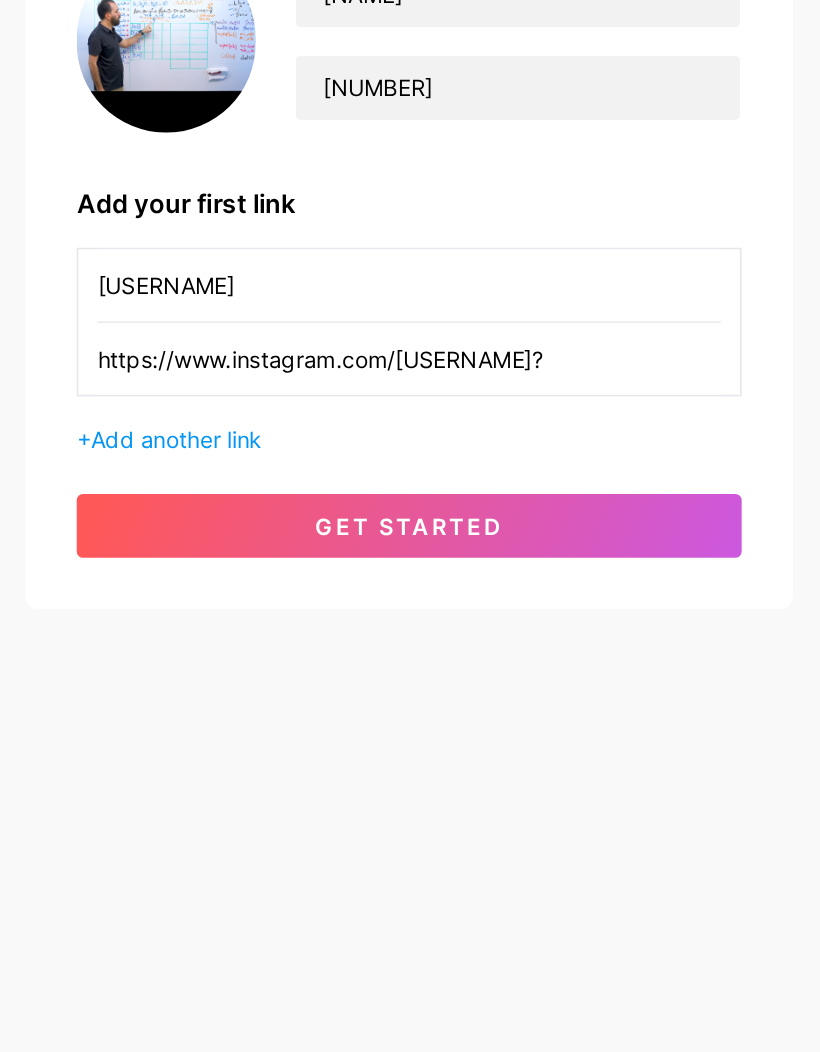 scroll, scrollTop: 82, scrollLeft: 0, axis: vertical 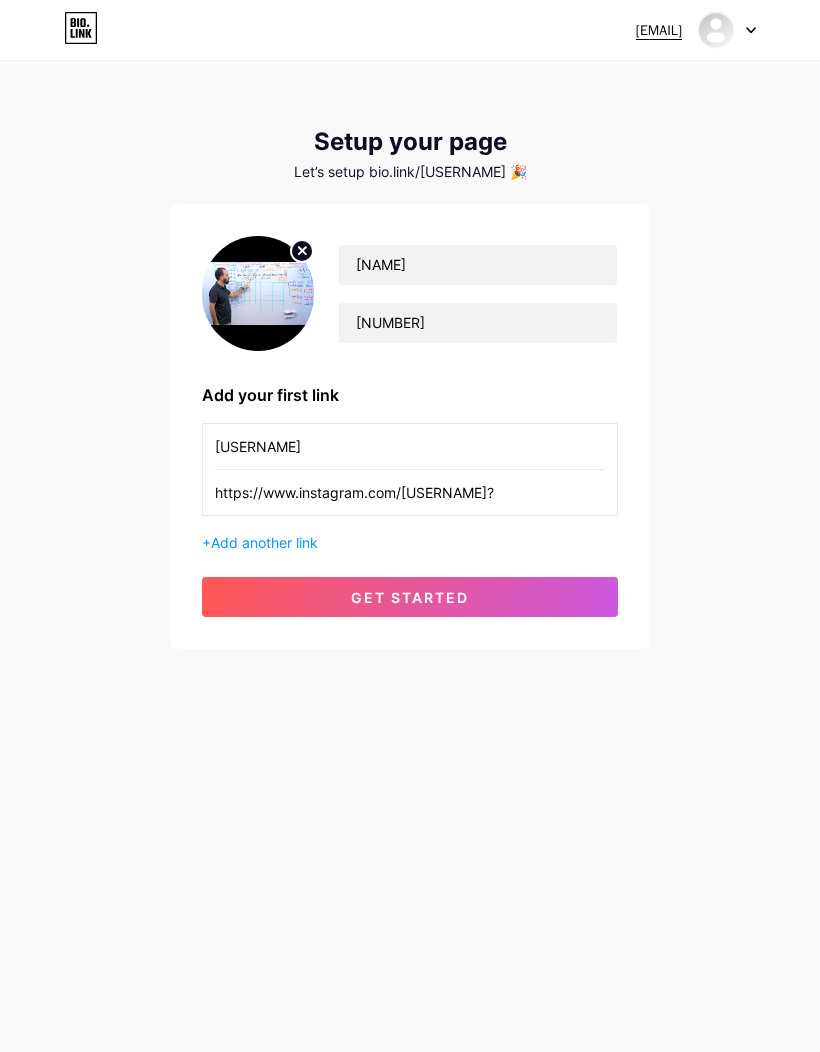 click on "get started" at bounding box center (410, 597) 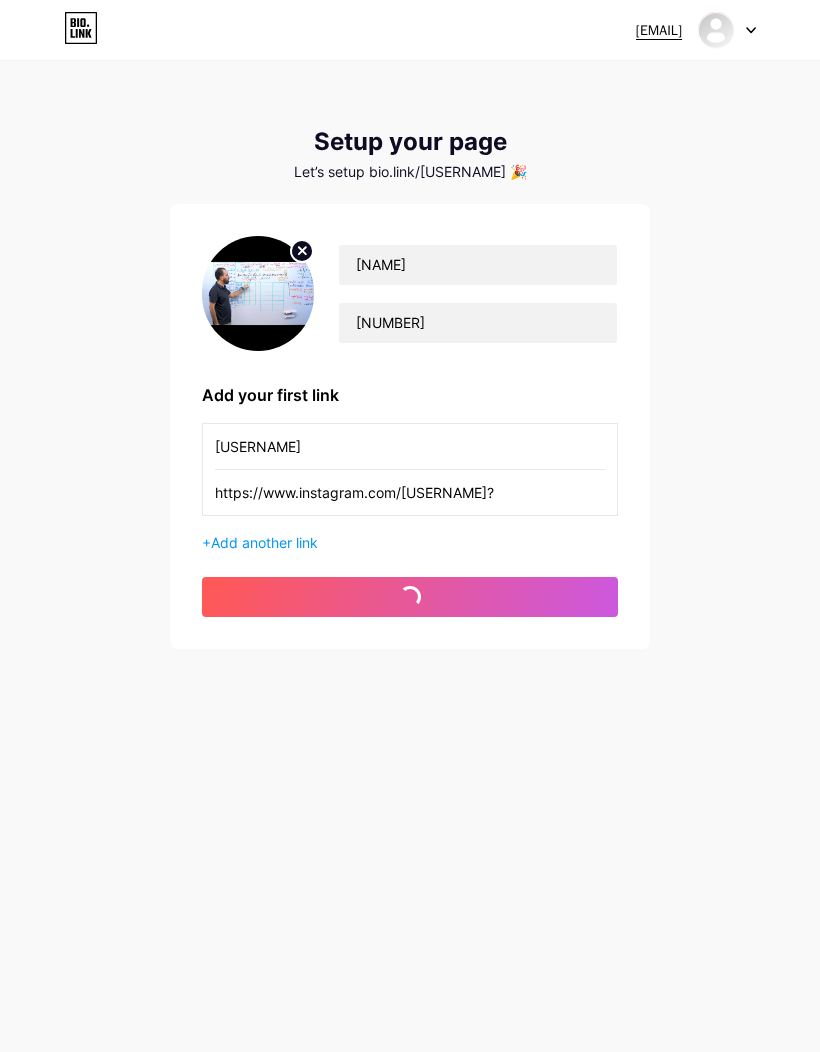 click on "get started" at bounding box center [410, 597] 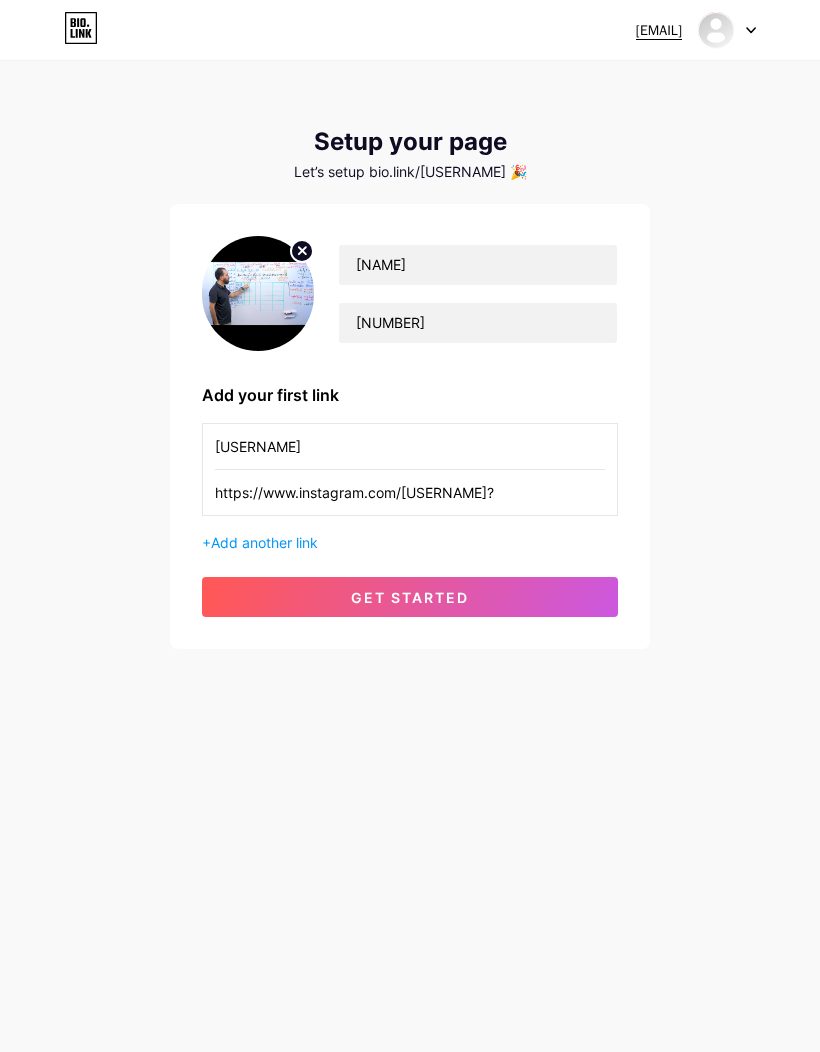 click on "get started" at bounding box center (410, 597) 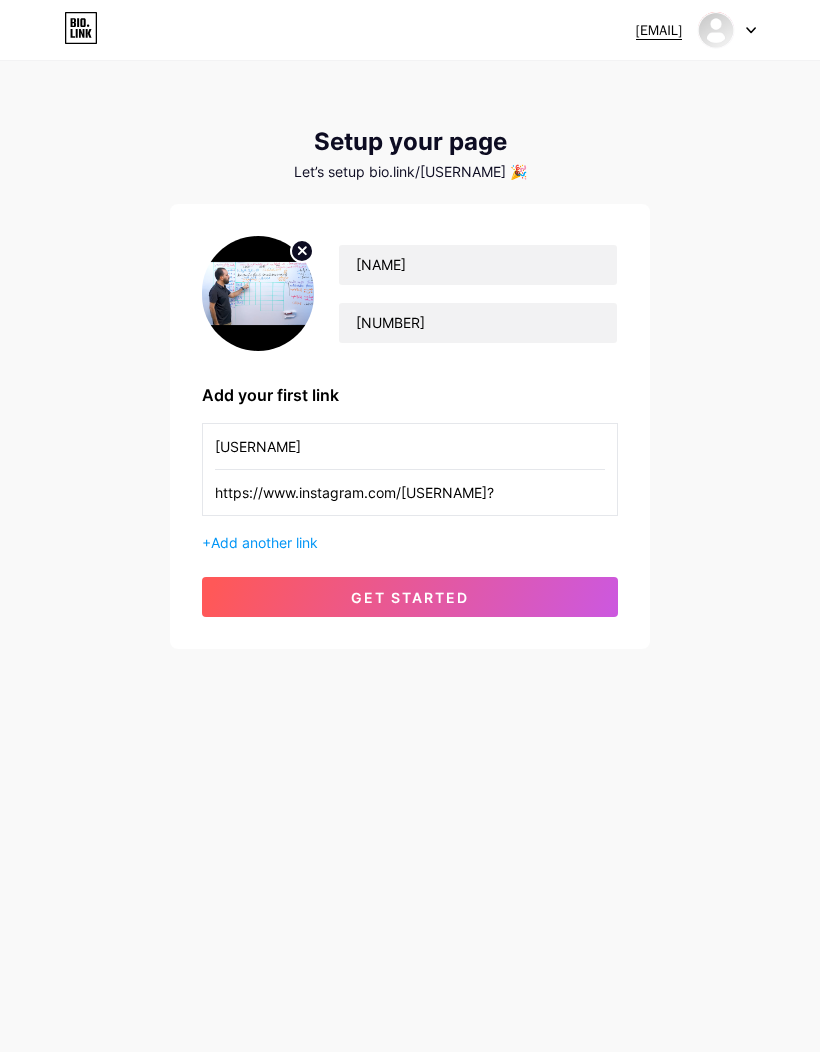 click on "get started" at bounding box center [410, 597] 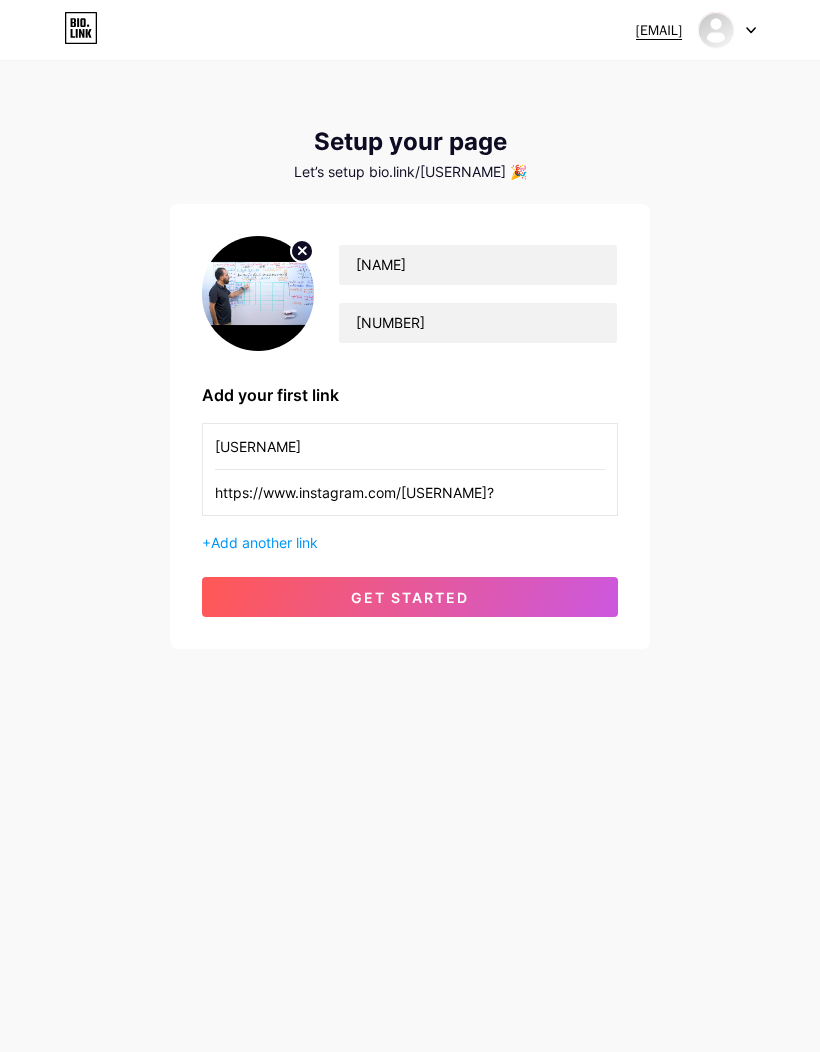click on "get started" at bounding box center (410, 597) 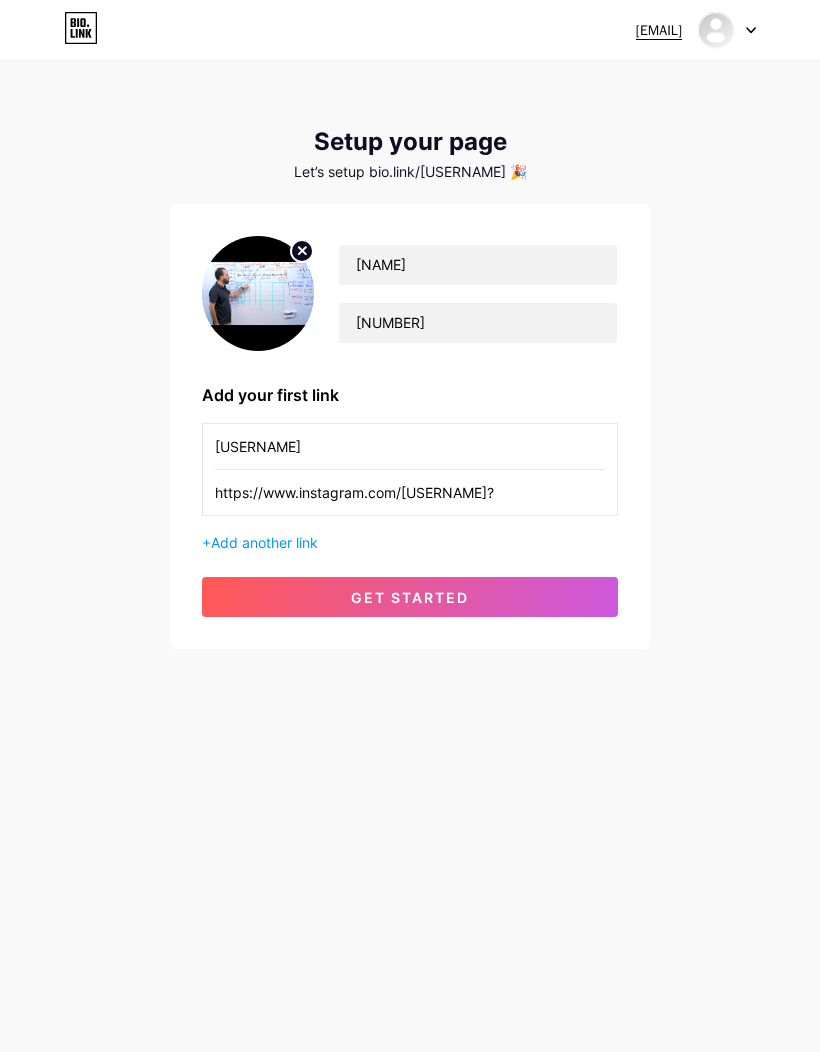 click on "get started" at bounding box center (410, 597) 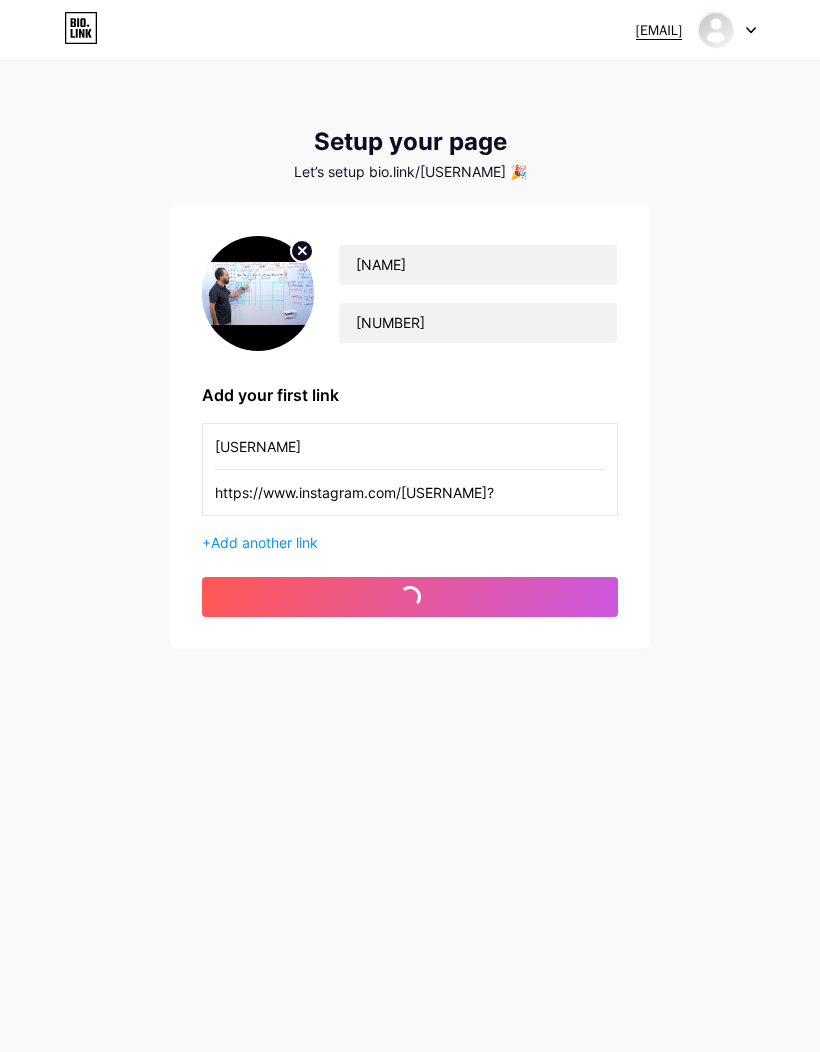 click on "get started" at bounding box center [410, 597] 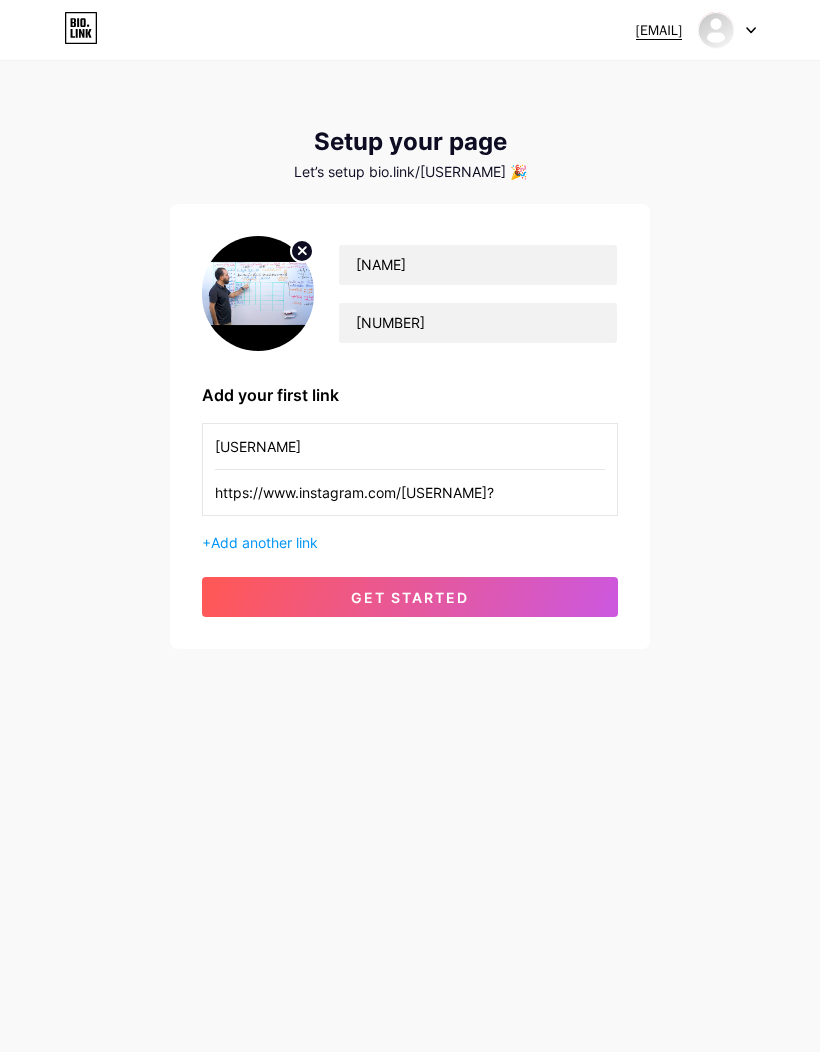 click on "[USERNAME]" at bounding box center [410, 446] 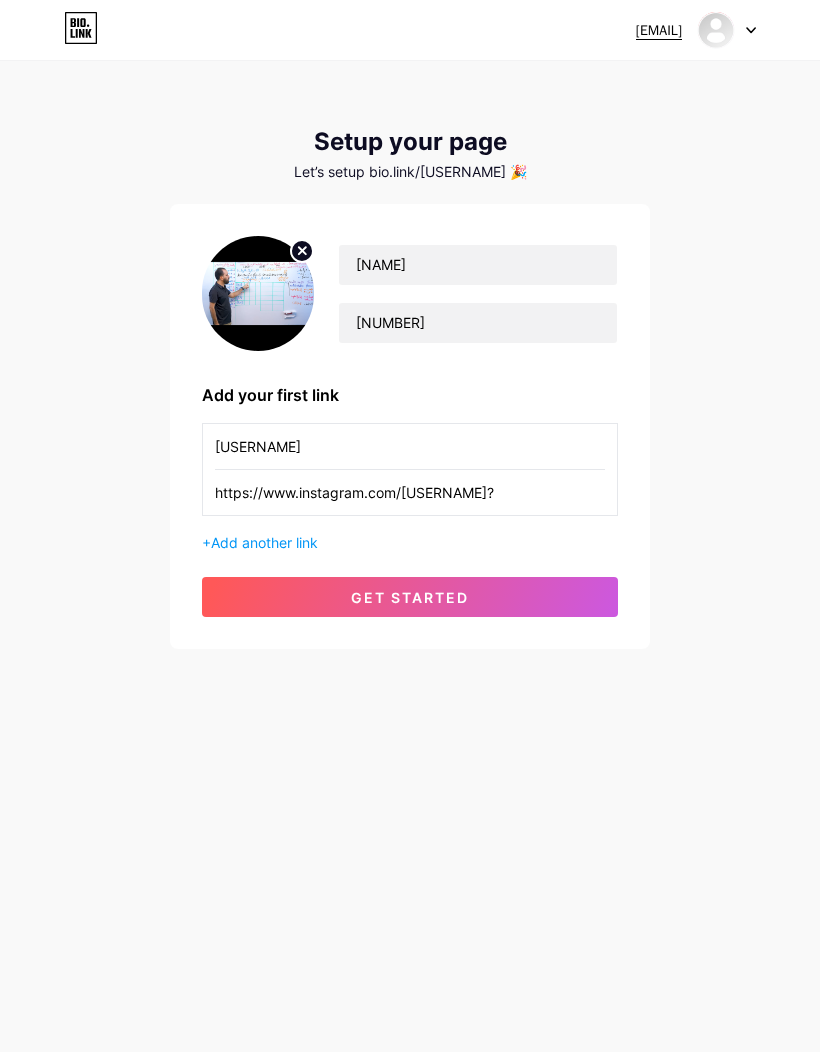 click on "[USERNAME]" at bounding box center [410, 446] 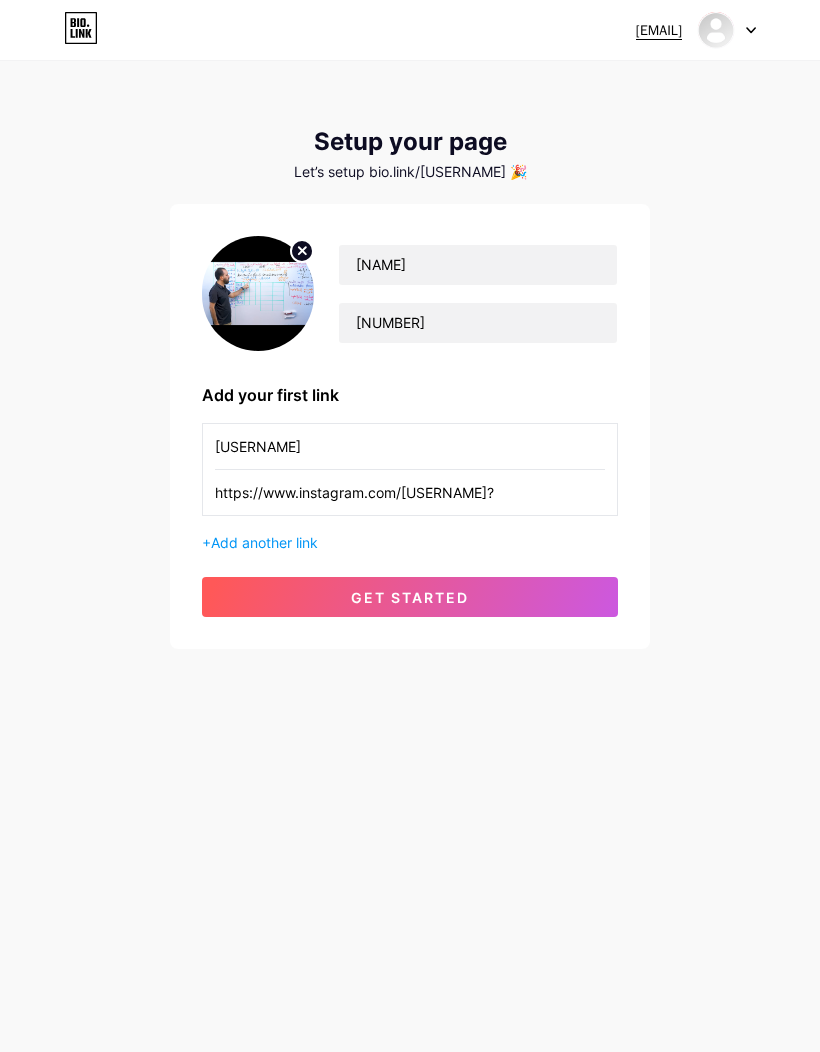 click on "[USERNAME]" at bounding box center (410, 446) 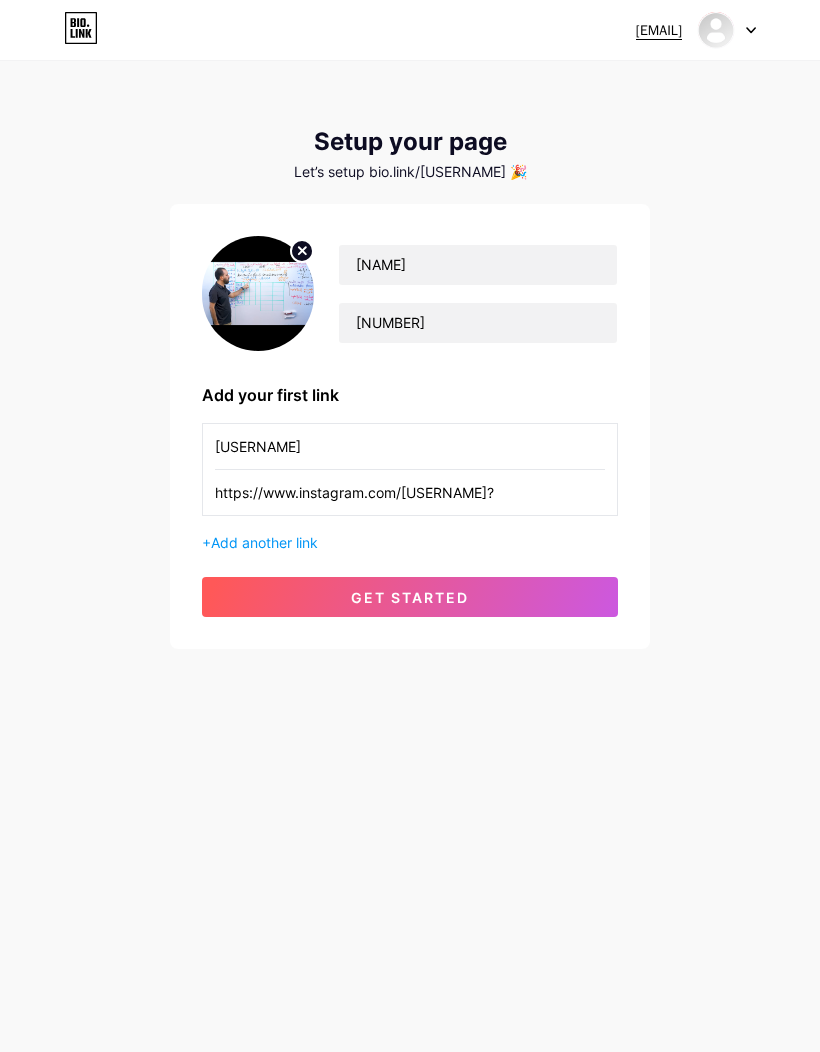 click on "[USERNAME]" at bounding box center (410, 446) 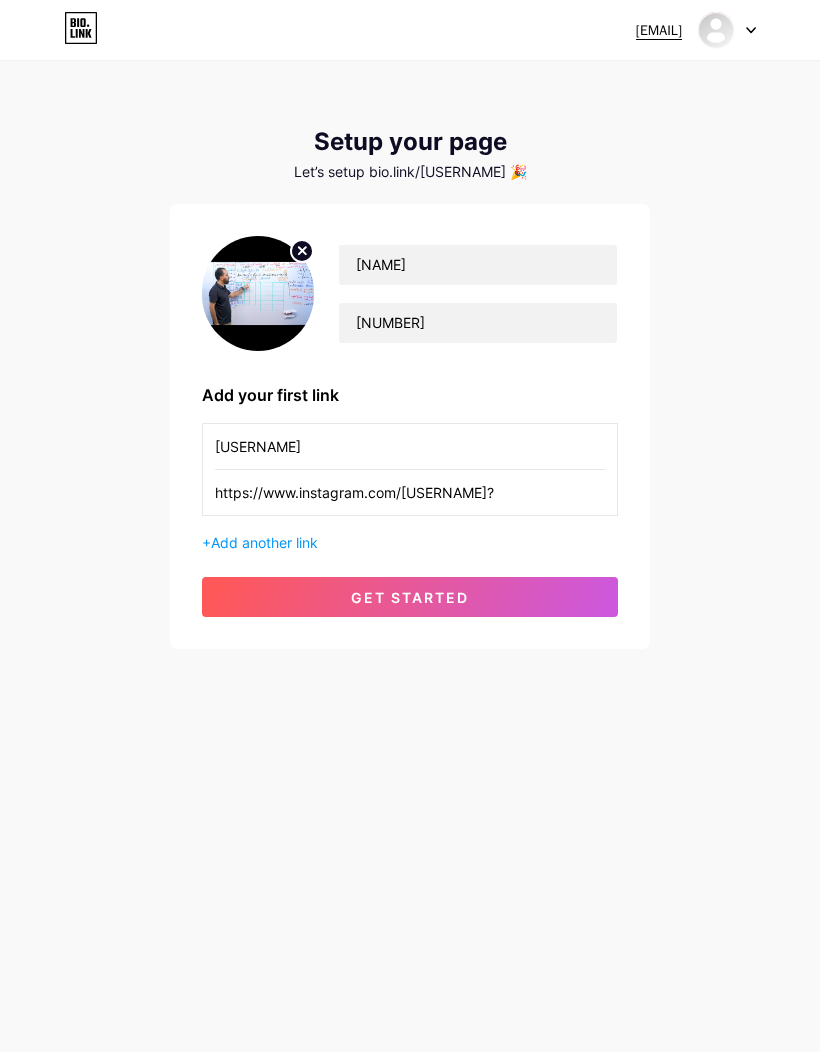 click on "[USERNAME]" at bounding box center (410, 446) 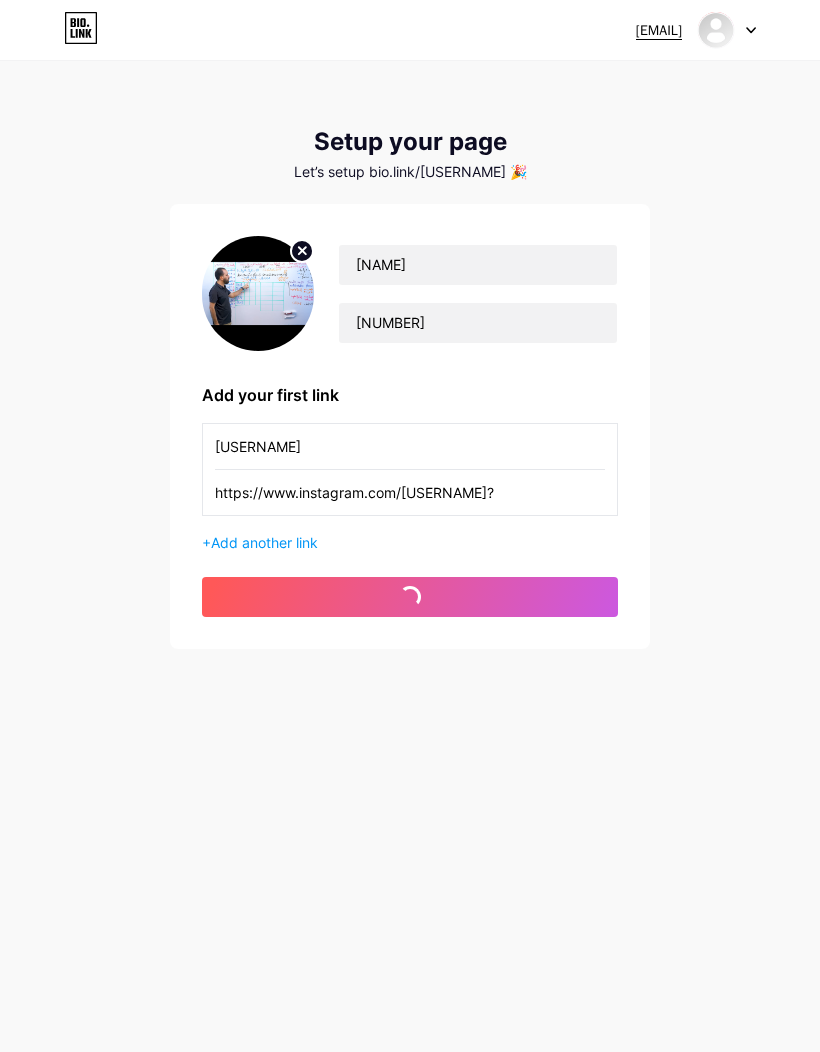 click on "[USERNAME]" at bounding box center [410, 446] 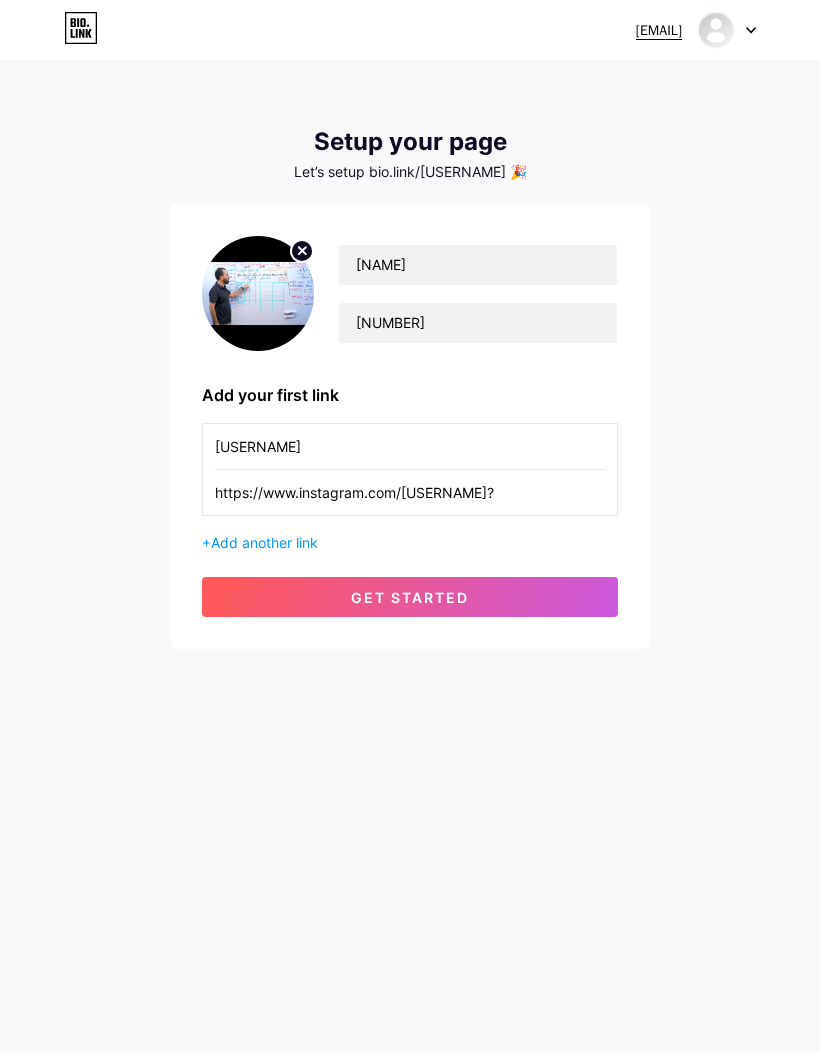 click on "[USERNAME]" at bounding box center (410, 446) 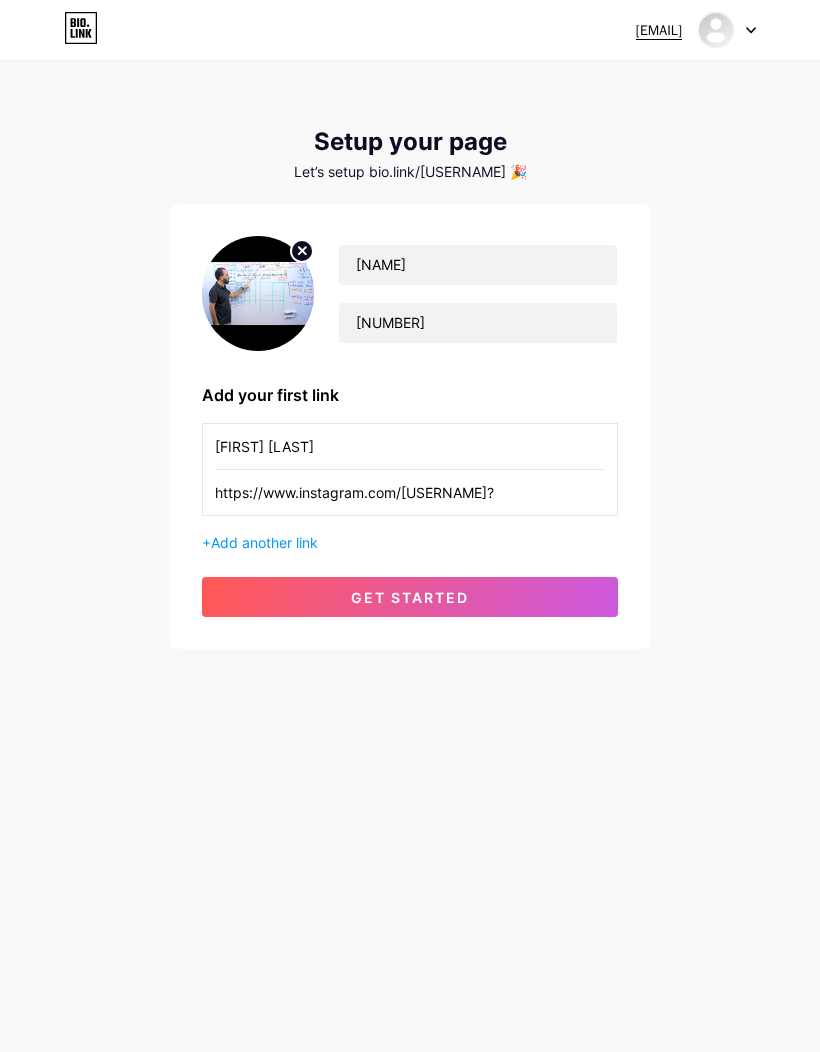 type on "[FIRST] [LAST]" 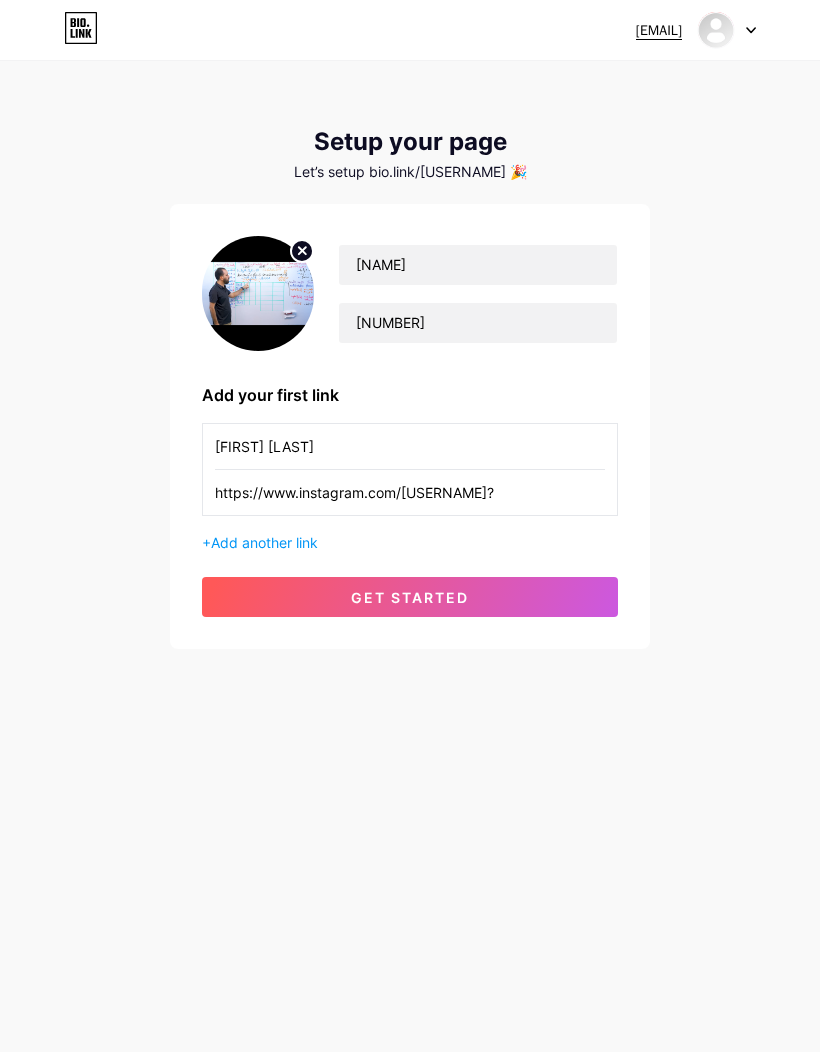 click on "https://www.instagram.com/[USERNAME]?" at bounding box center (410, 446) 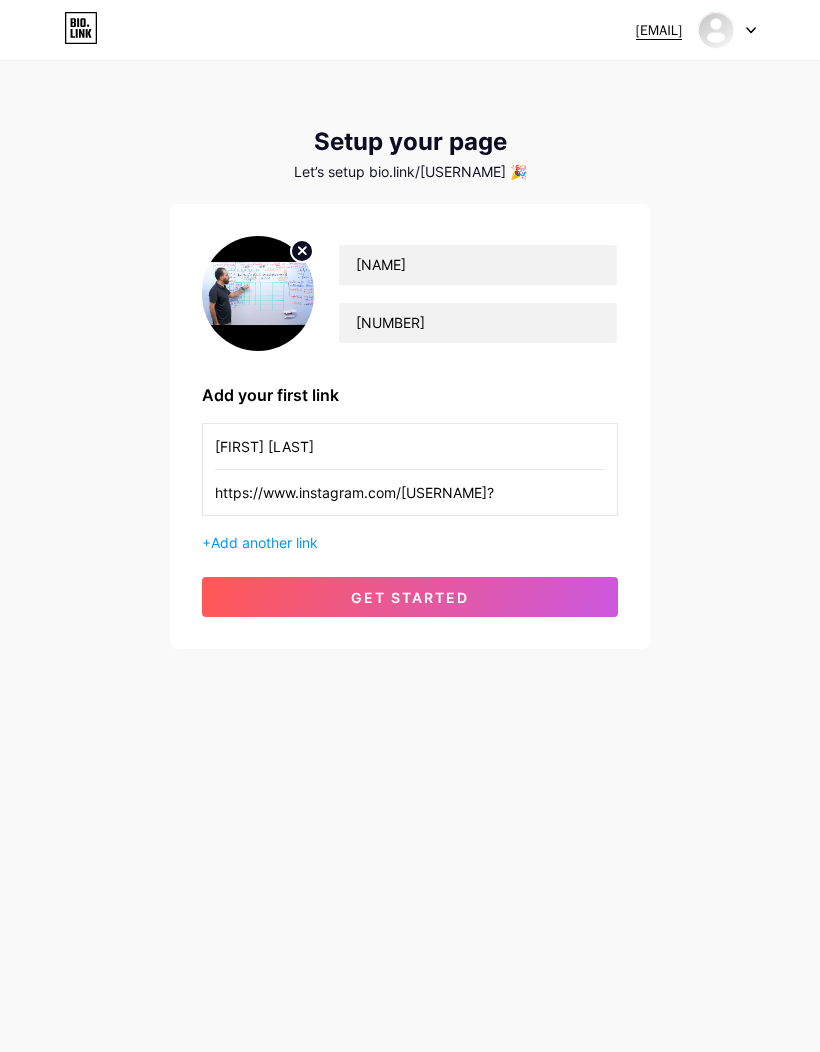 click on "https://www.instagram.com/[USERNAME]?" at bounding box center (410, 446) 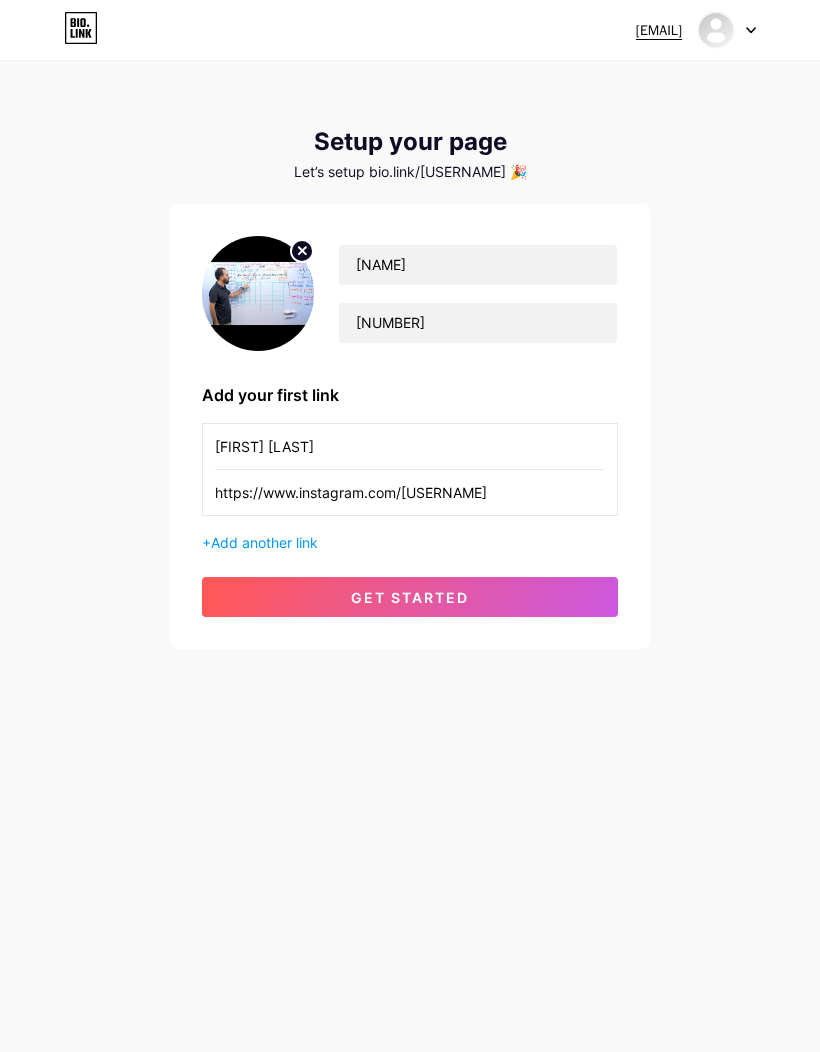 type on "https://www.instagram.com/[USERNAME]" 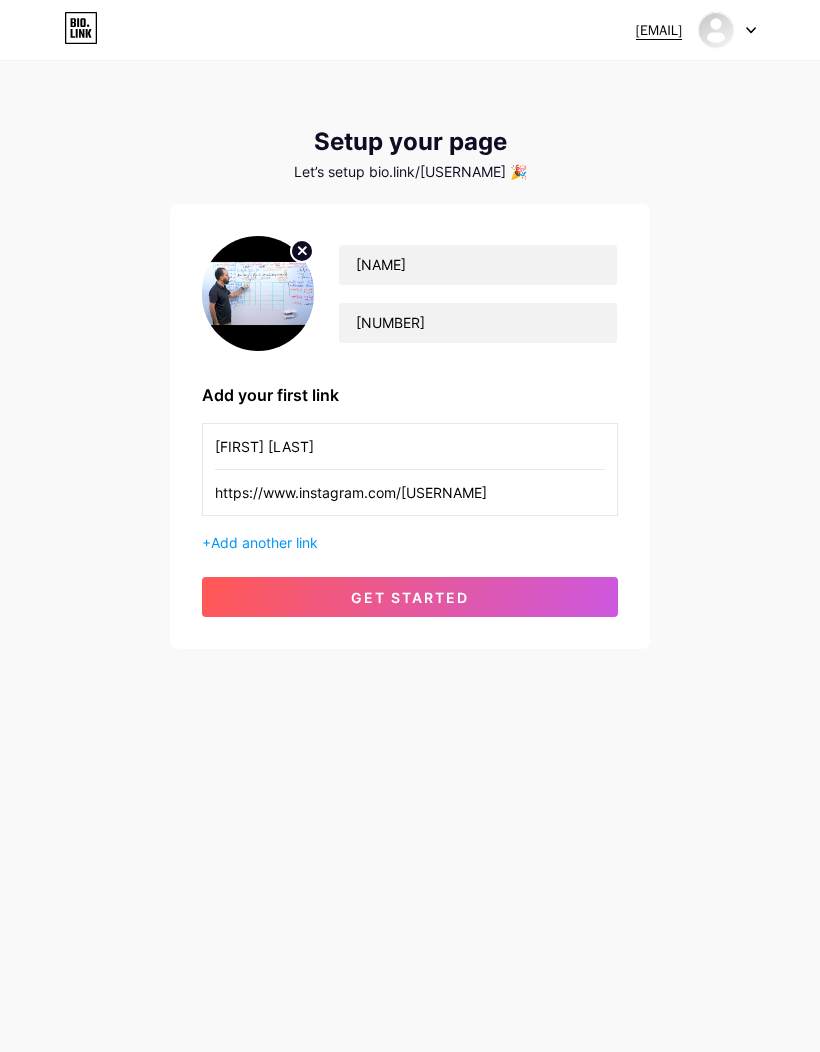 click on "get started" at bounding box center [410, 597] 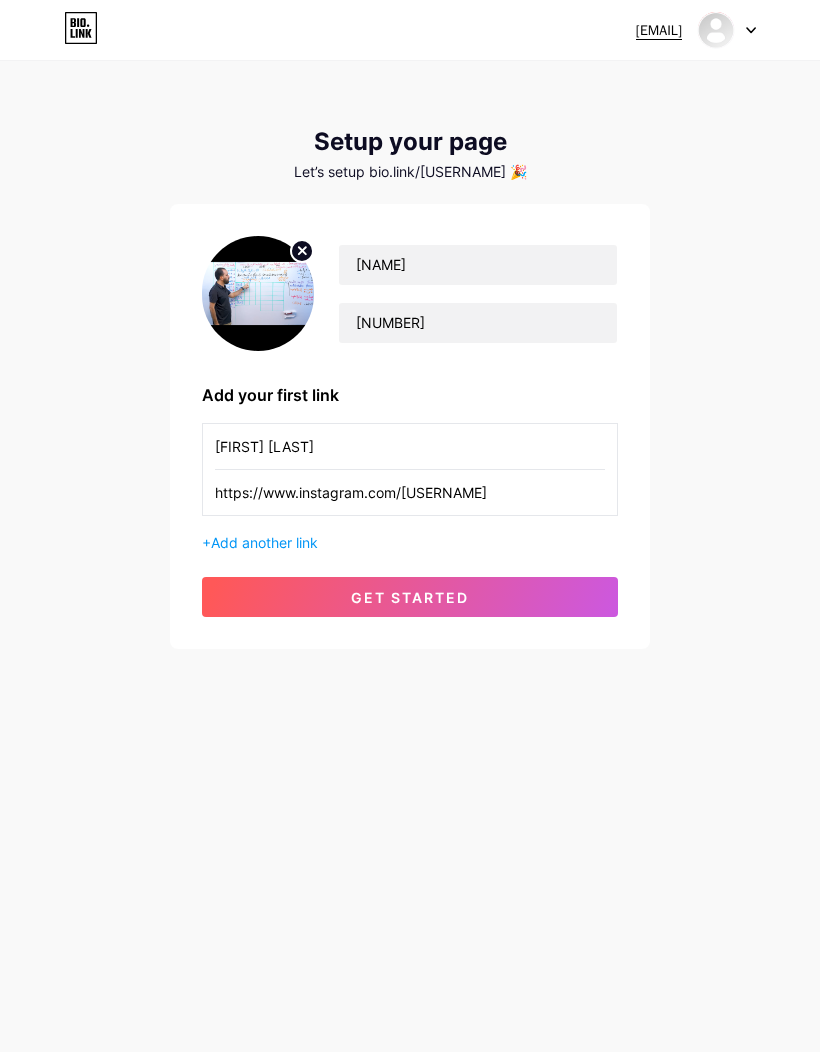 click on "get started" at bounding box center [410, 597] 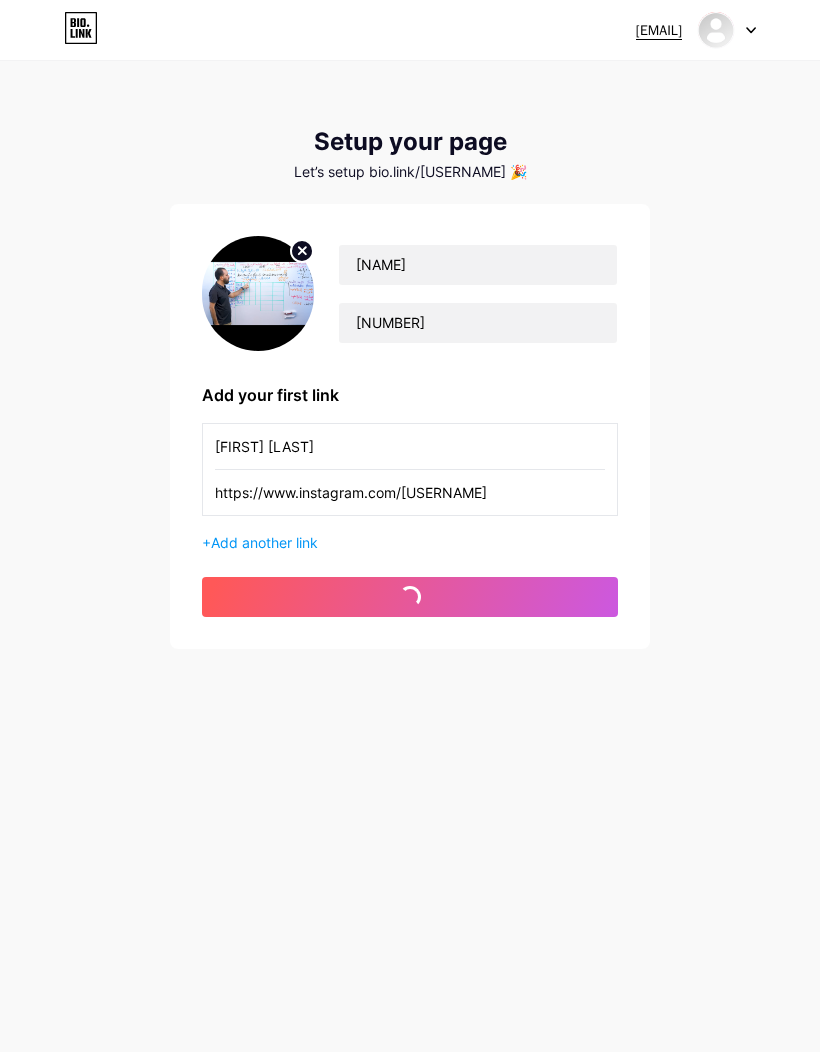 click on "get started" at bounding box center [410, 597] 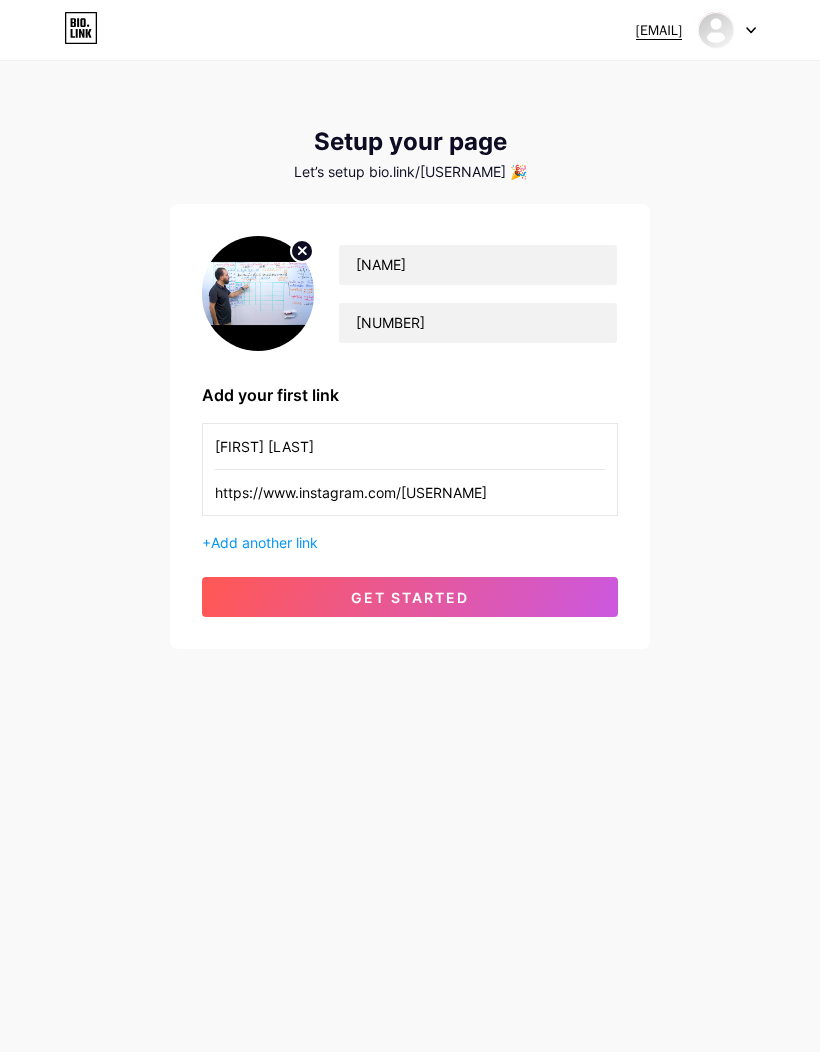 click on "get started" at bounding box center [410, 597] 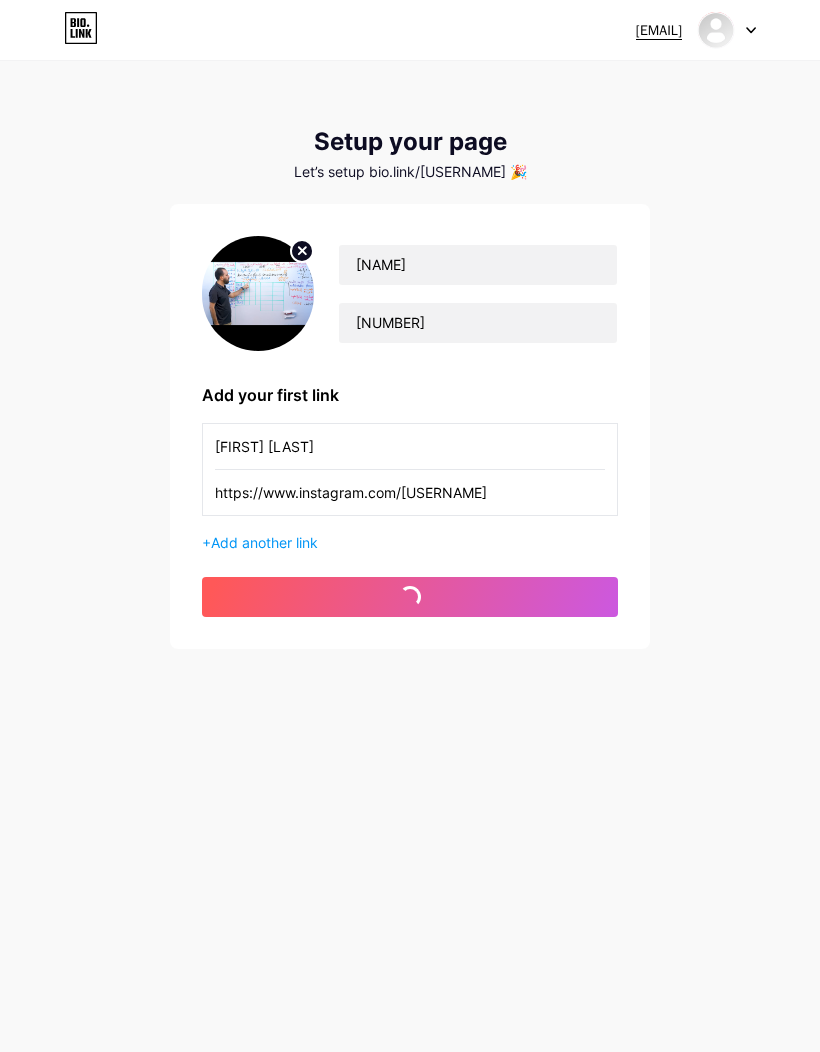 click on "get started" at bounding box center (410, 597) 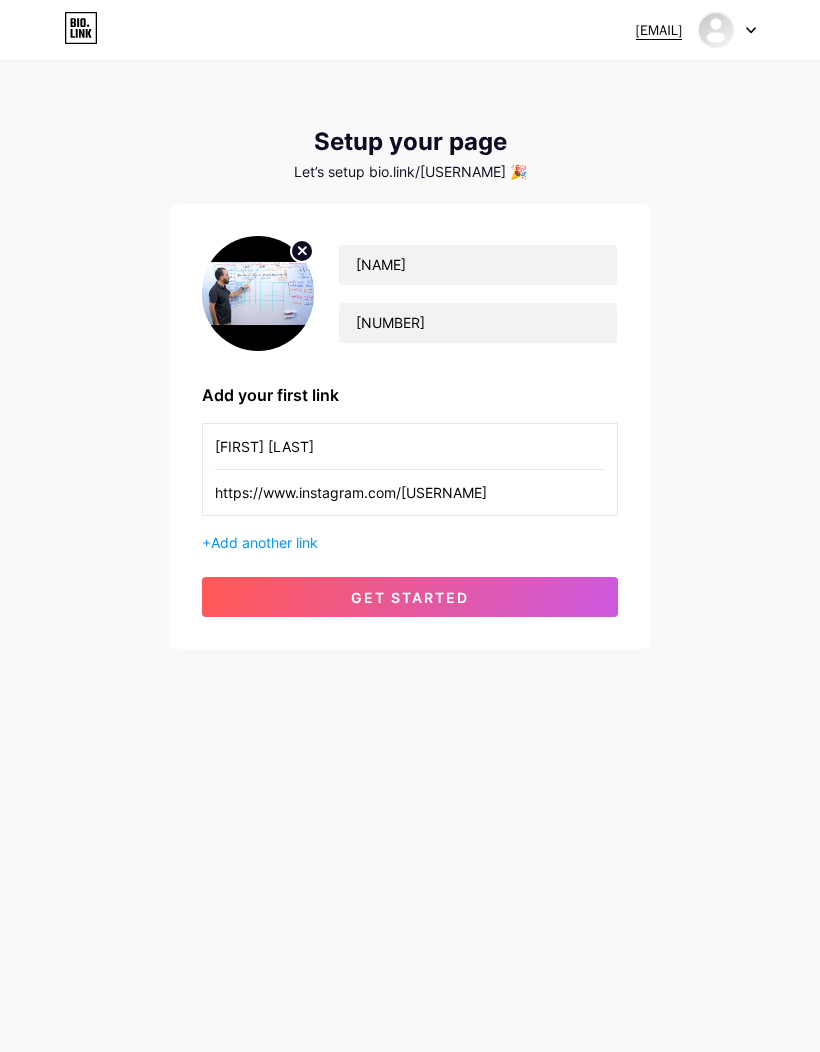 click on "get started" at bounding box center [410, 597] 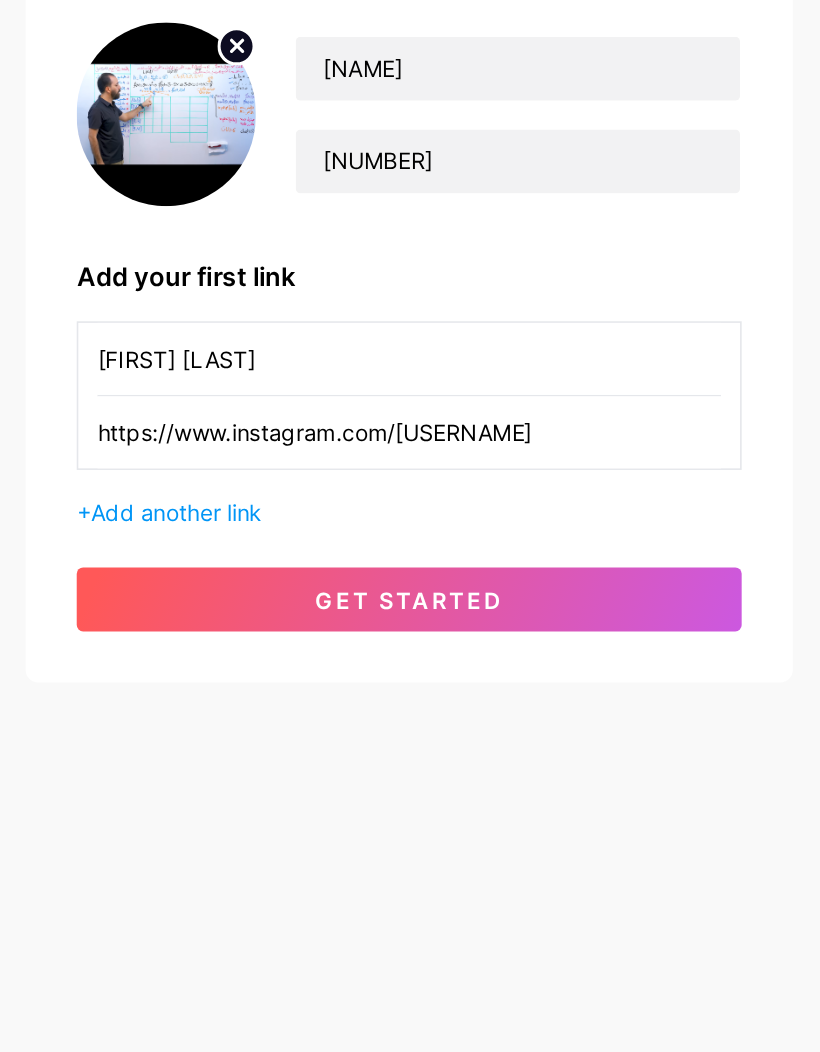 scroll, scrollTop: 82, scrollLeft: 0, axis: vertical 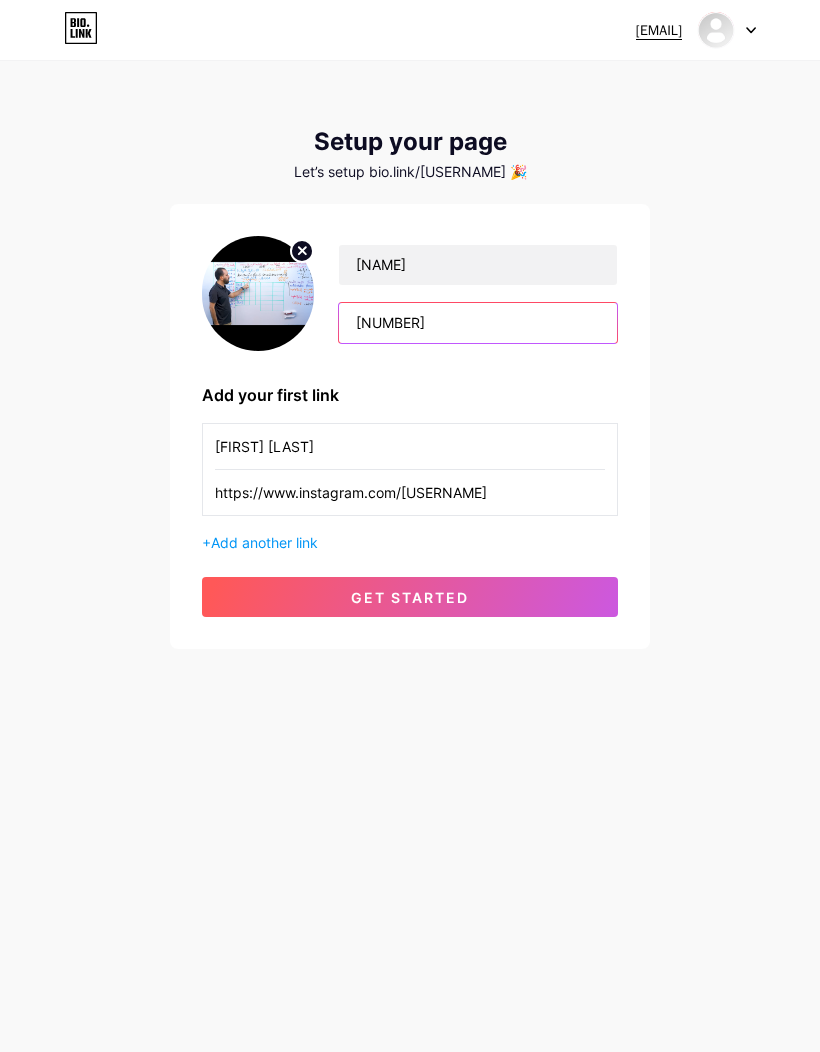 click on "[NUMBER]" at bounding box center (478, 323) 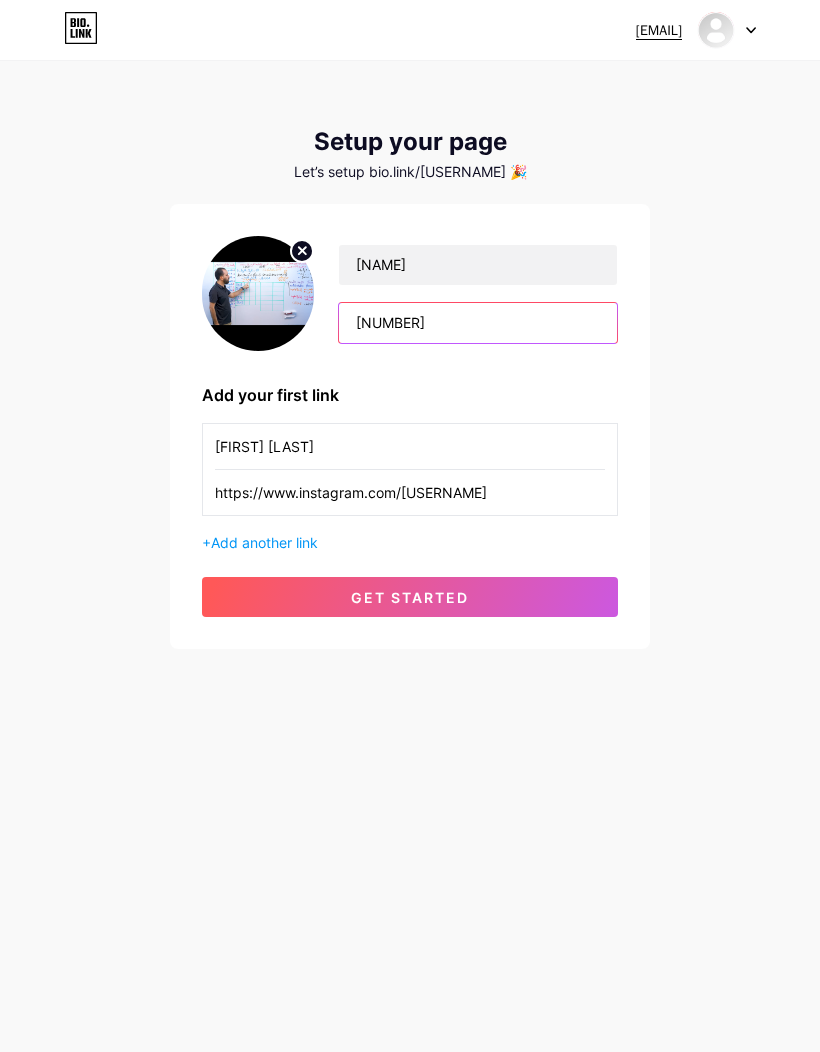 click on "[NUMBER]" at bounding box center (478, 323) 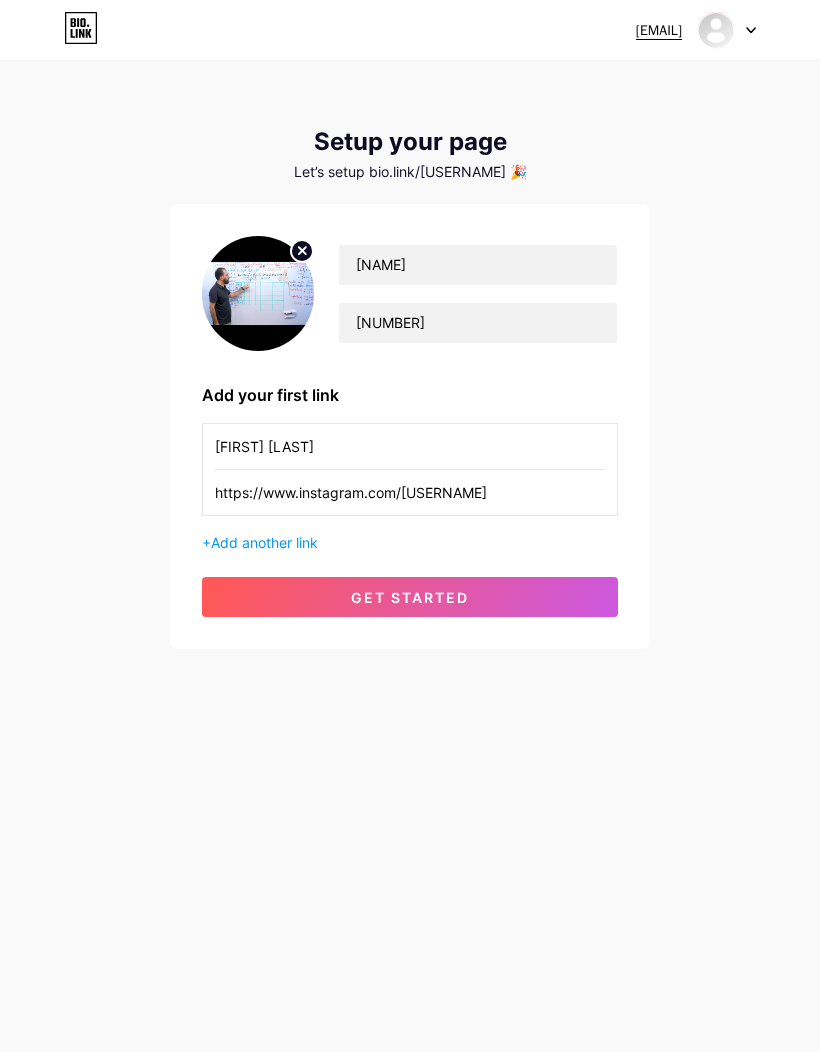 click on "get started" at bounding box center (410, 597) 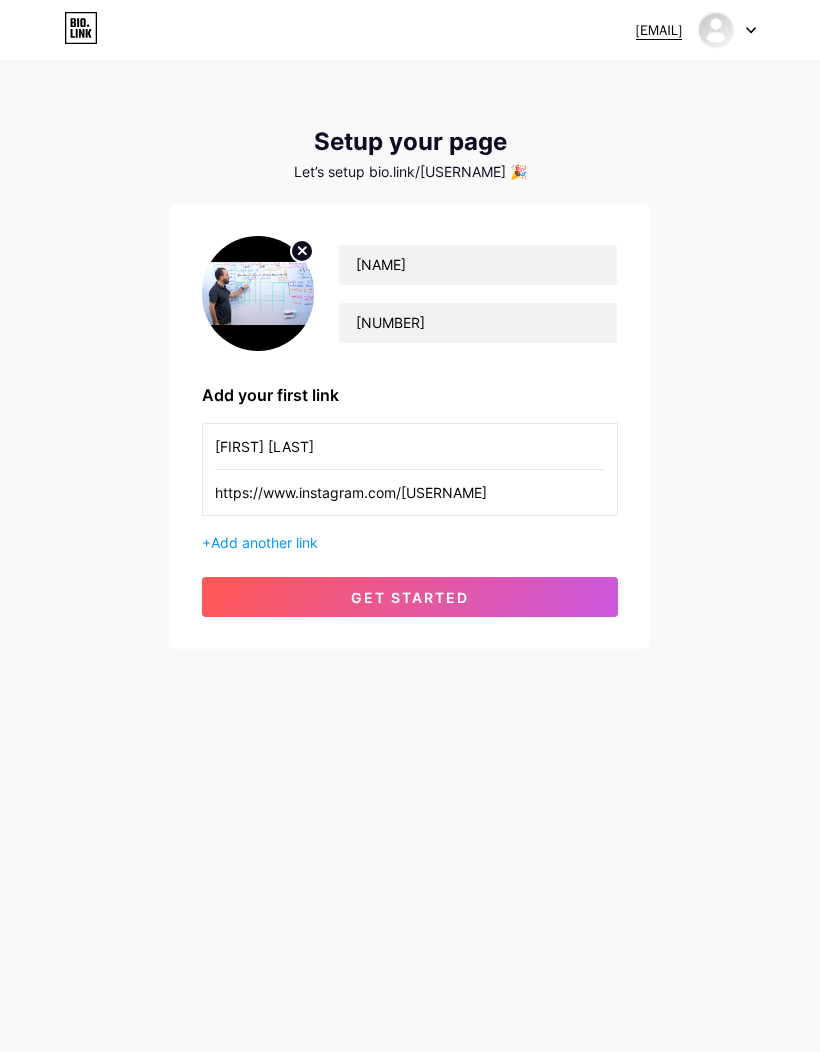 click on "get started" at bounding box center [410, 597] 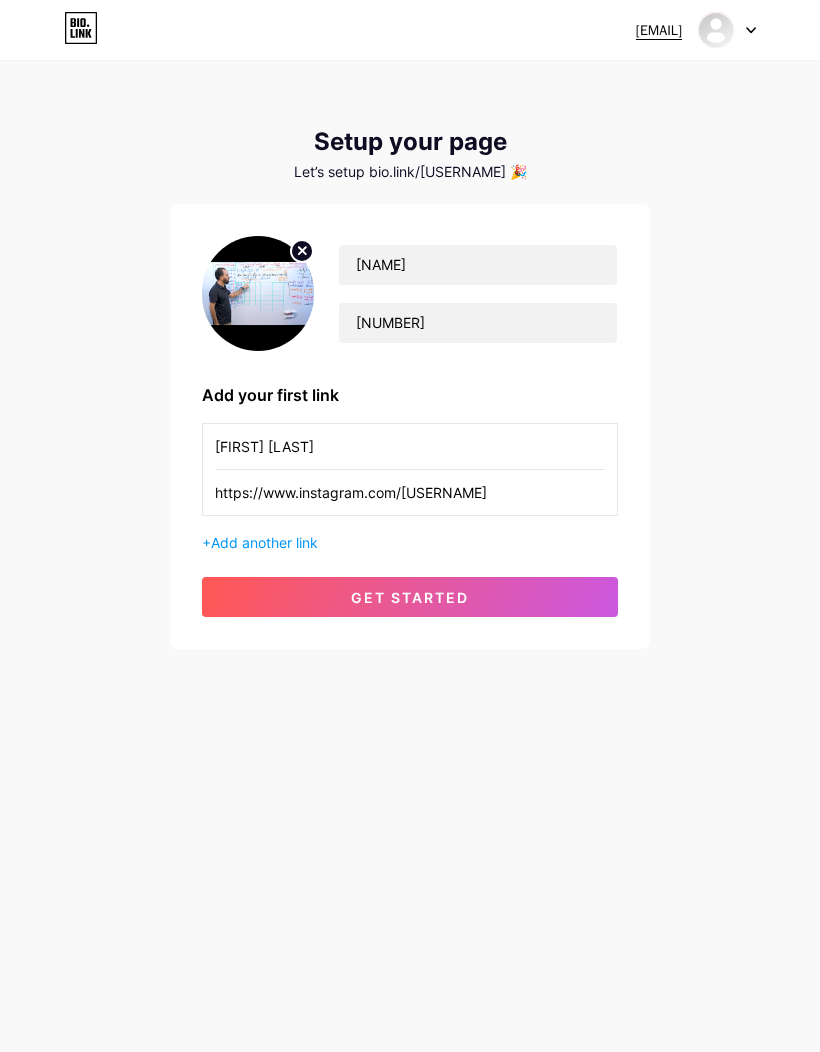 click on "get started" at bounding box center [410, 597] 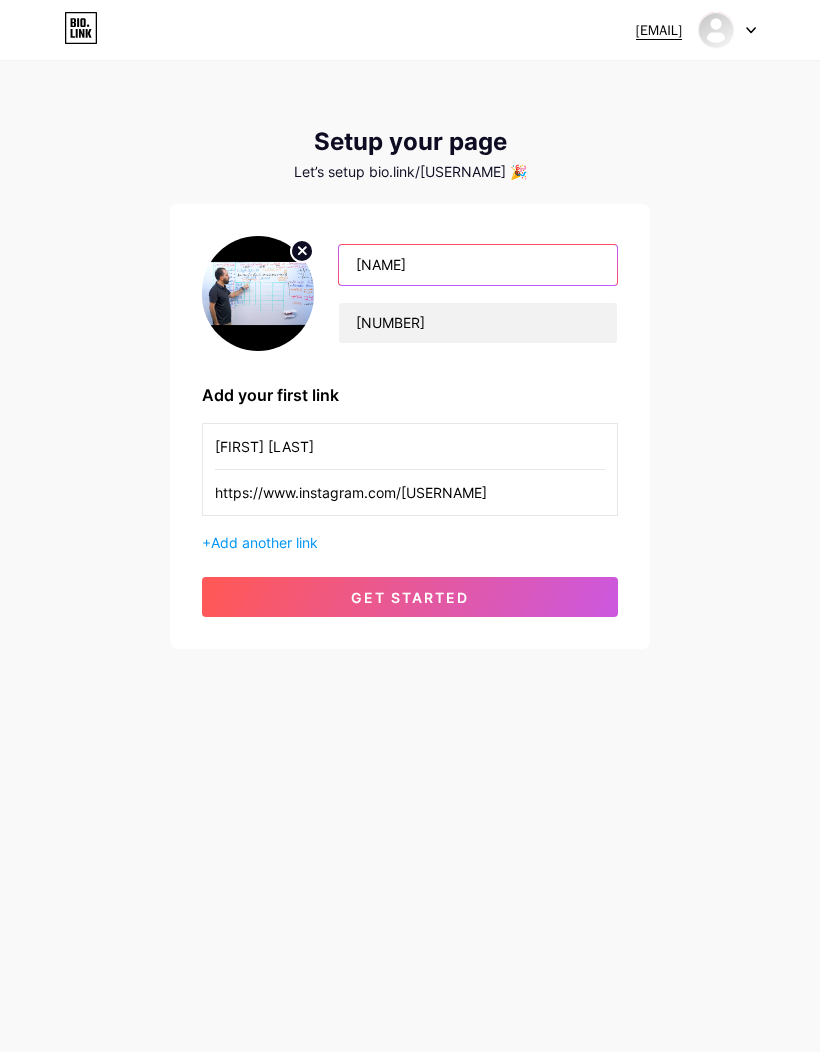 type on "[NAME]" 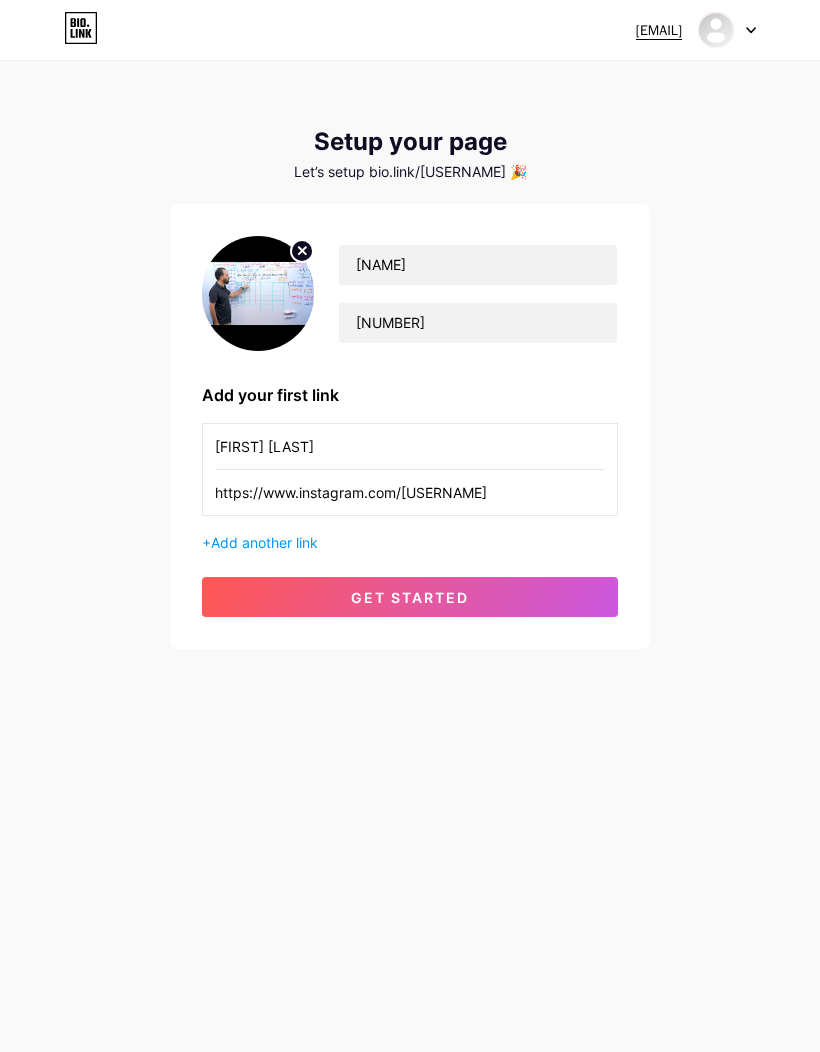 click on "get started" at bounding box center [410, 597] 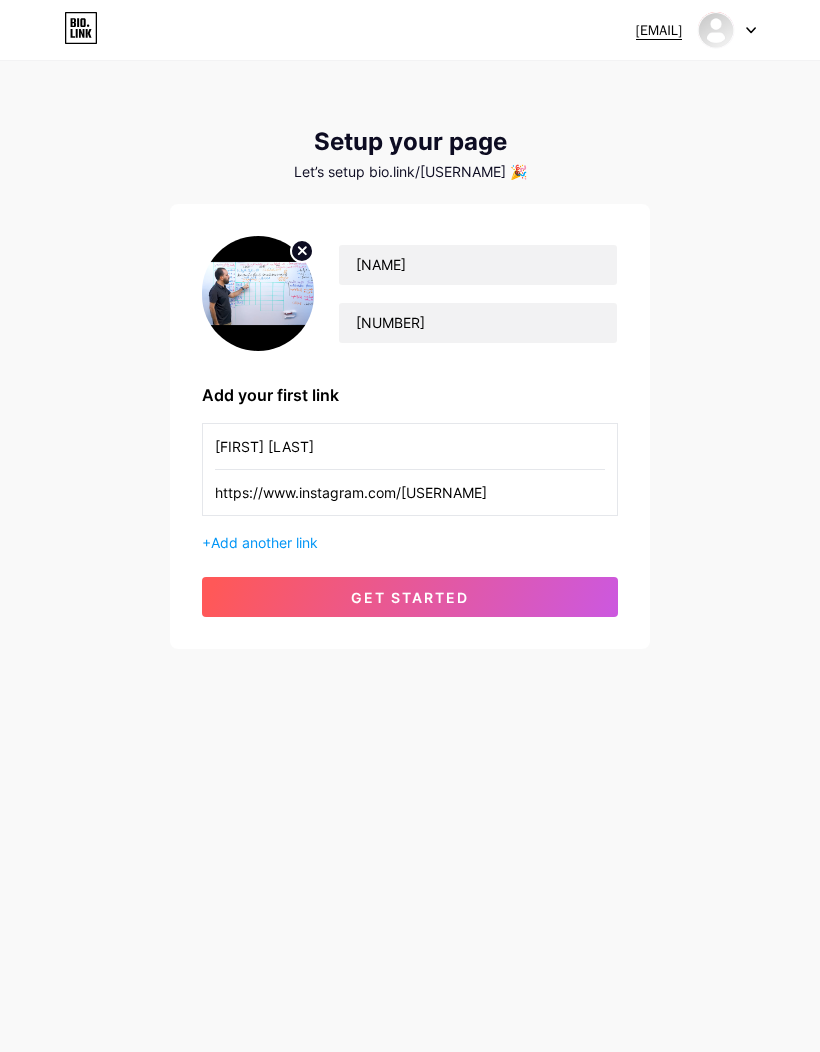 click on "get started" at bounding box center [410, 597] 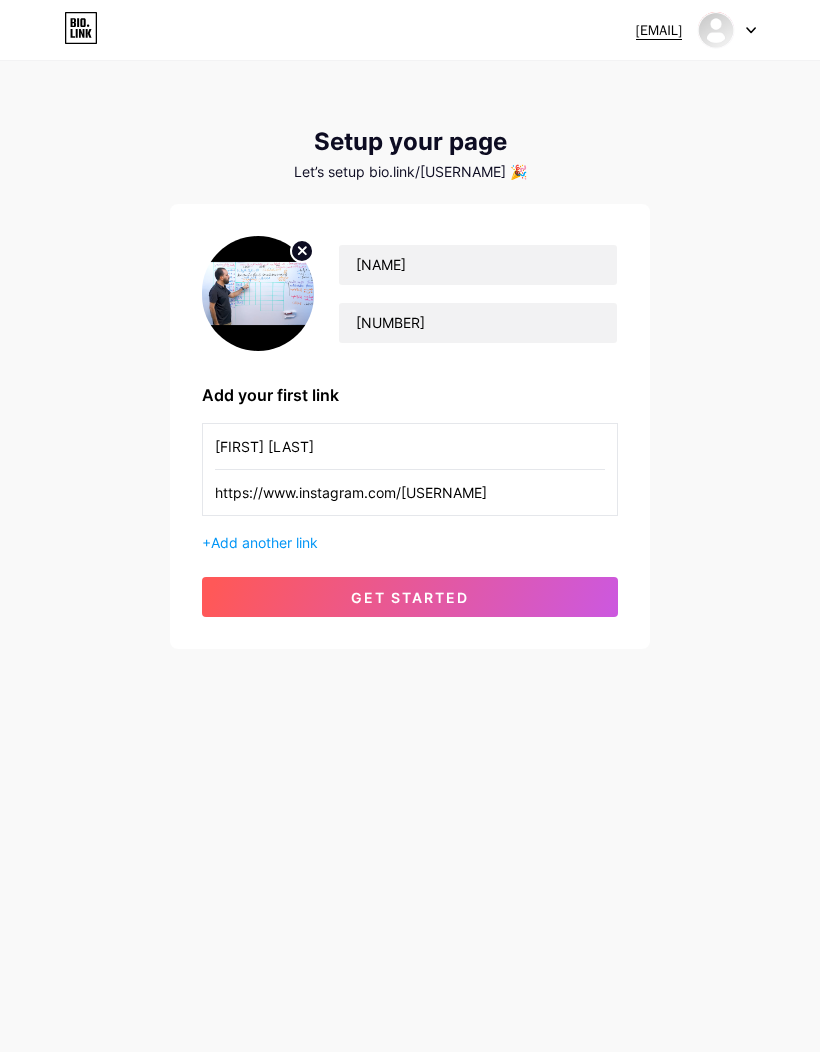 click on "get started" at bounding box center [410, 597] 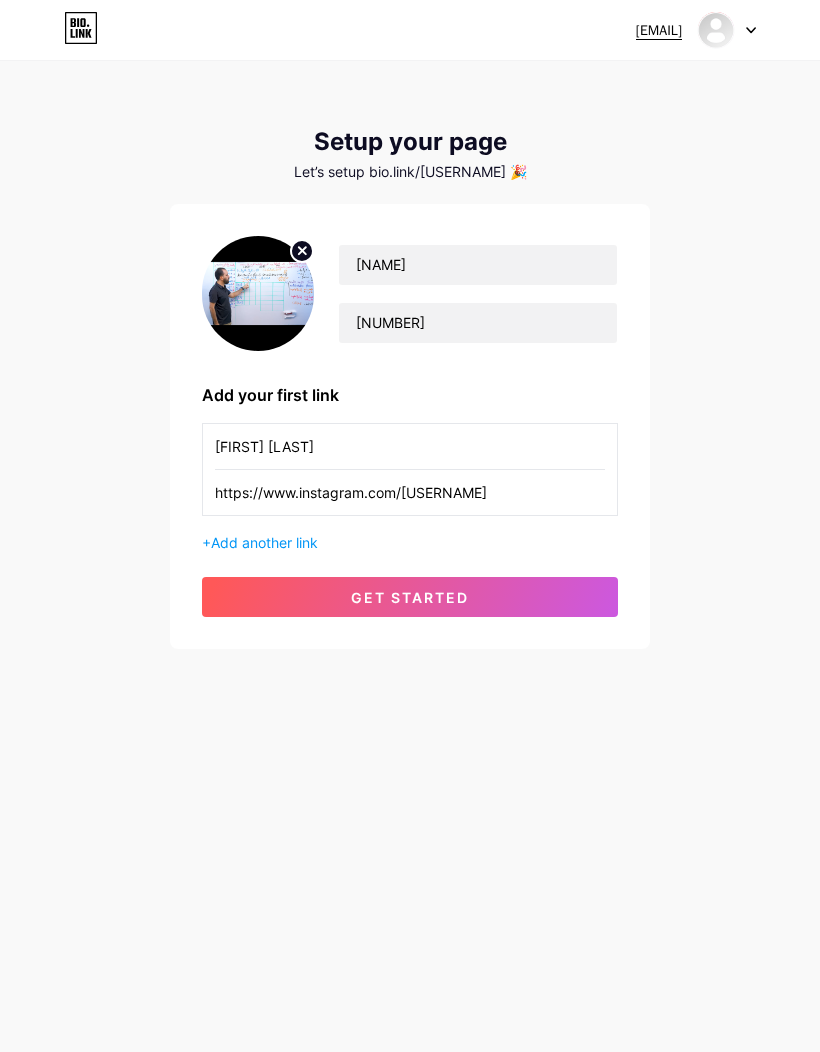 click on "get started" at bounding box center [410, 597] 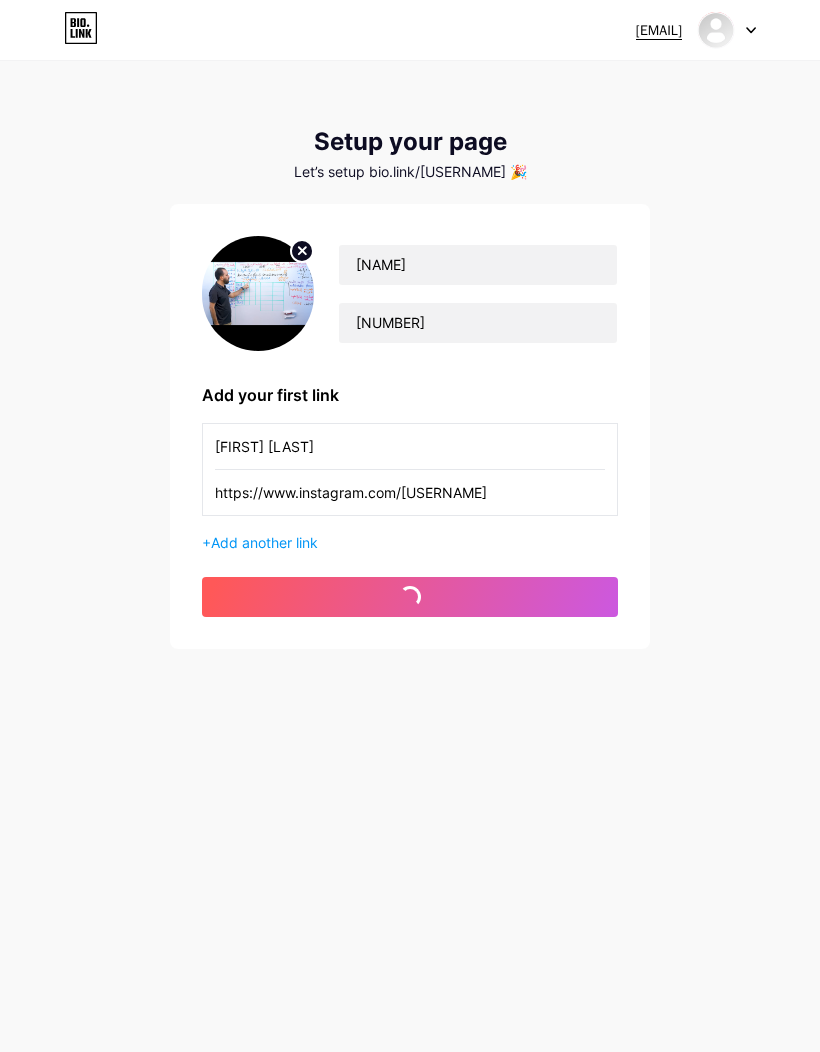 click on "get started" at bounding box center [410, 597] 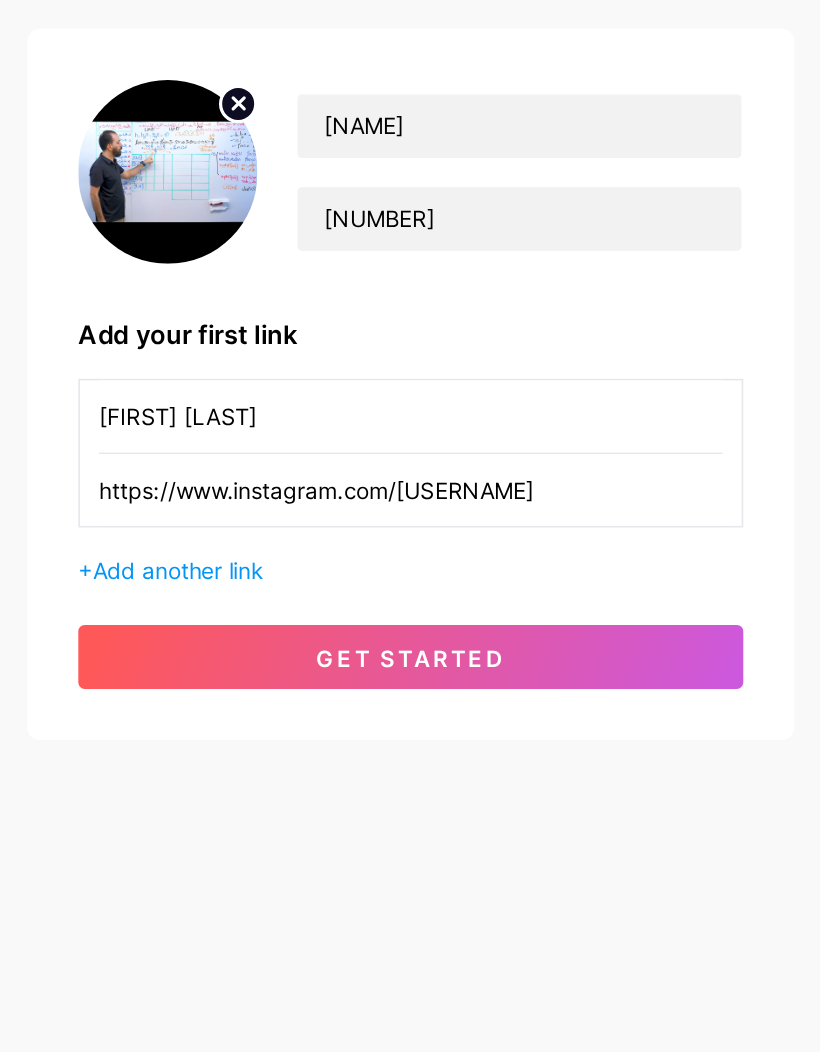 click on "get started" at bounding box center [410, 597] 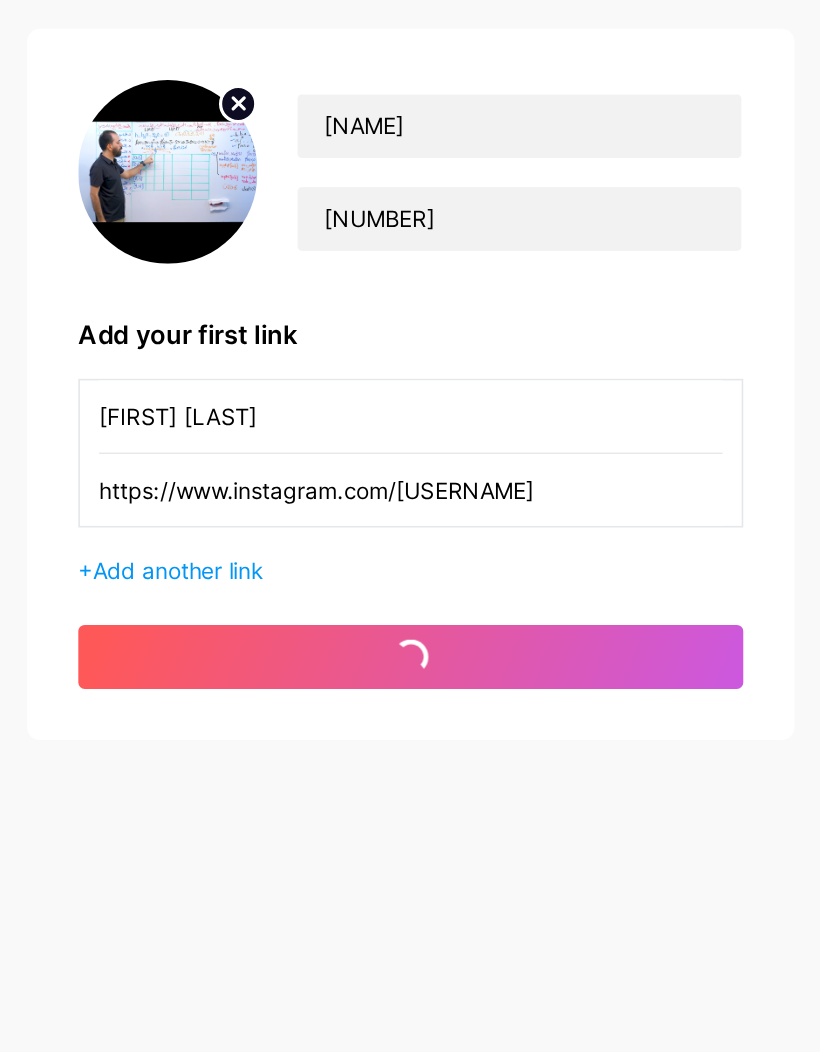 click on "get started" at bounding box center [410, 597] 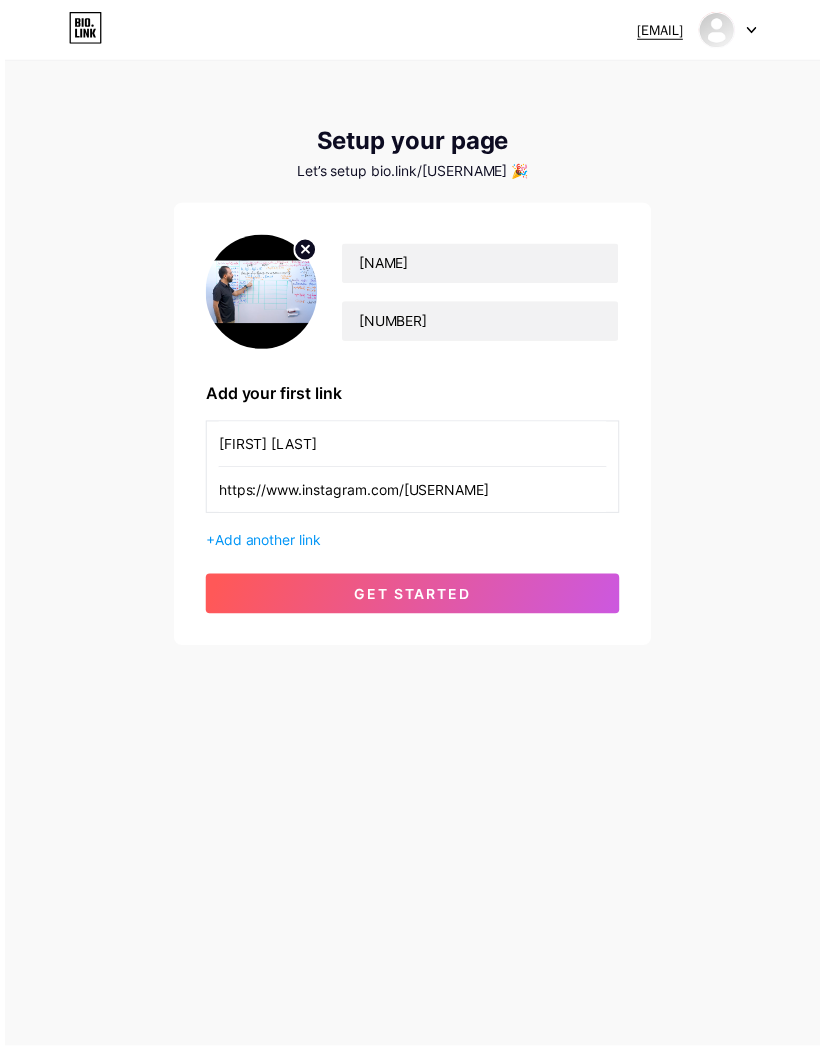 scroll, scrollTop: 0, scrollLeft: 0, axis: both 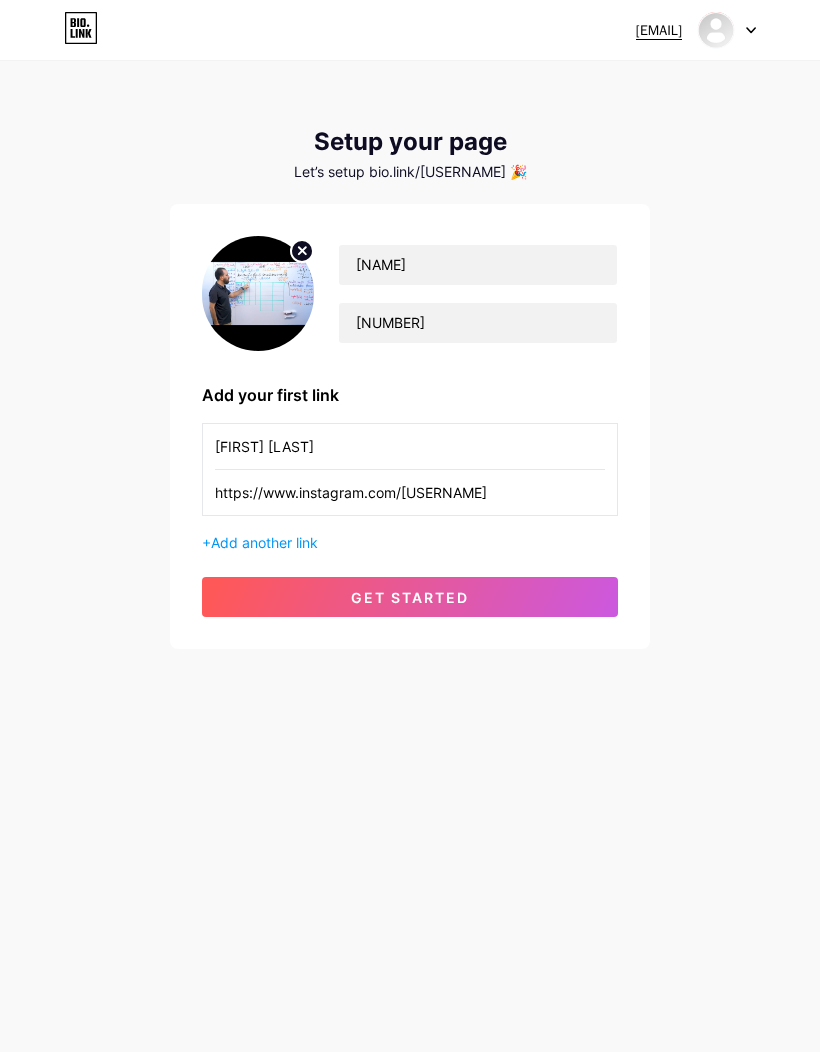 click on "get started" at bounding box center [410, 597] 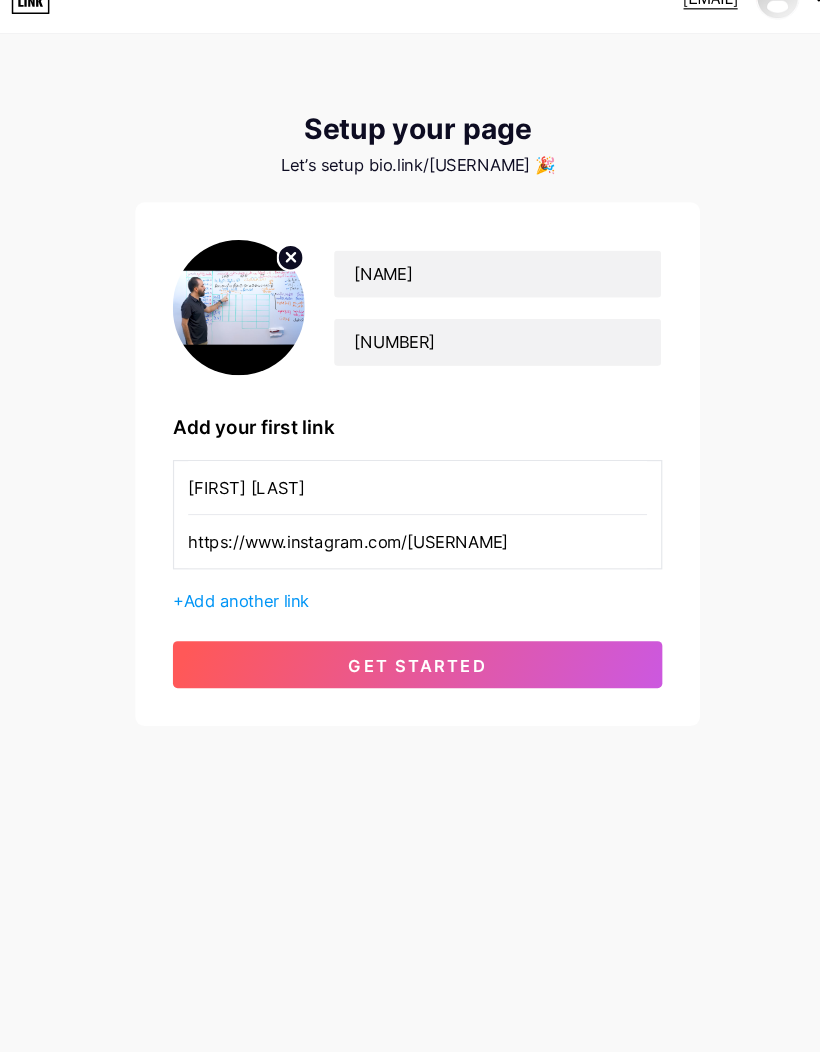 click on "get started" at bounding box center [410, 597] 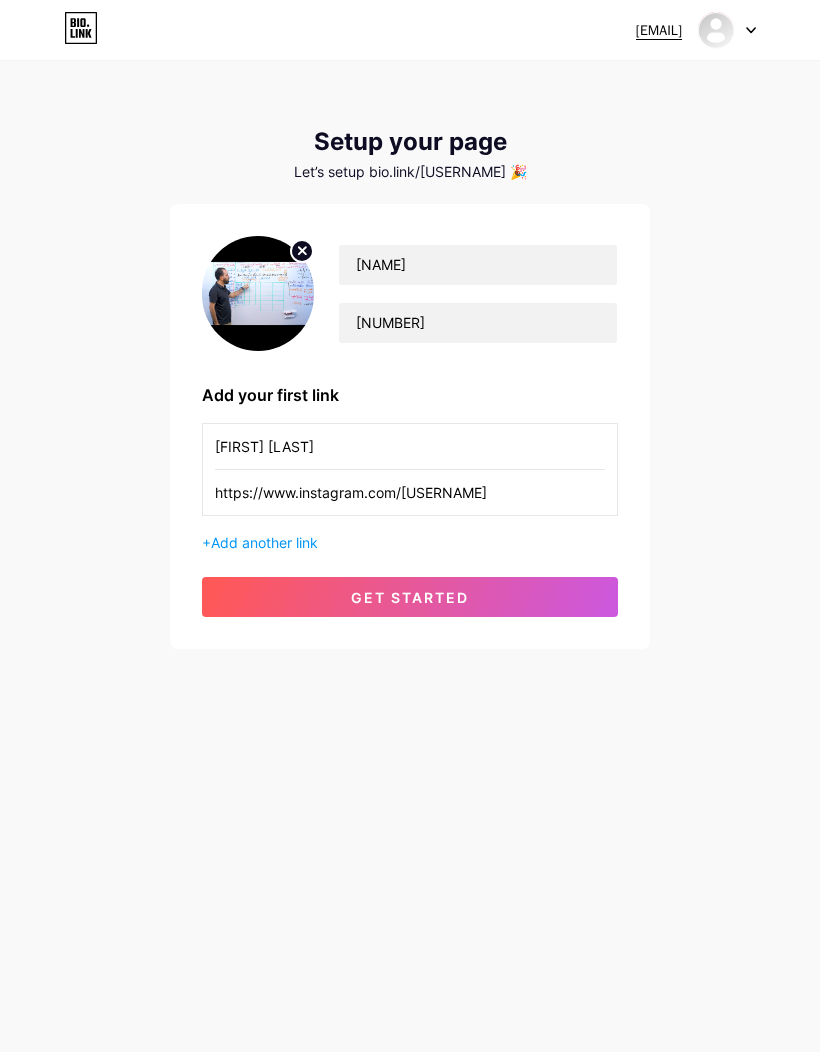 click at bounding box center [751, 30] 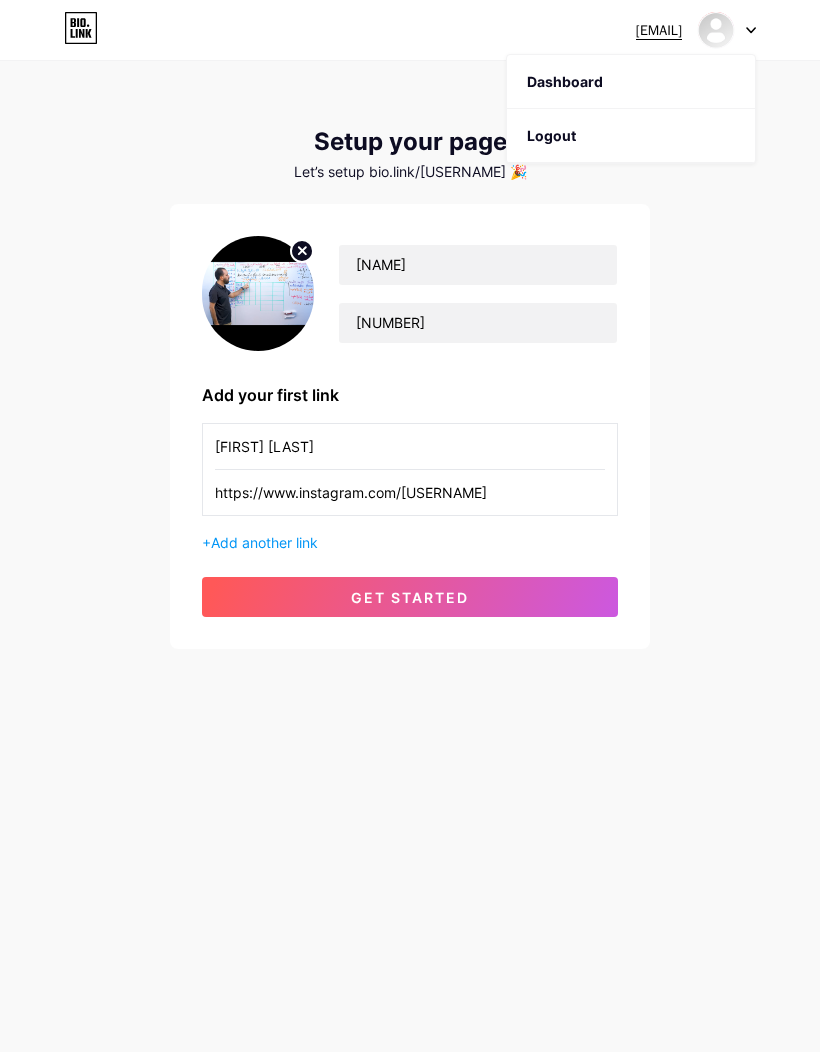 click on "[EMAIL] Dashboard Logout Setup your page Let’s setup bio.link/[USERNAME] 🎉 [FIRST] [NUMBER] Add your first link [FIRST] [LAST] https://www.instagram.com/[FIRST]? + Add another link get started" at bounding box center (410, 356) 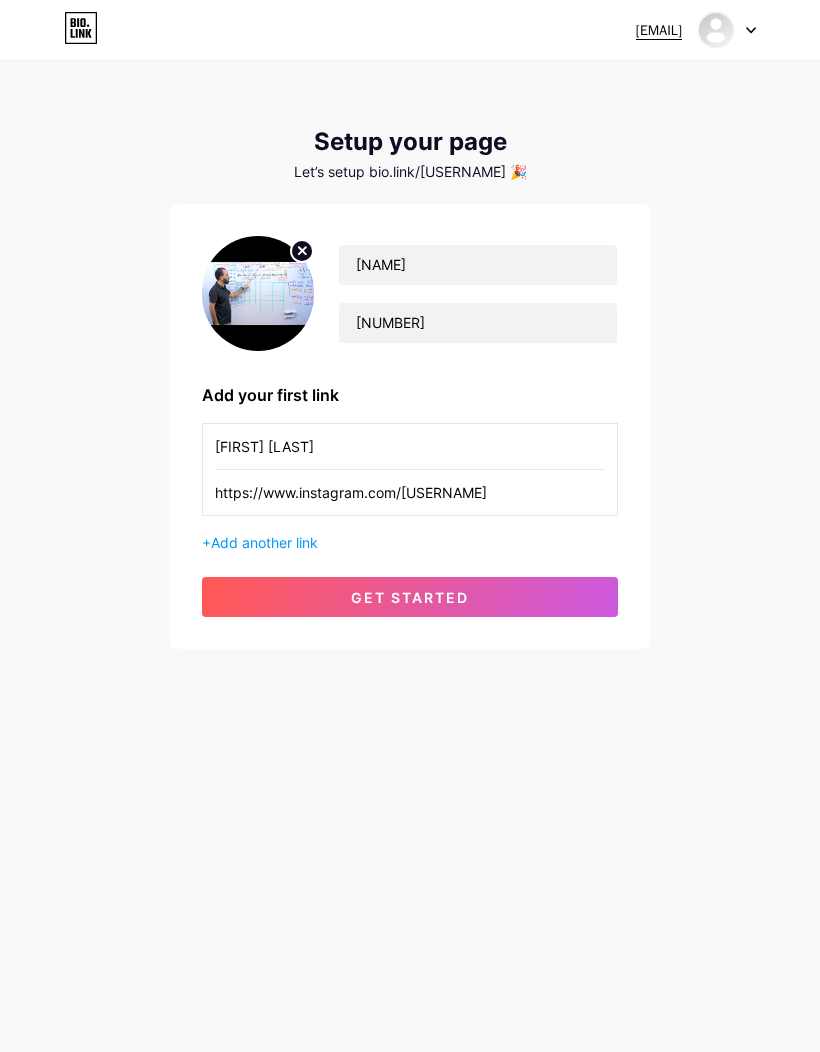 click on "get started" at bounding box center (410, 597) 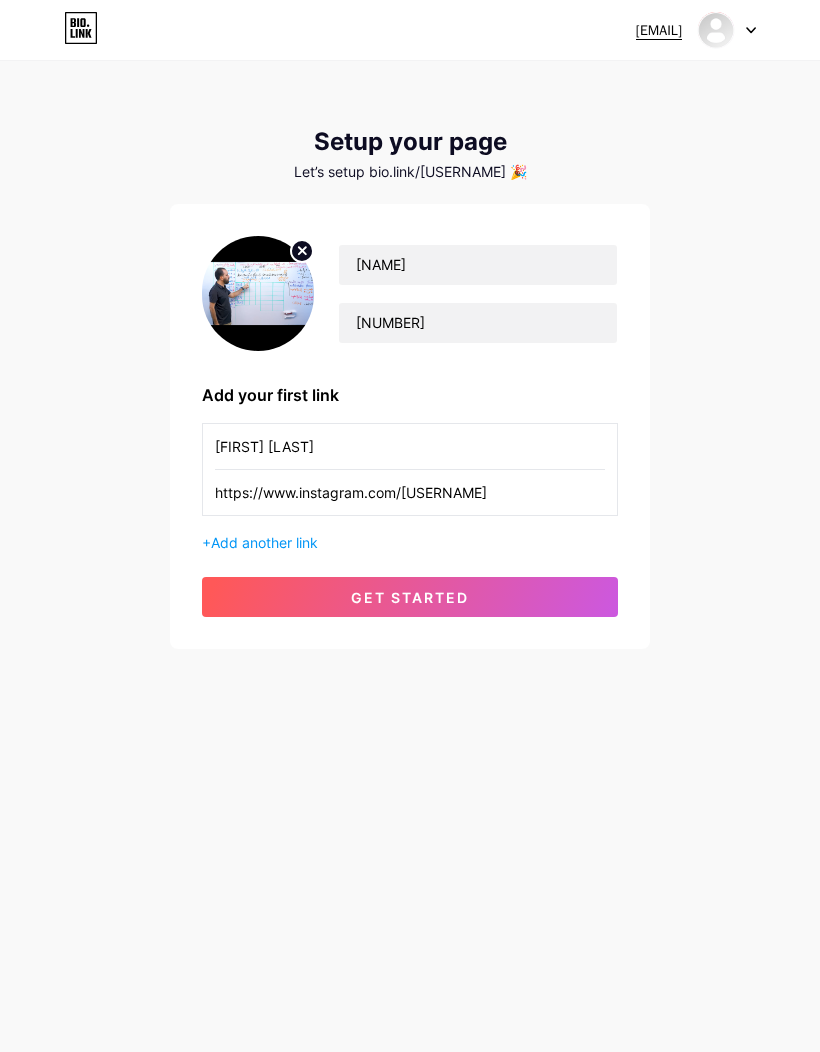 click on "get started" at bounding box center [410, 597] 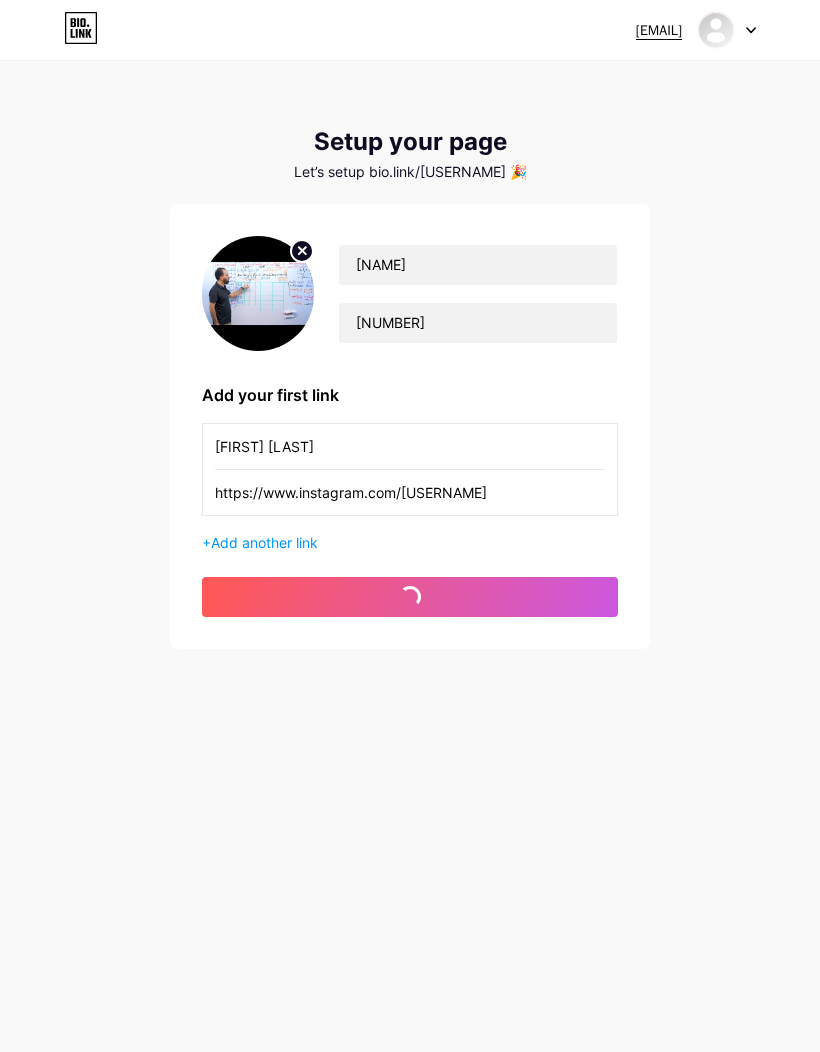 click on "get started" at bounding box center [410, 597] 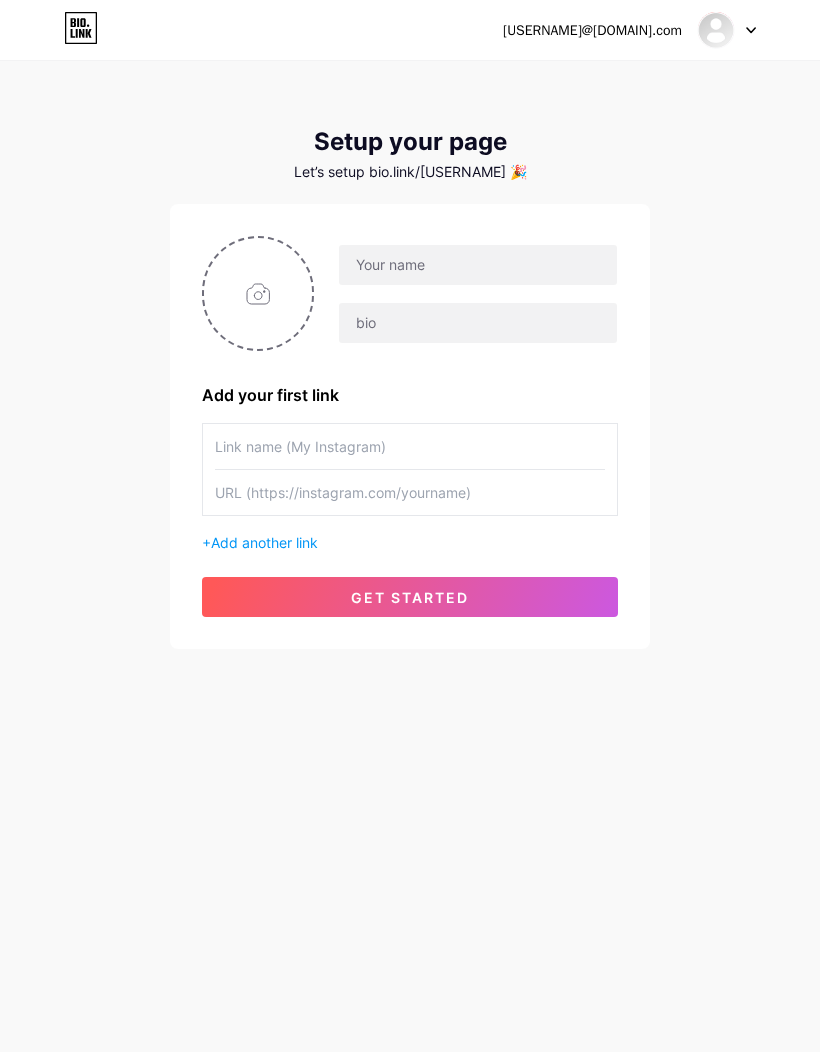 scroll, scrollTop: 0, scrollLeft: 0, axis: both 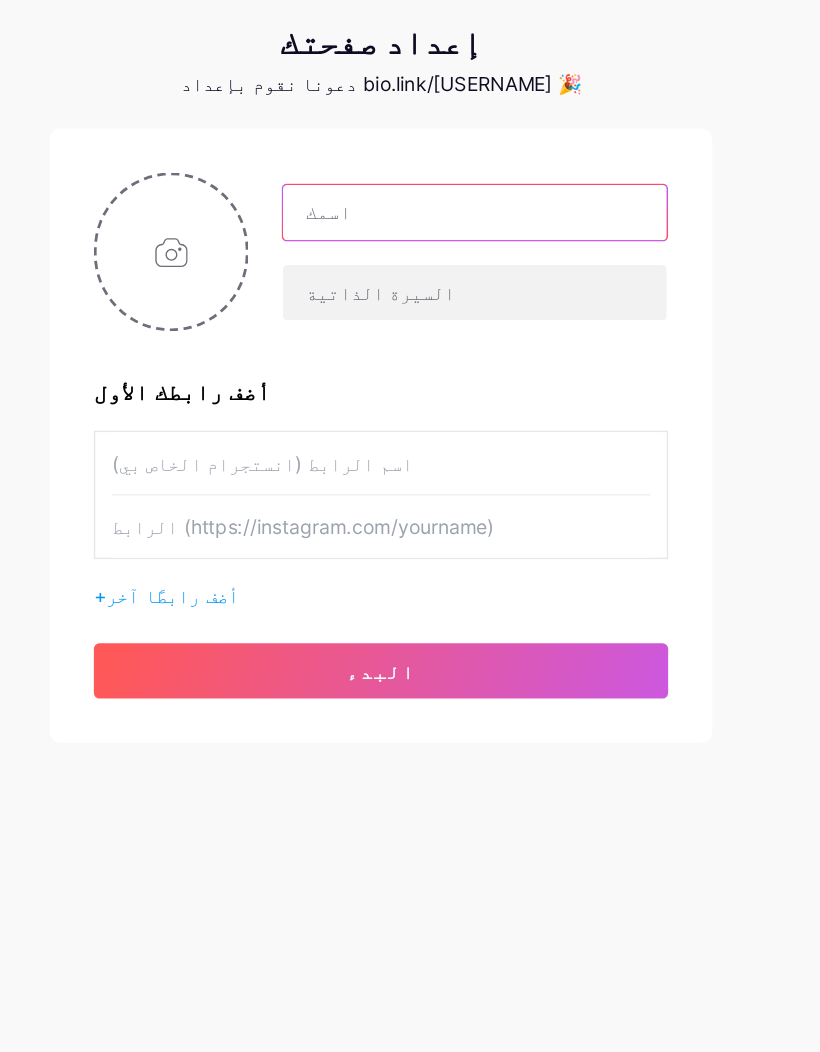 click at bounding box center [478, 265] 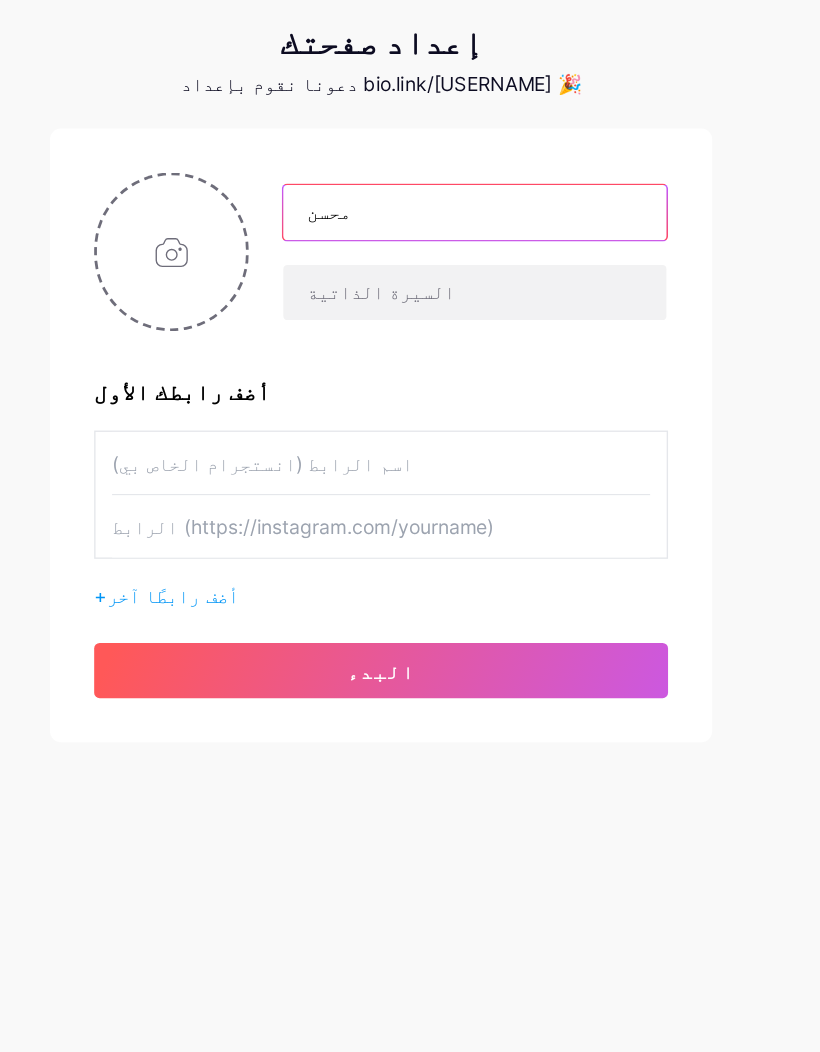 type on "محسن" 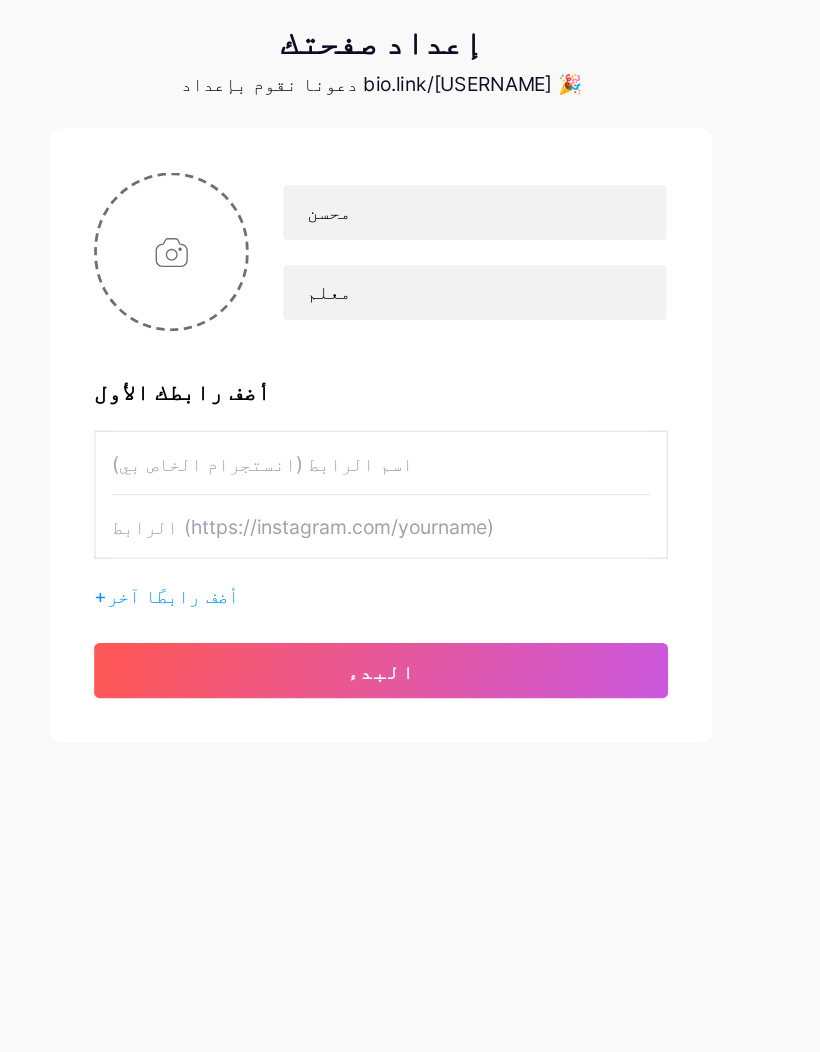 click at bounding box center (410, 446) 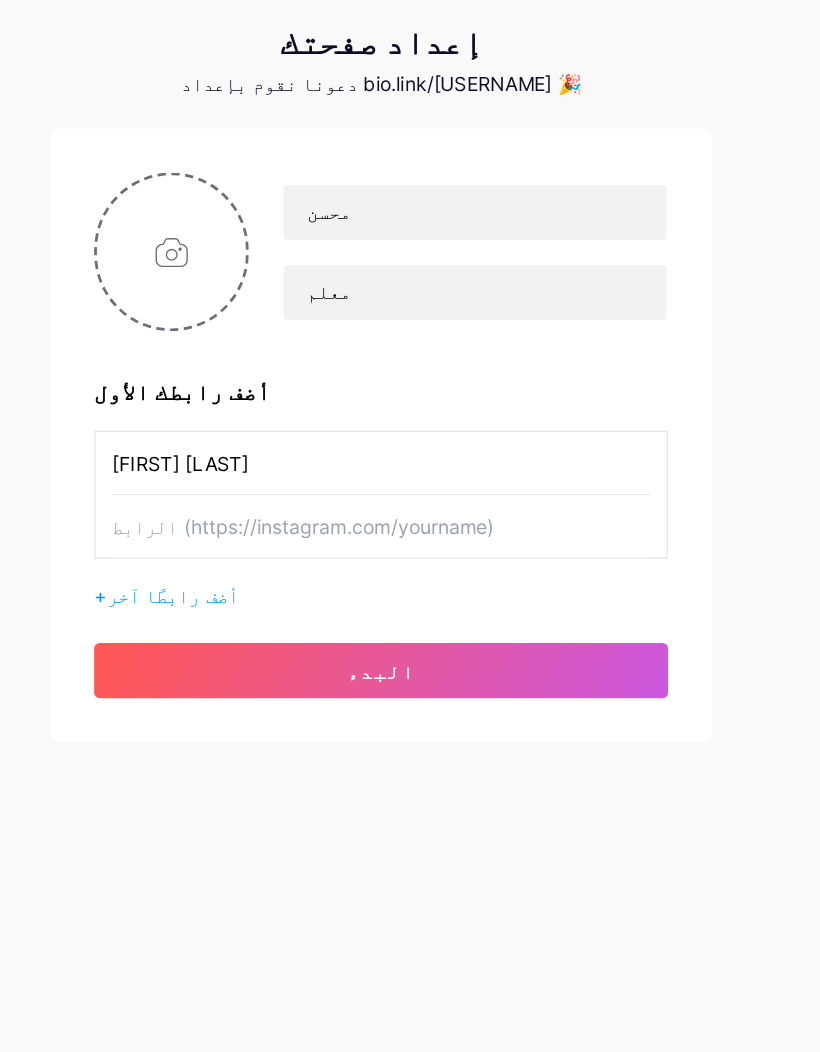 click at bounding box center [410, 446] 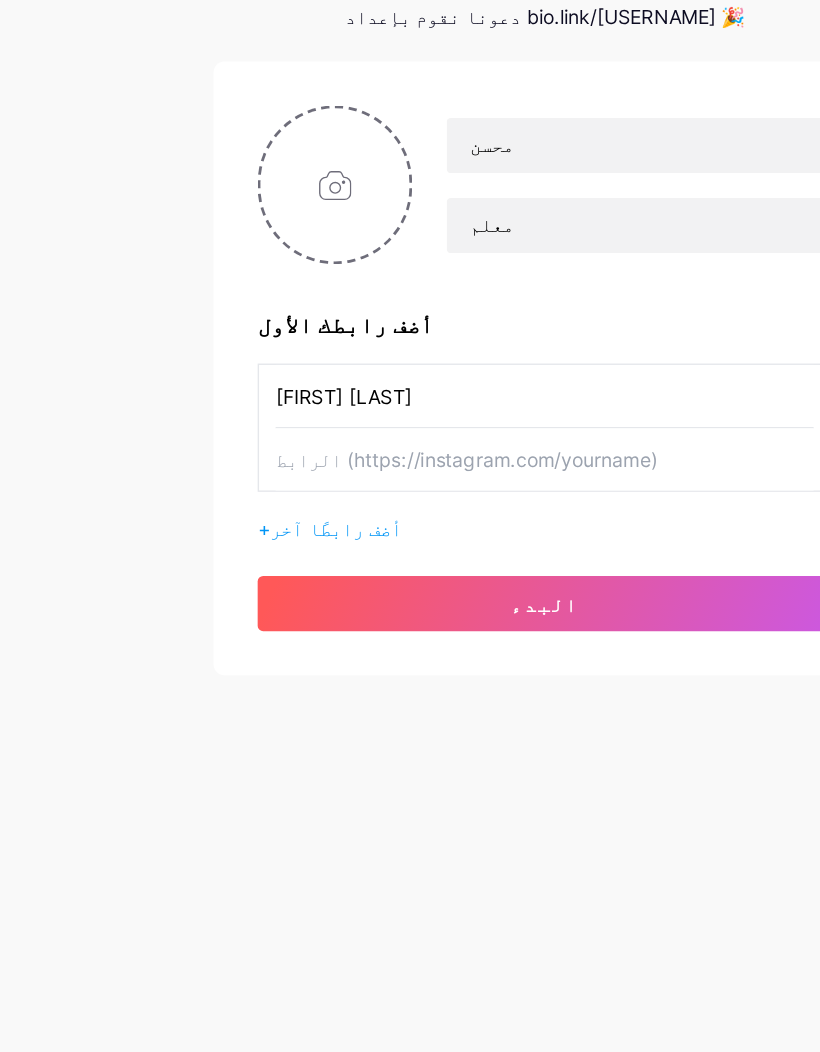 paste on "https://www.instagram.com/[USERNAME]?igsh=MWJoNHhwZXF2bnNiZg==" 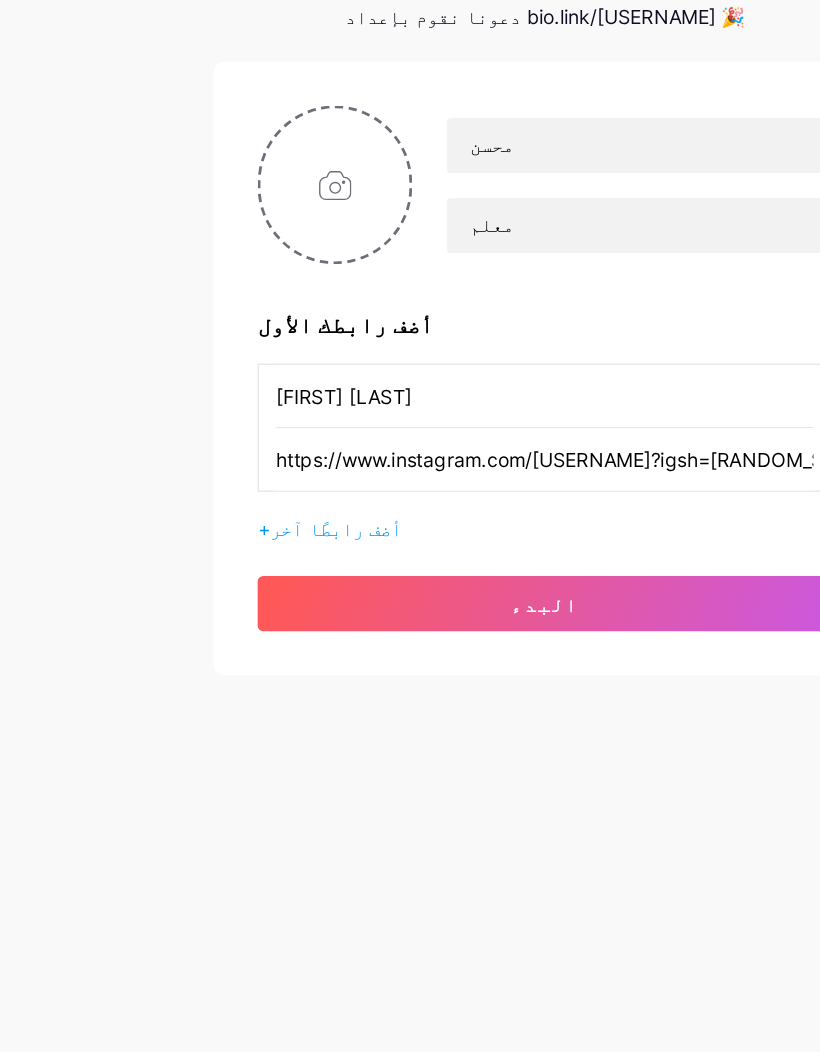 type on "https://www.instagram.com/[USERNAME]?igsh=MWJoNHhwZXF2bnNiZg==" 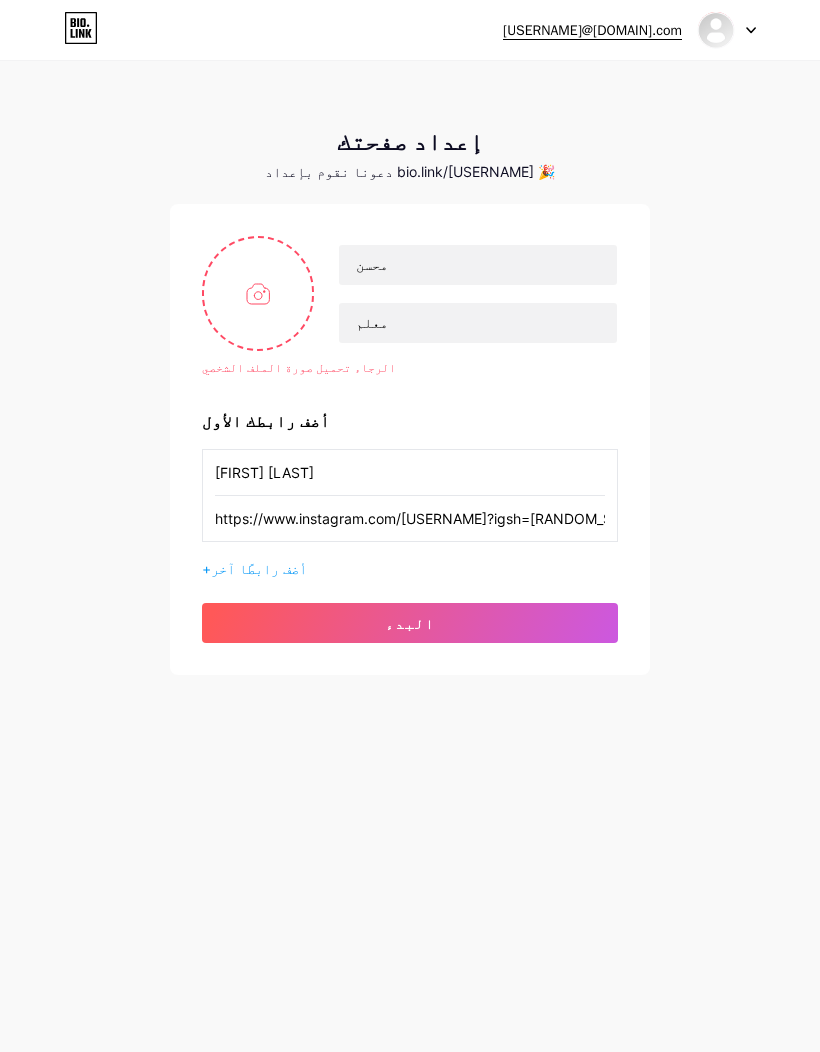 click at bounding box center (258, 293) 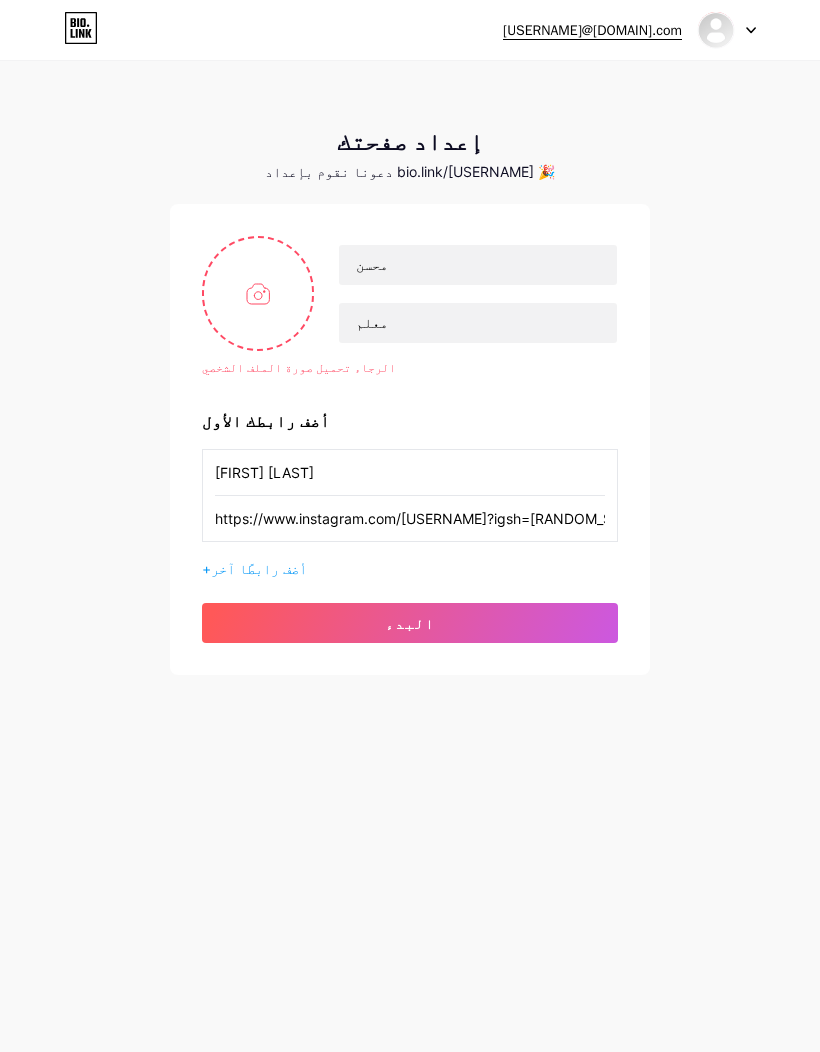 type on "C:\fakepath\IMG_2121.png" 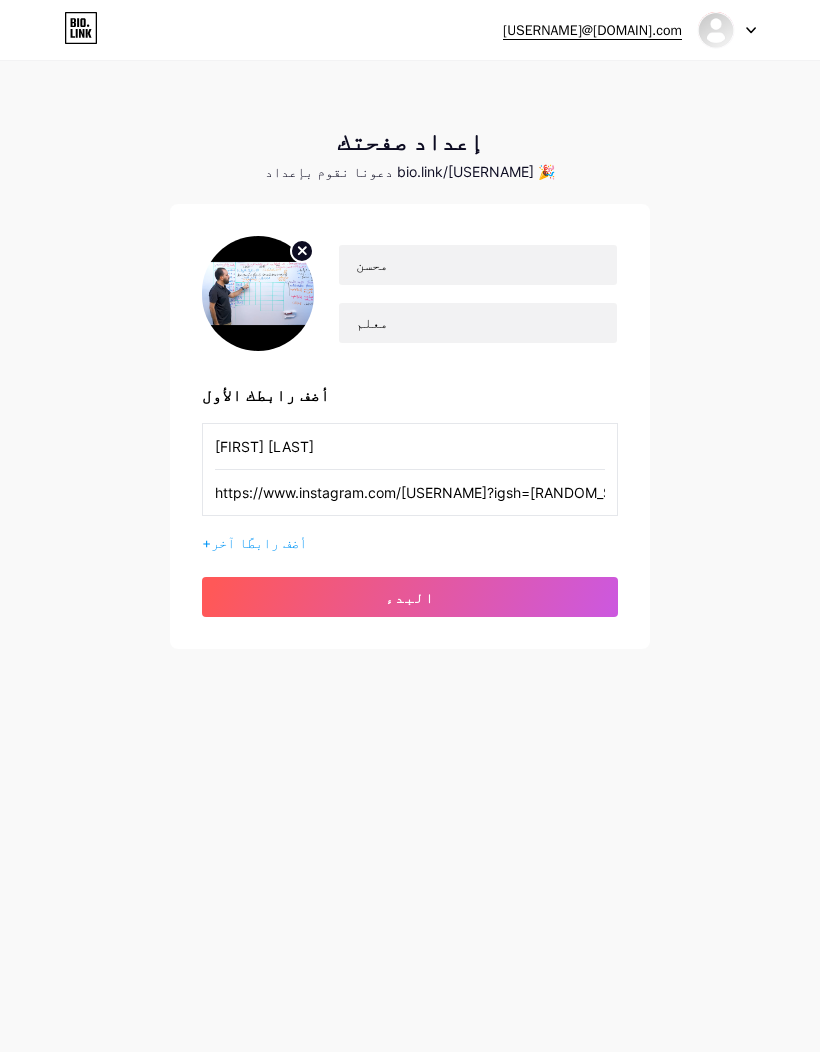 click on "البدء" at bounding box center (410, 597) 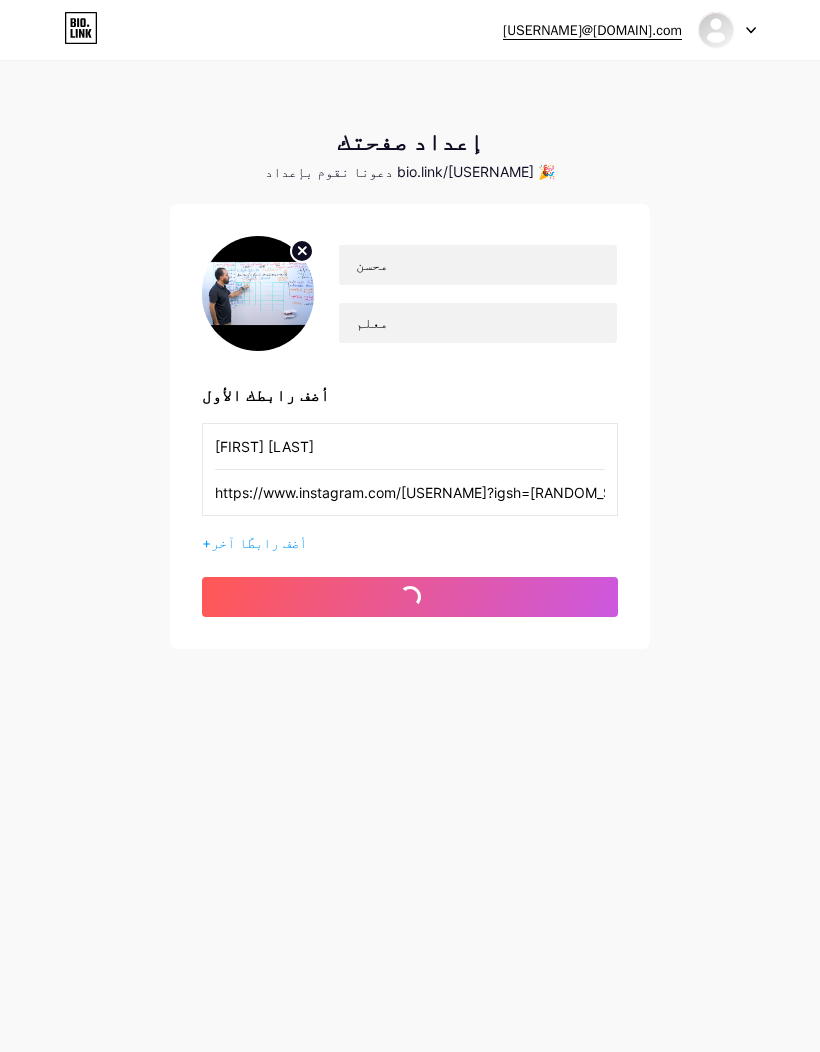 click on "البدء" at bounding box center [410, 597] 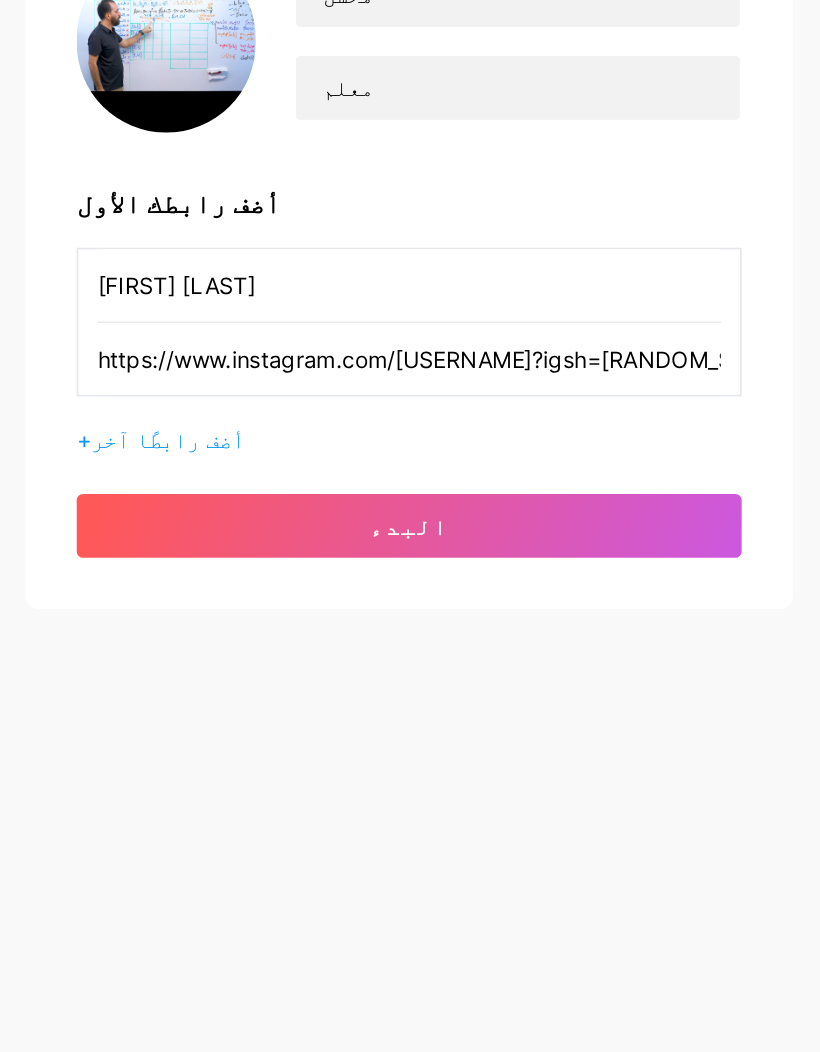 scroll, scrollTop: 82, scrollLeft: 0, axis: vertical 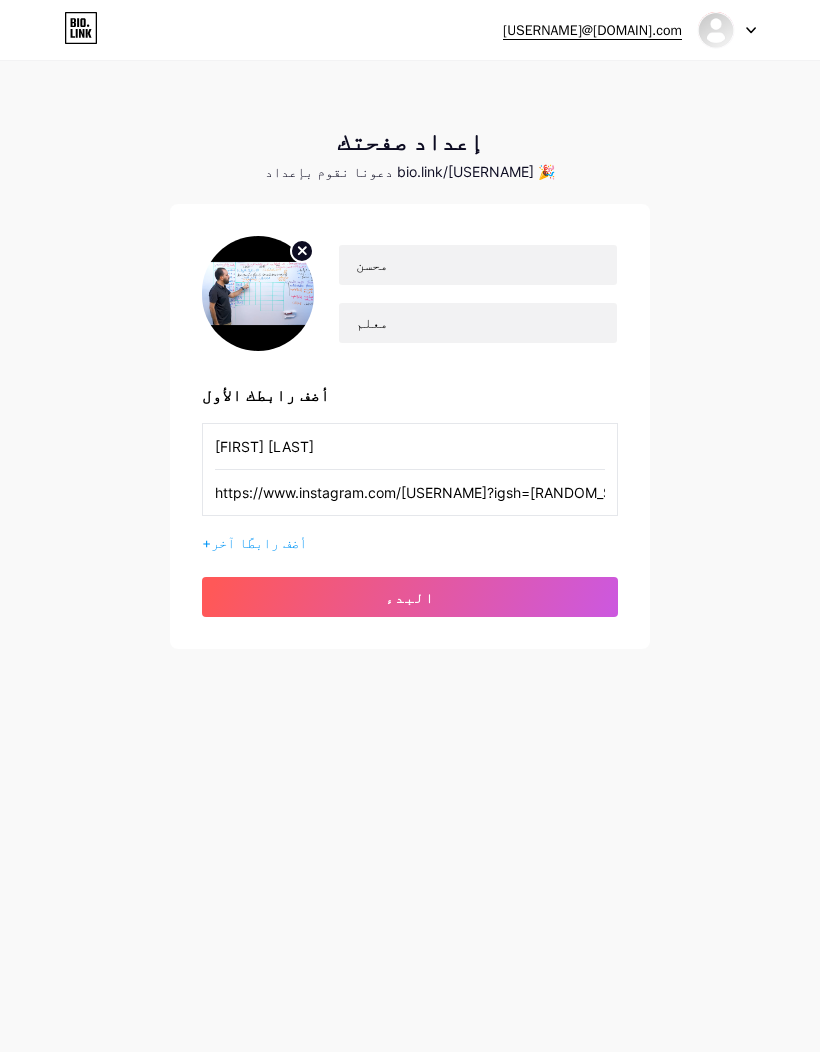 click on "البدء" at bounding box center (410, 597) 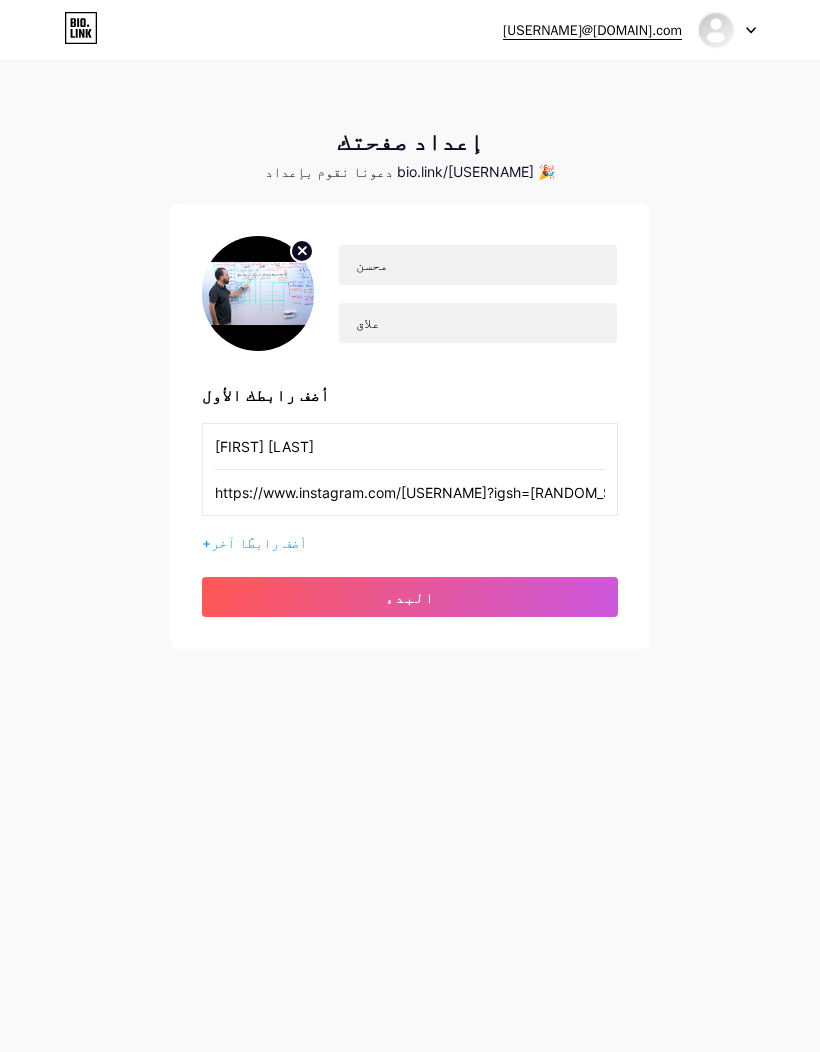 click on "البدء" at bounding box center (410, 597) 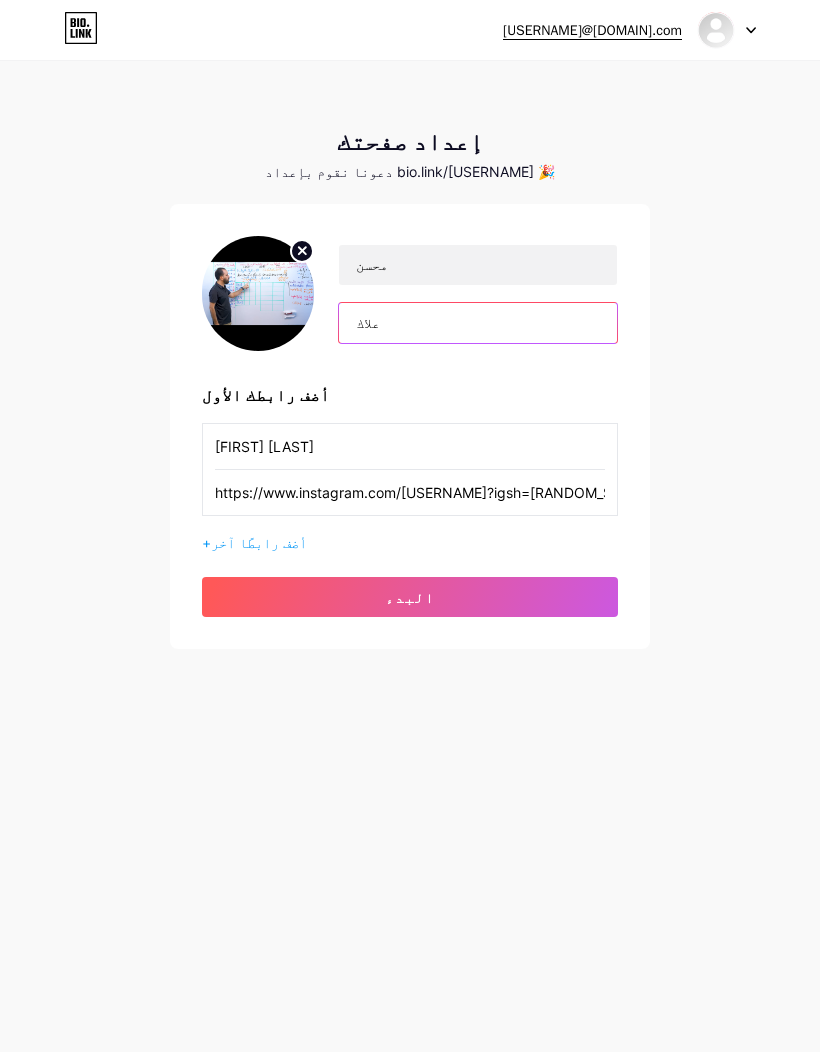 type on "علاك" 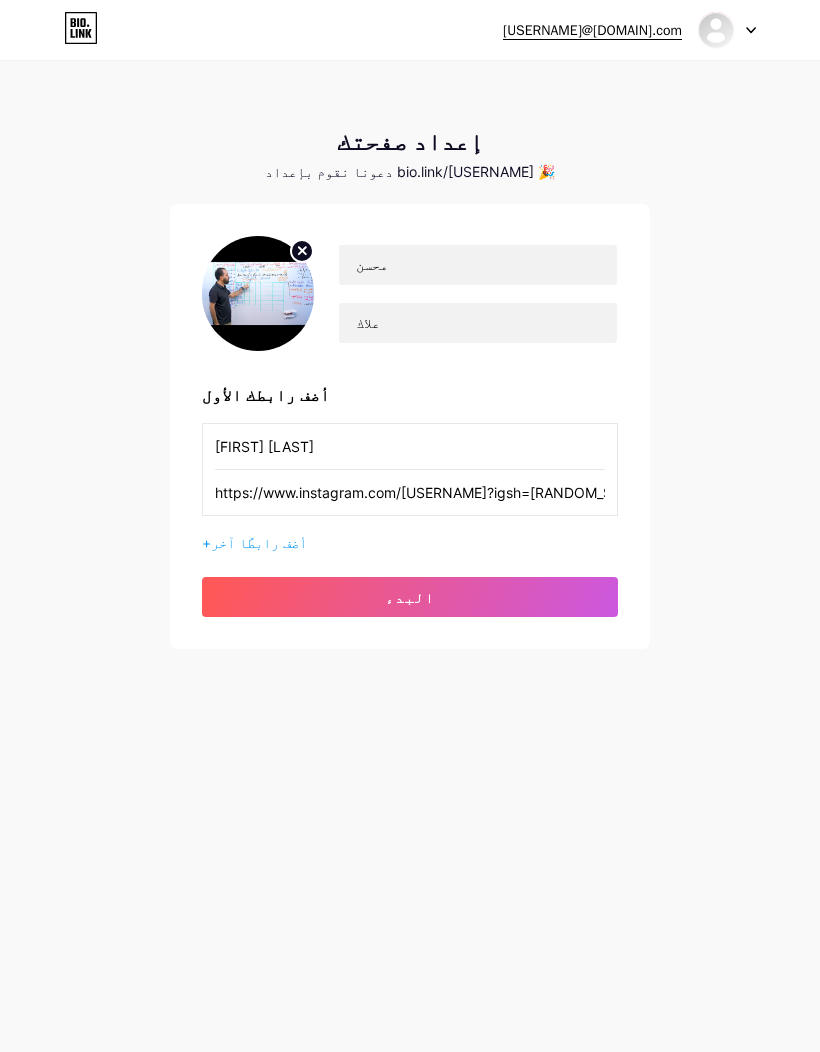 click on "البدء" at bounding box center [410, 597] 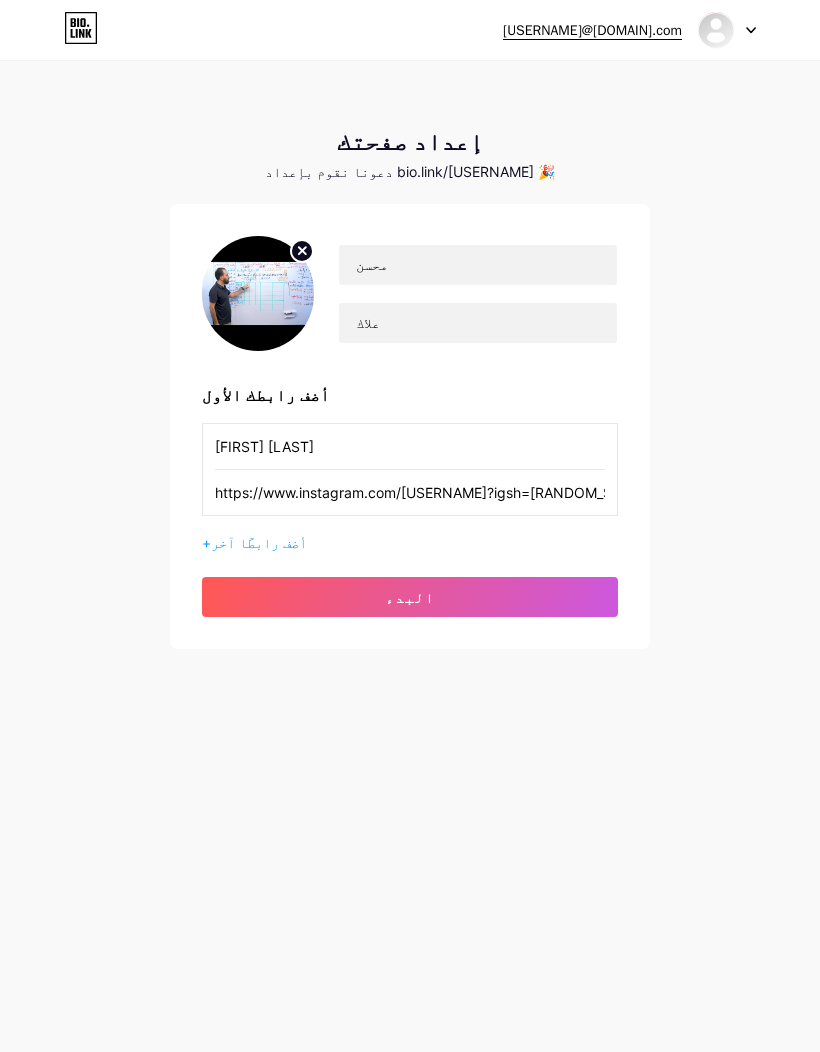 click on "البدء" at bounding box center [410, 597] 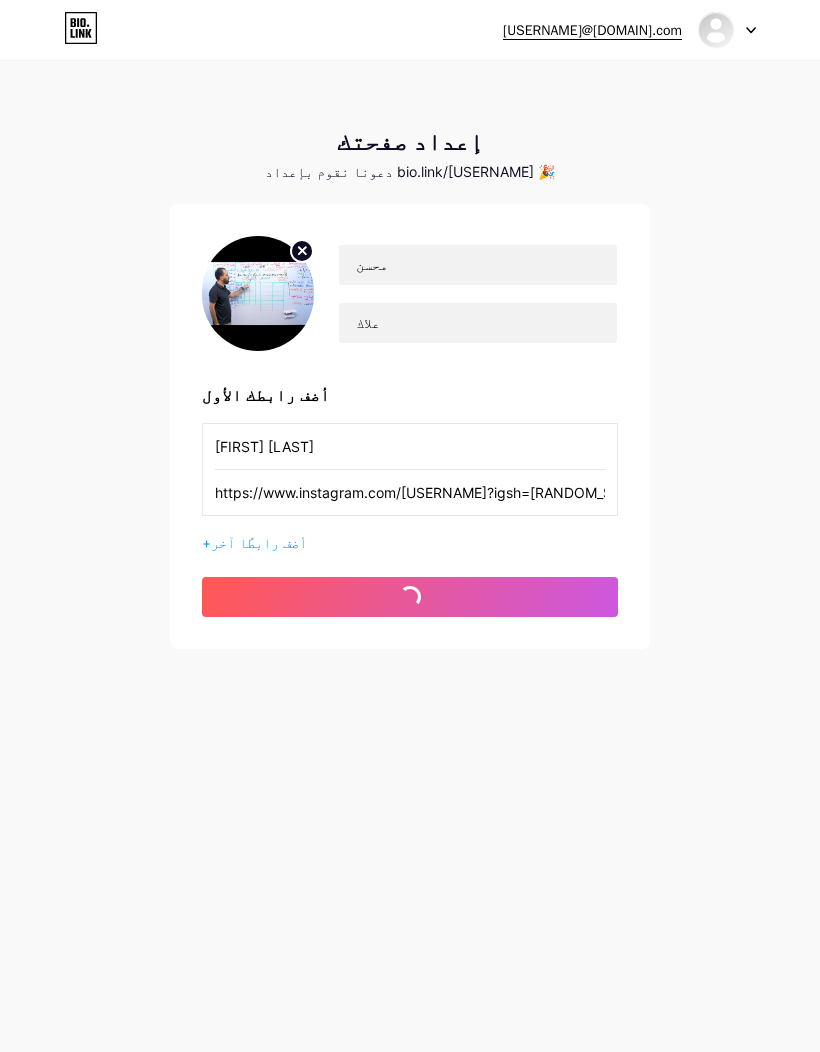 click on "البدء" at bounding box center [410, 597] 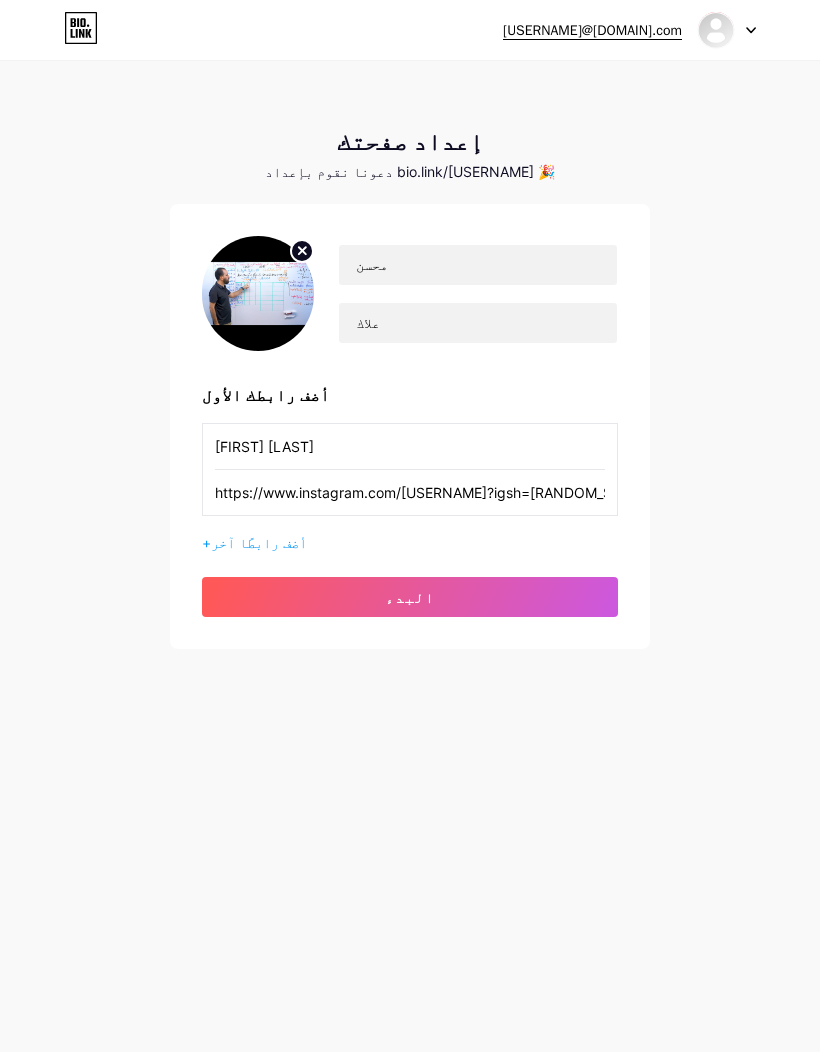 click on "أضف رابطًا آخر" at bounding box center [259, 542] 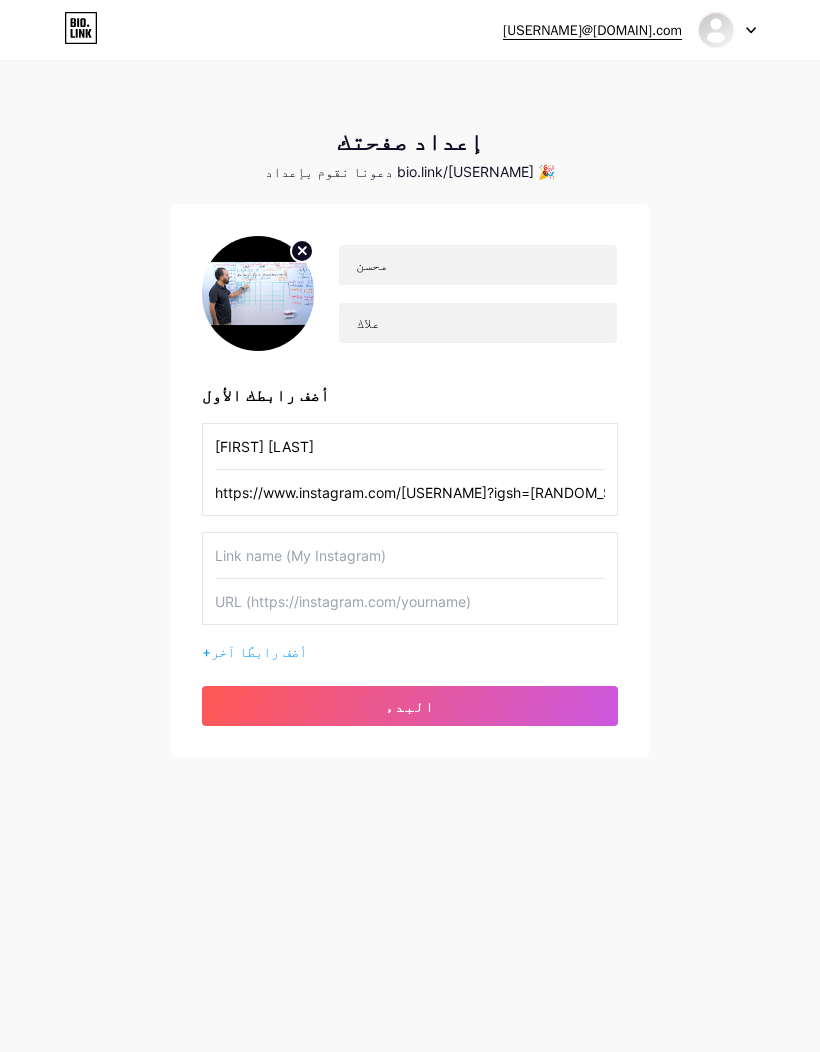 click at bounding box center [410, 446] 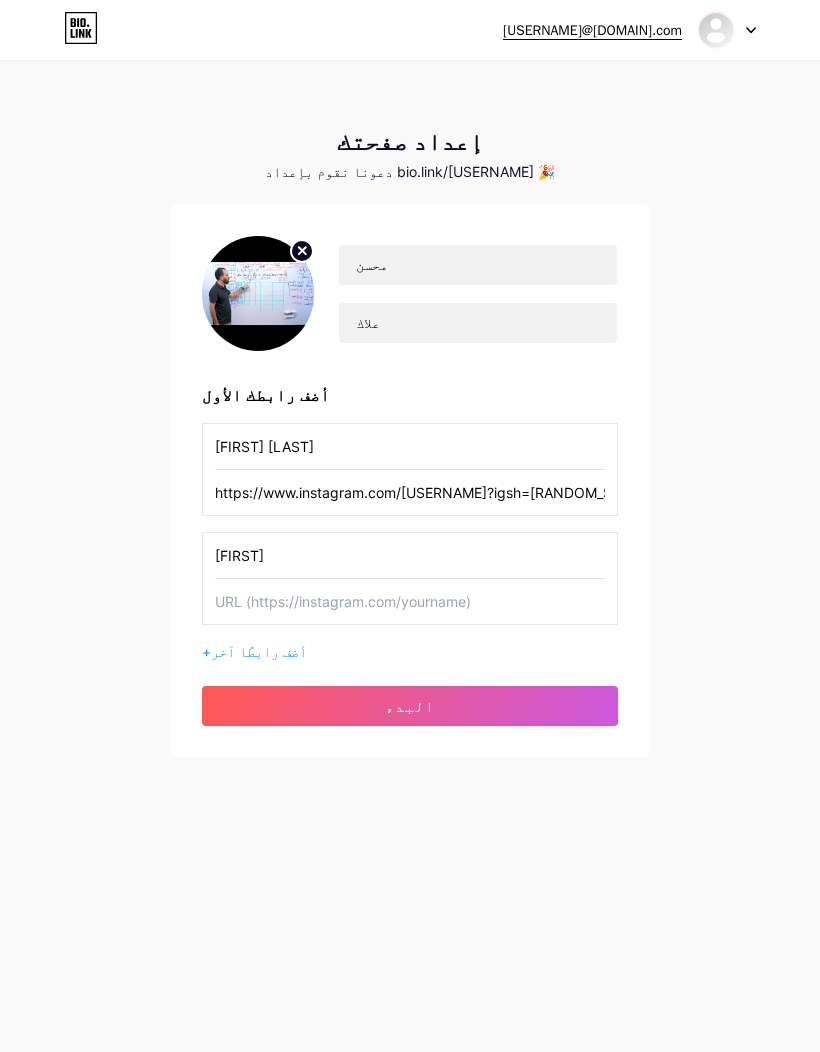 type on "[NAME]" 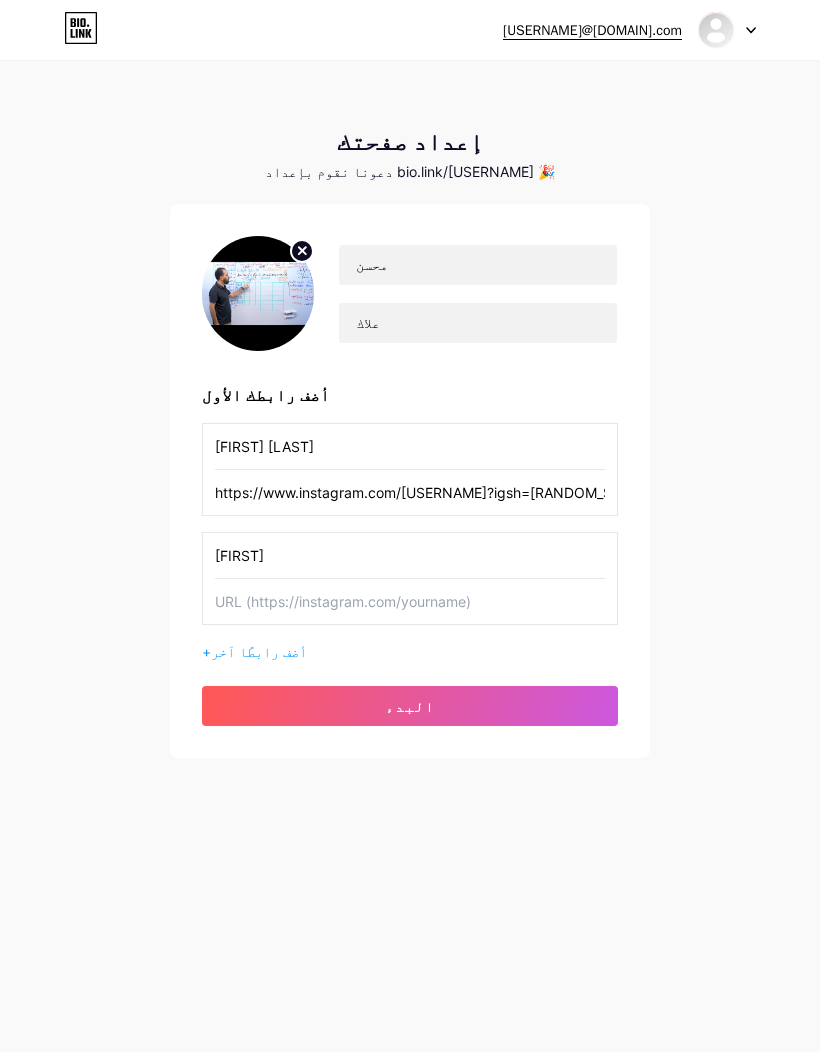 click at bounding box center [410, 446] 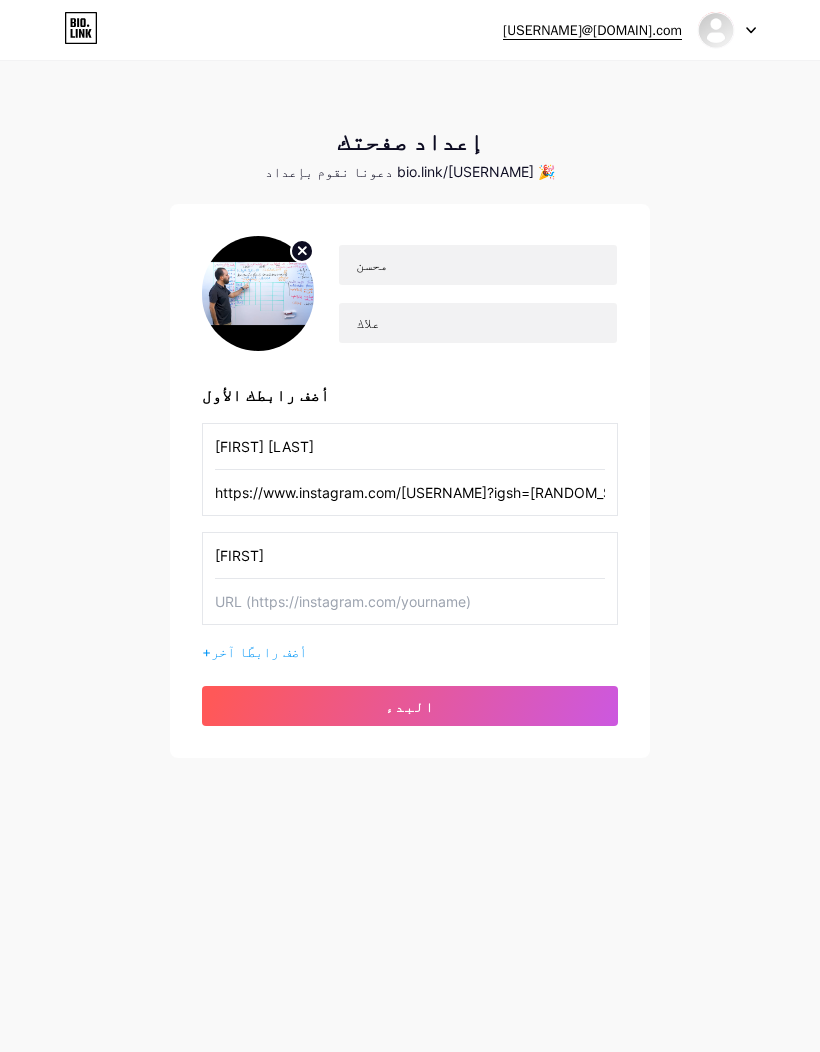paste on "https://www.instagram.com/[USERNAME]?igsh=MWJoNHhwZXF2bnNiZg==" 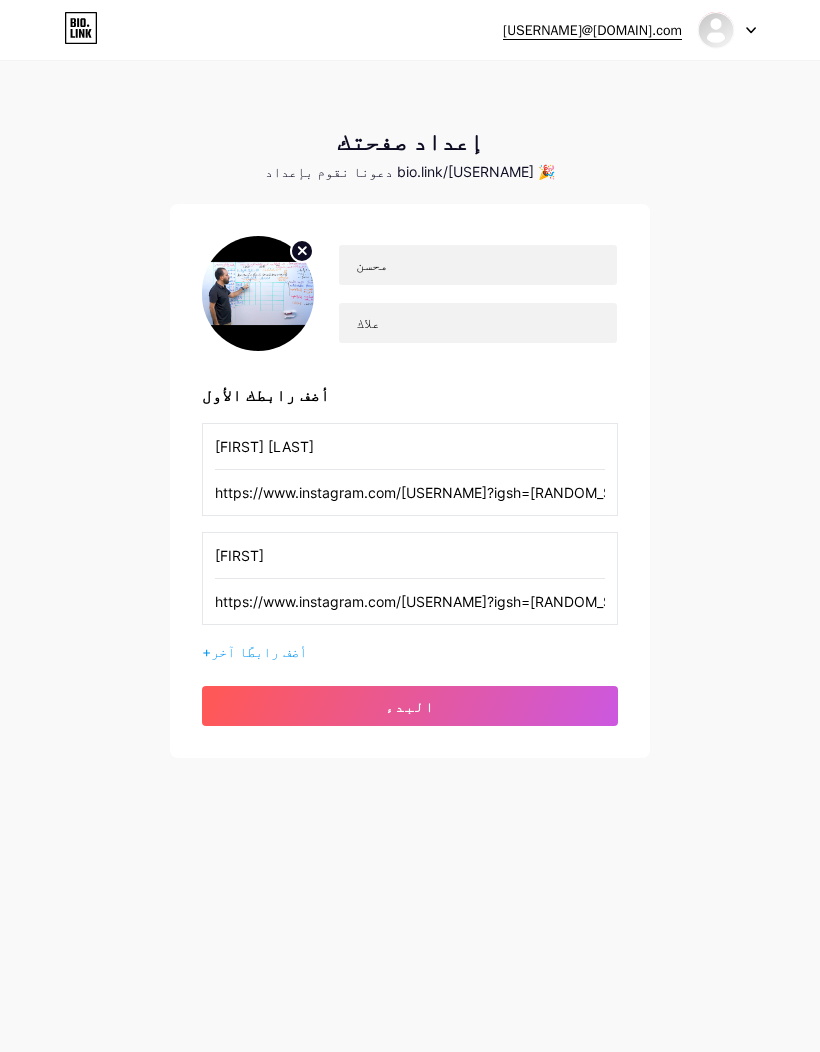 type on "https://www.instagram.com/[USERNAME]?igsh=MWJoNHhwZXF2bnNiZg==" 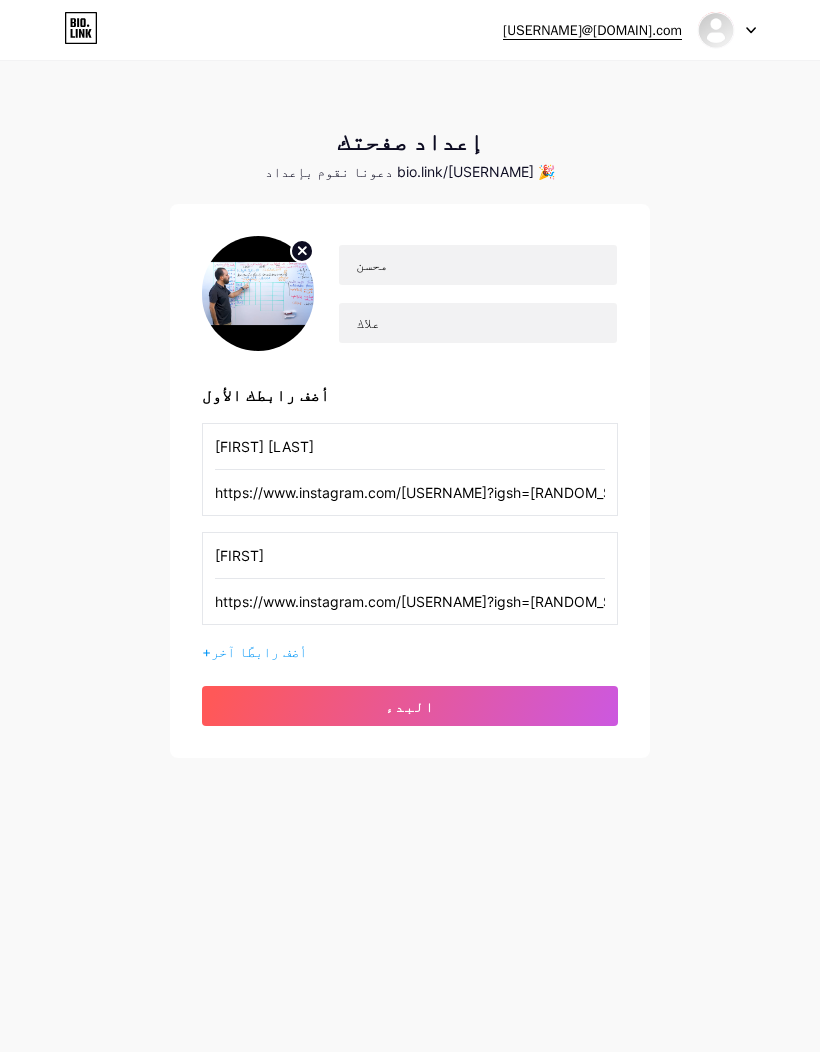 click on "البدء" at bounding box center [410, 706] 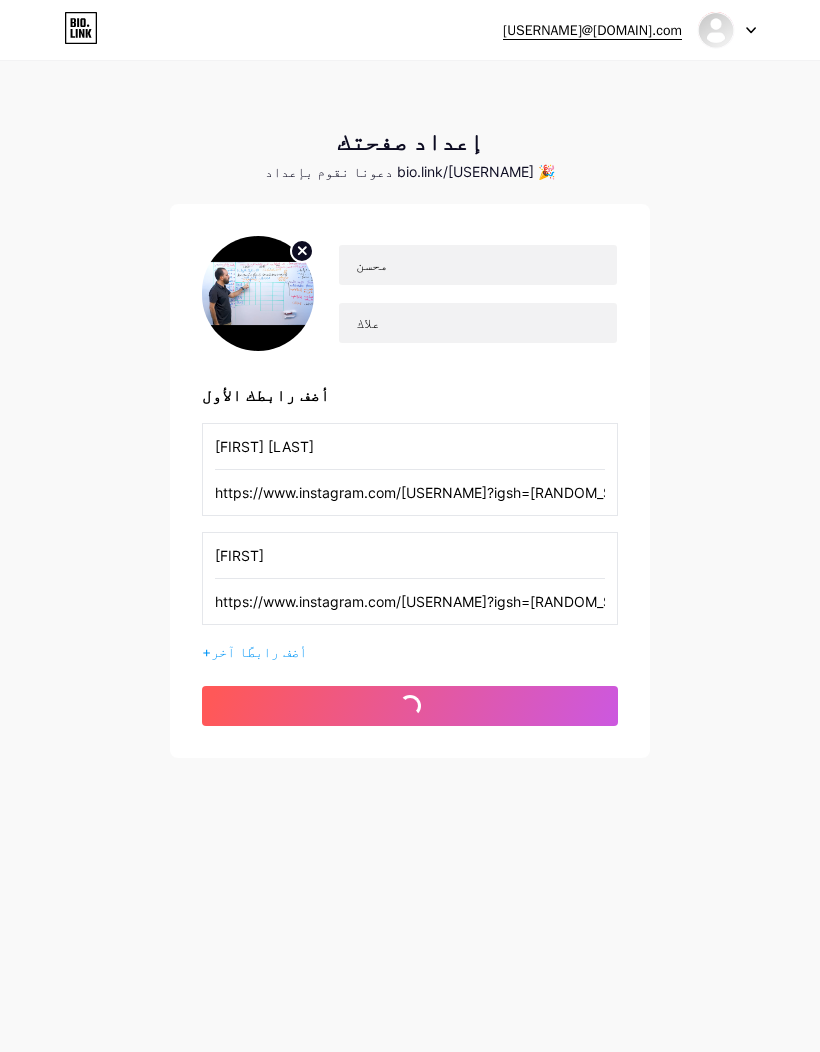 click on "البدء" at bounding box center (410, 706) 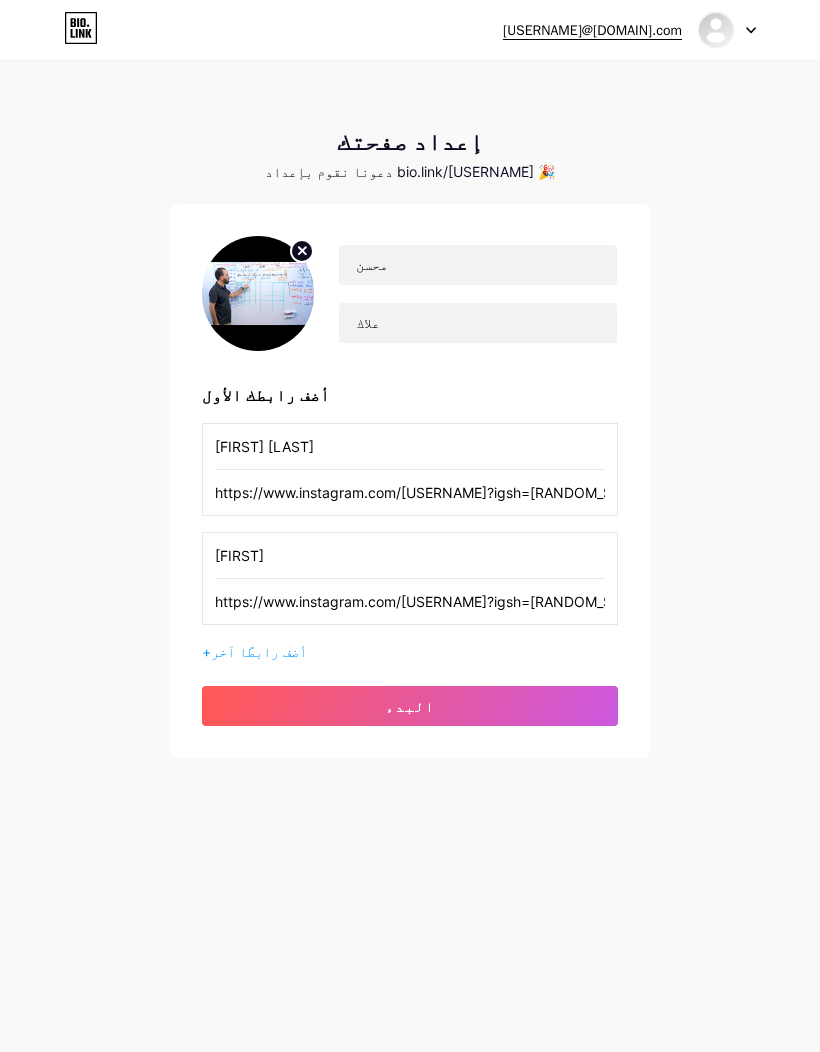 click on "البدء" at bounding box center (410, 706) 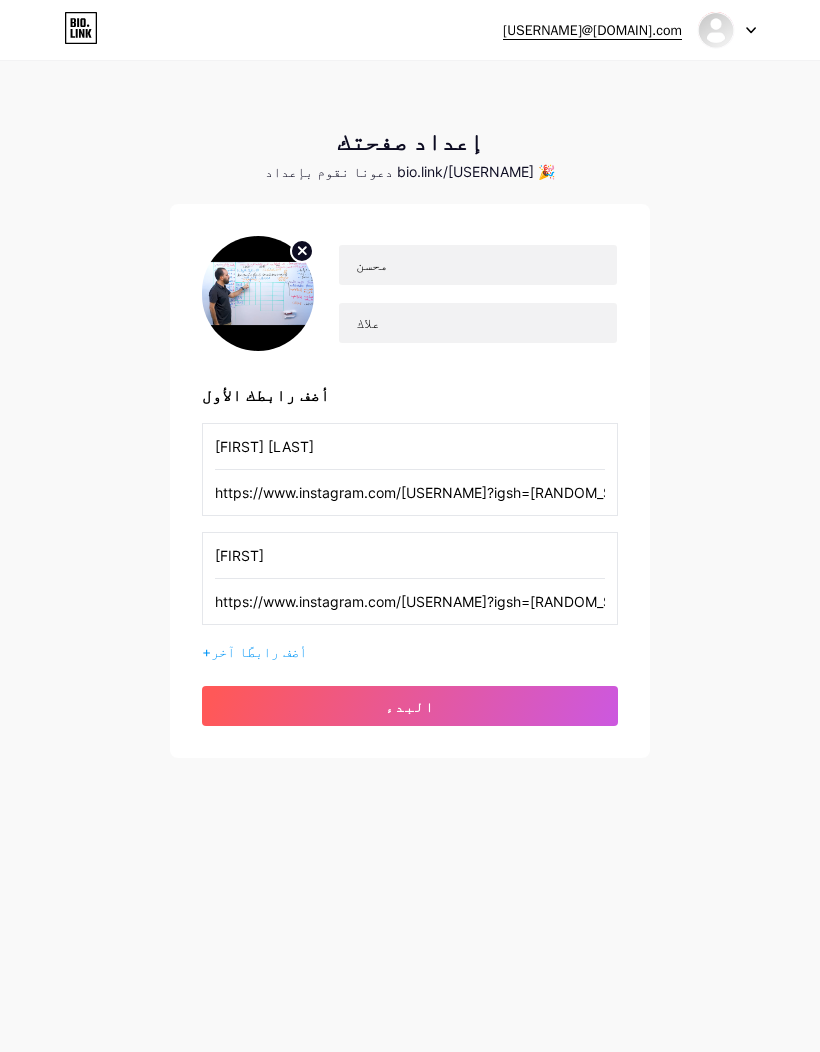 click on "البدء" at bounding box center [410, 706] 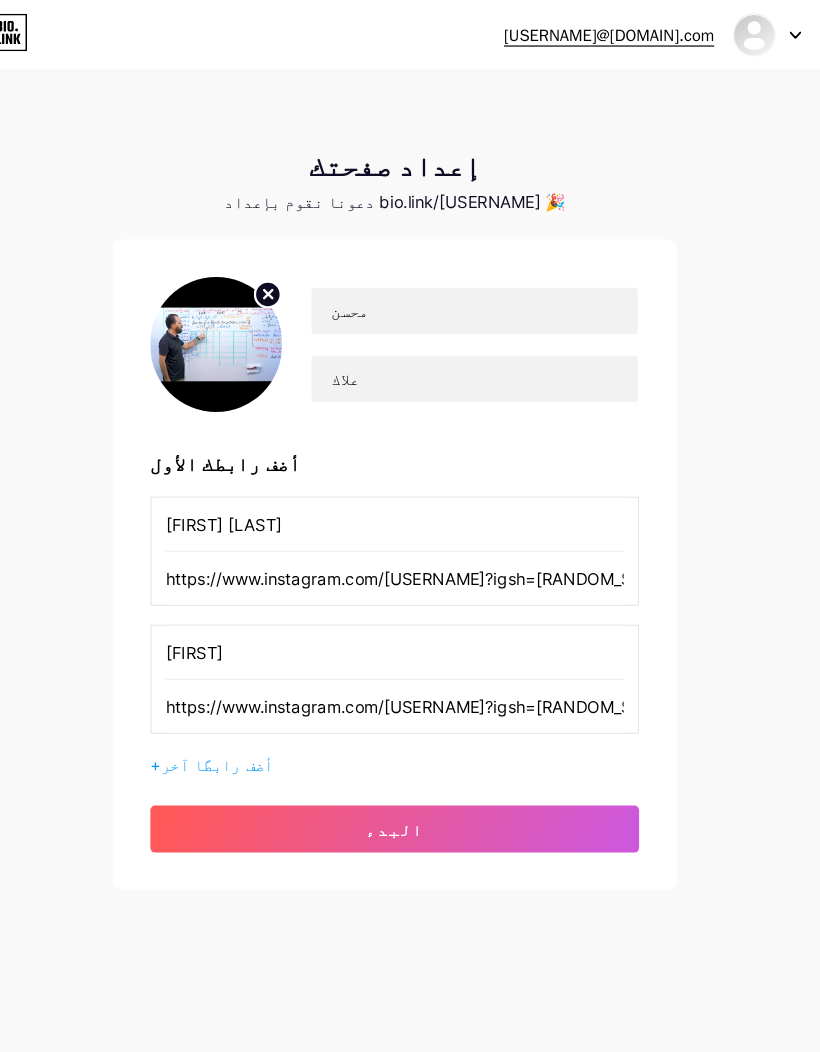 scroll, scrollTop: 0, scrollLeft: 0, axis: both 